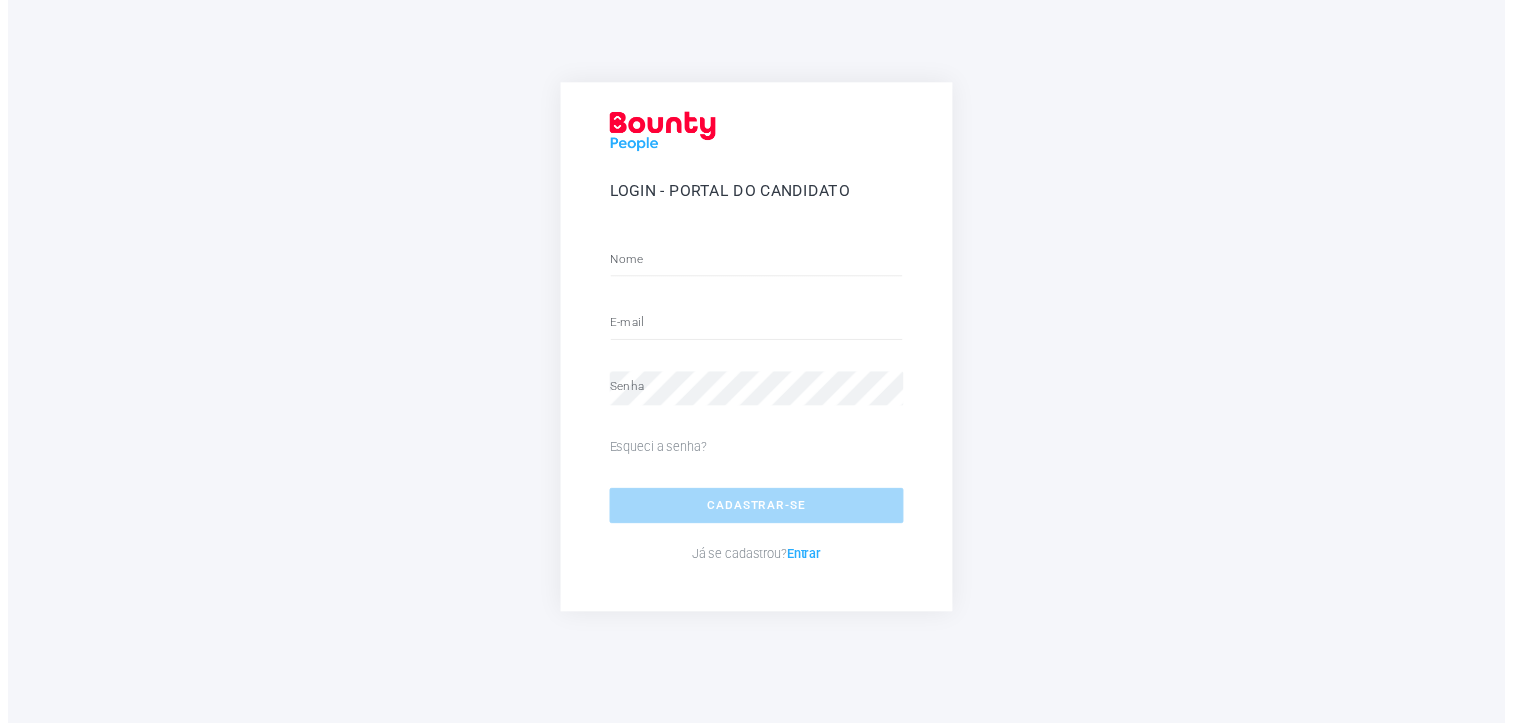 scroll, scrollTop: 0, scrollLeft: 0, axis: both 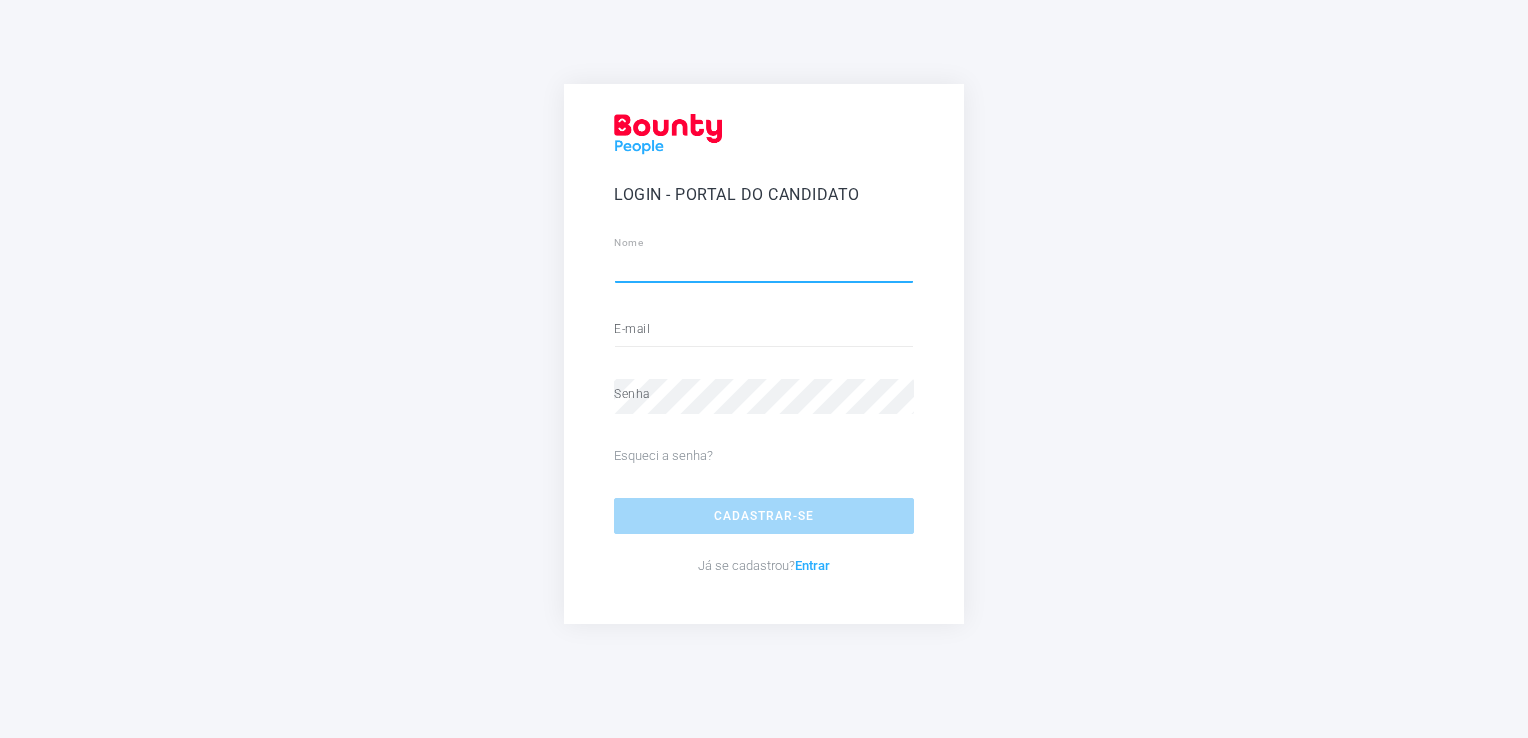 click at bounding box center (764, 266) 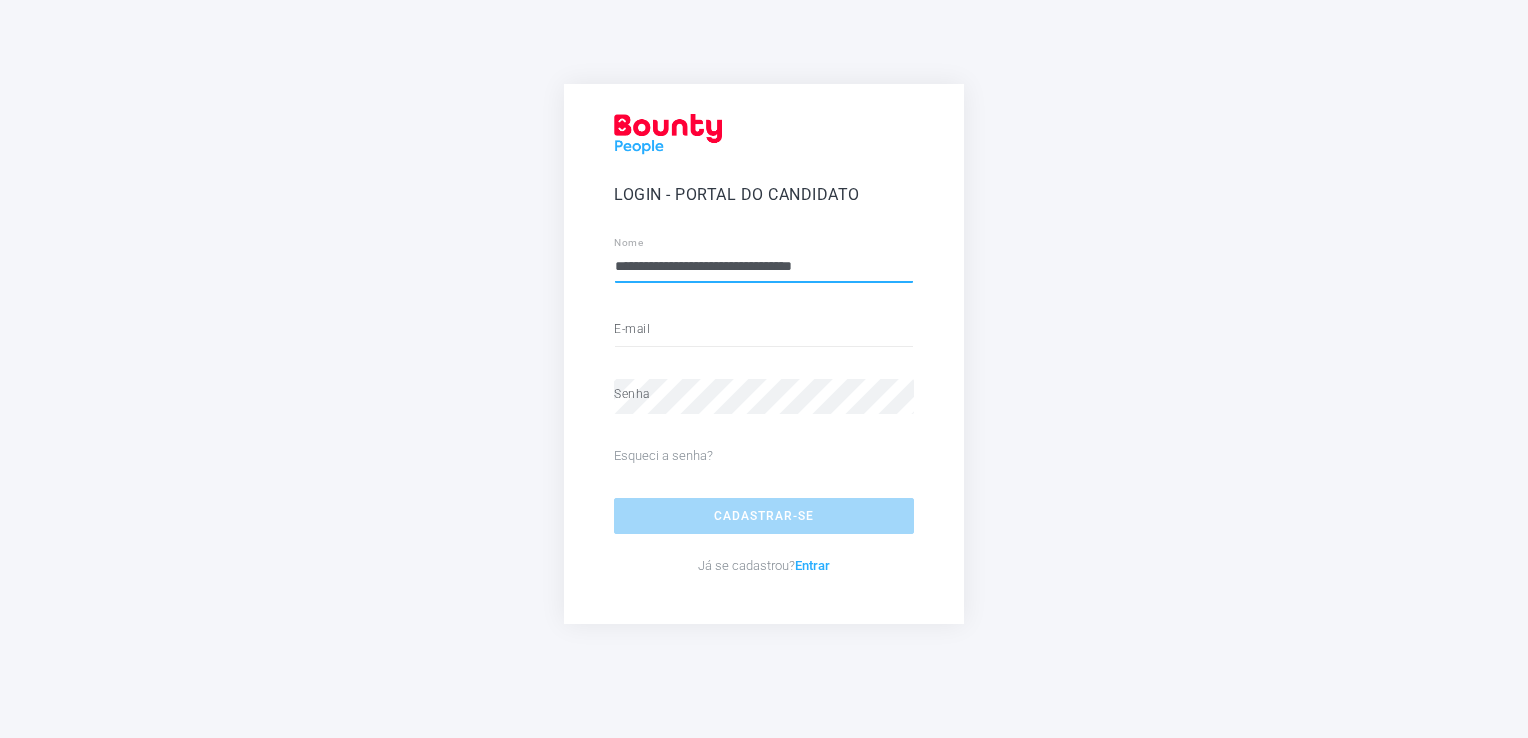 type on "**********" 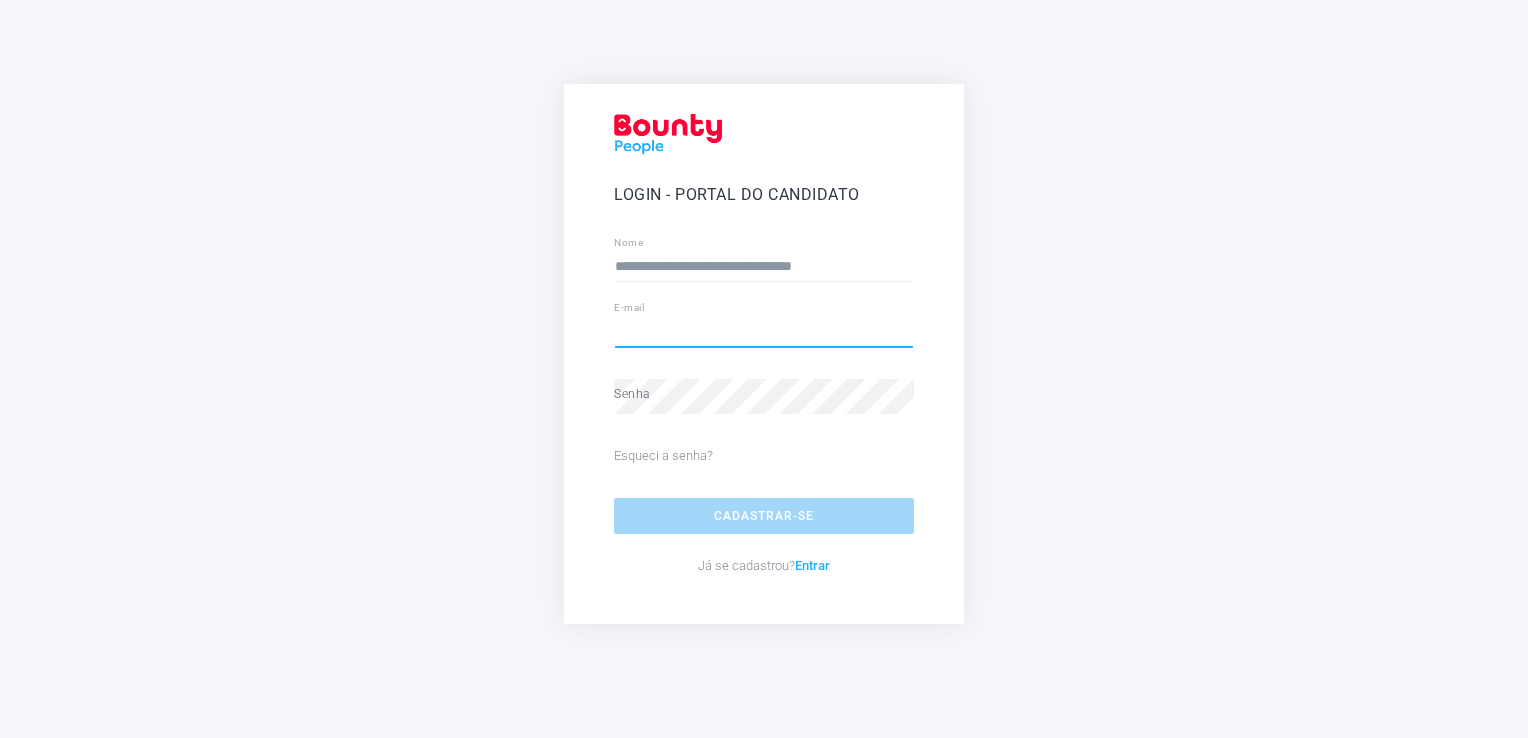click at bounding box center [764, 331] 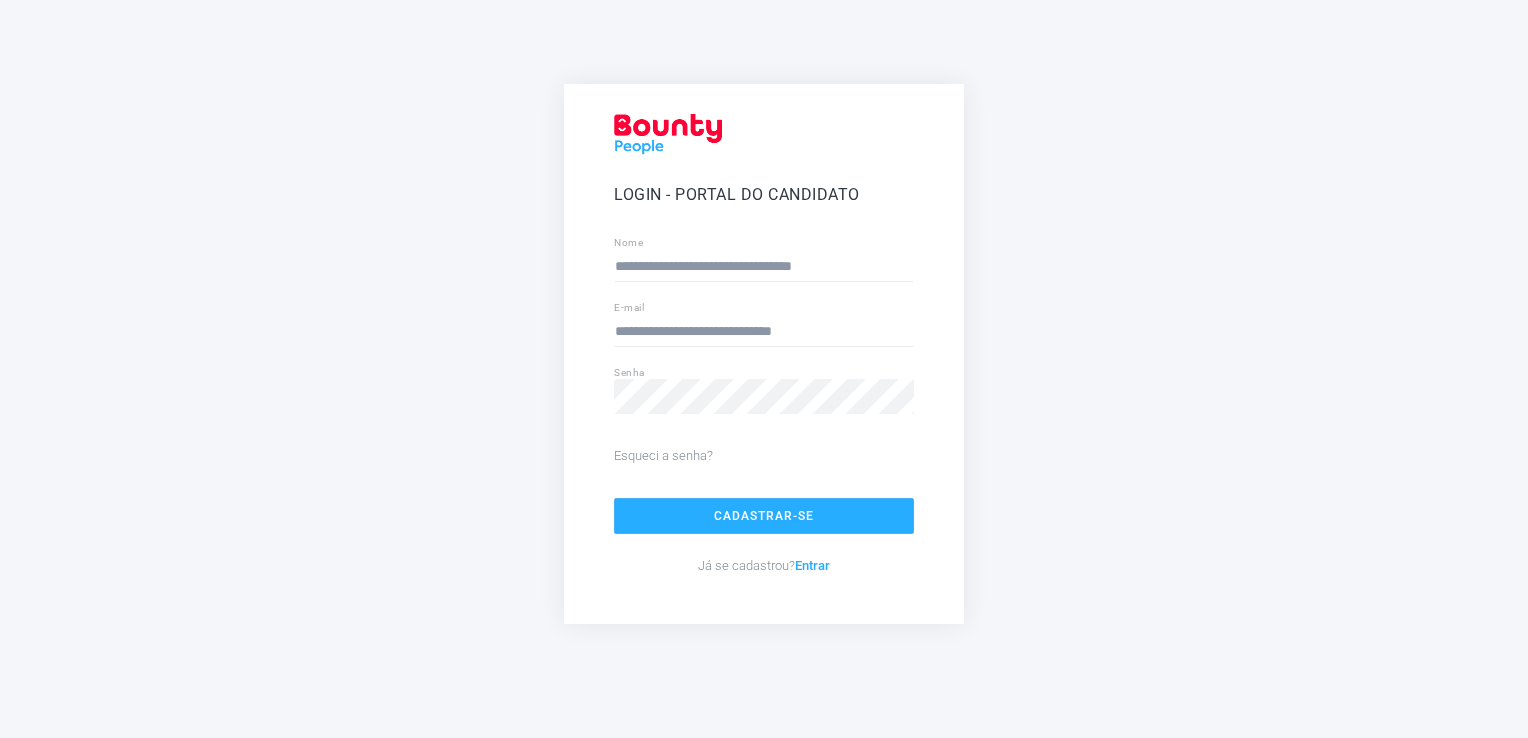click on "Entrar" at bounding box center [812, 565] 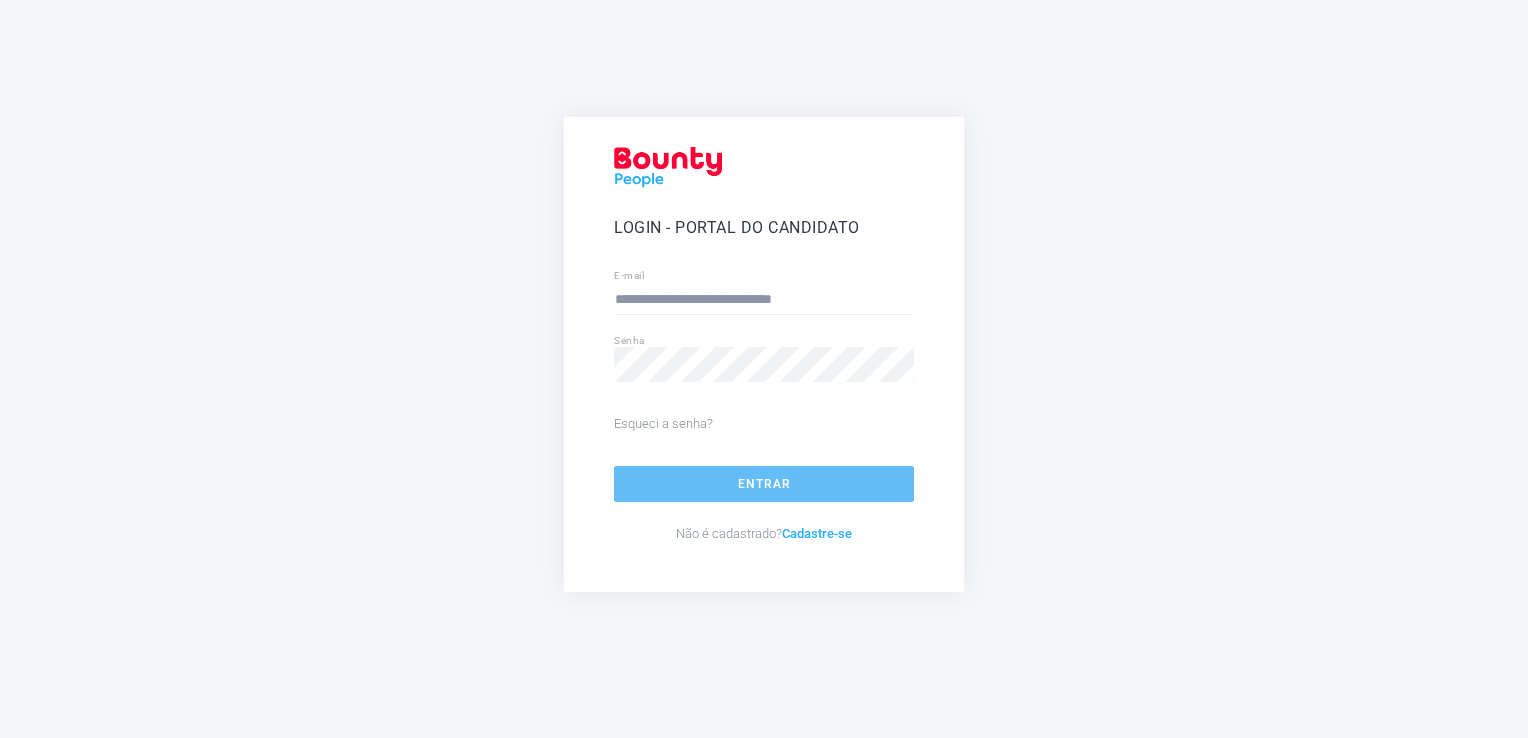 click on "Entrar" at bounding box center [764, 484] 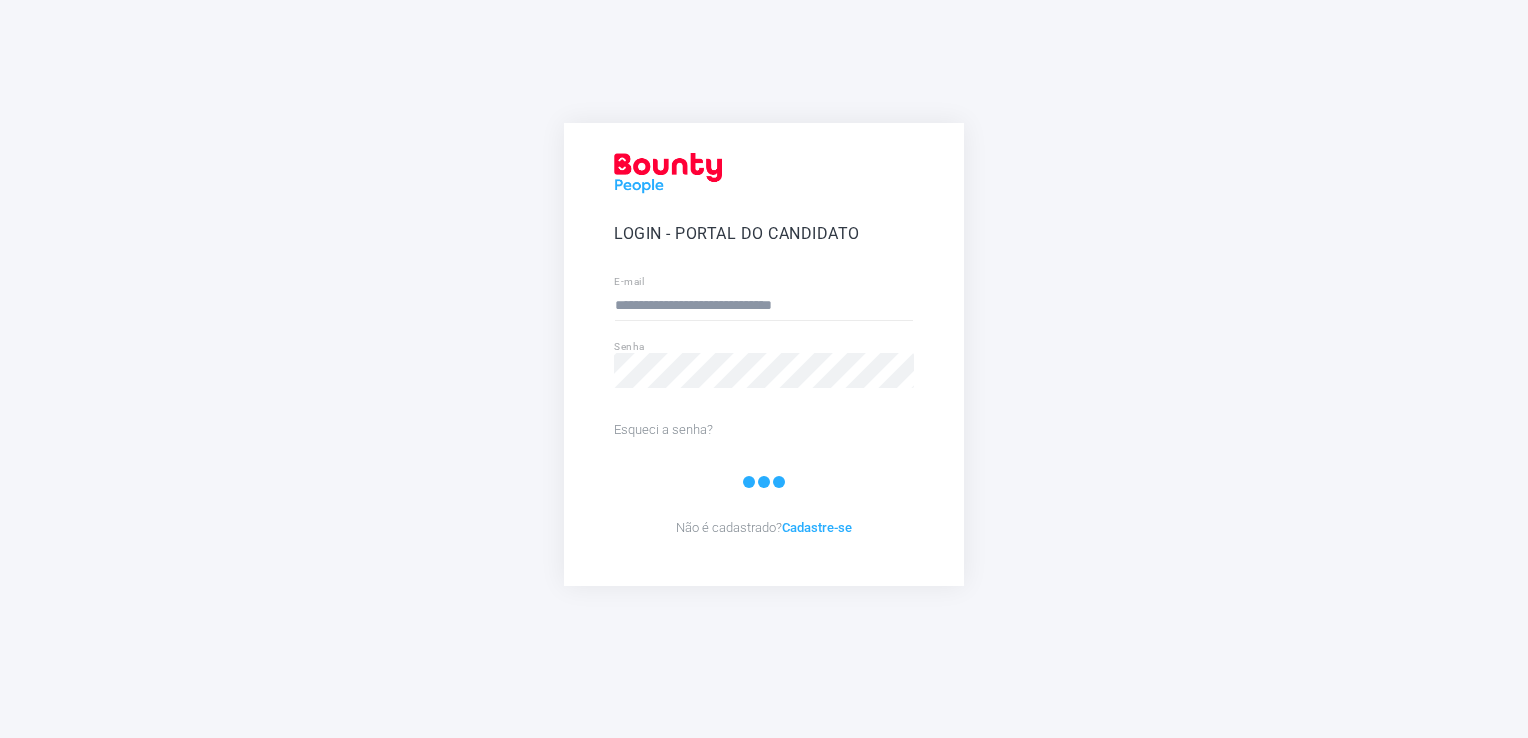 select 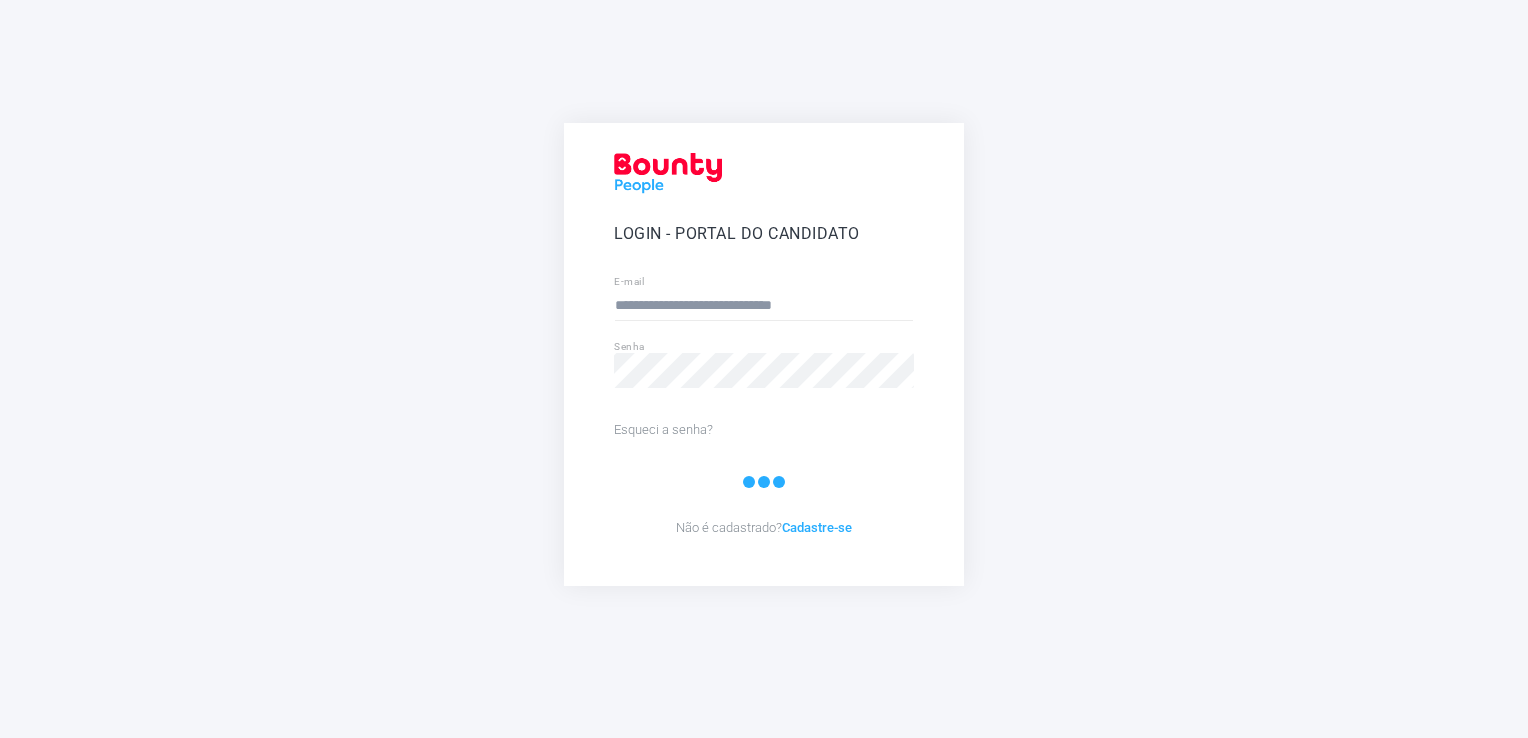 select 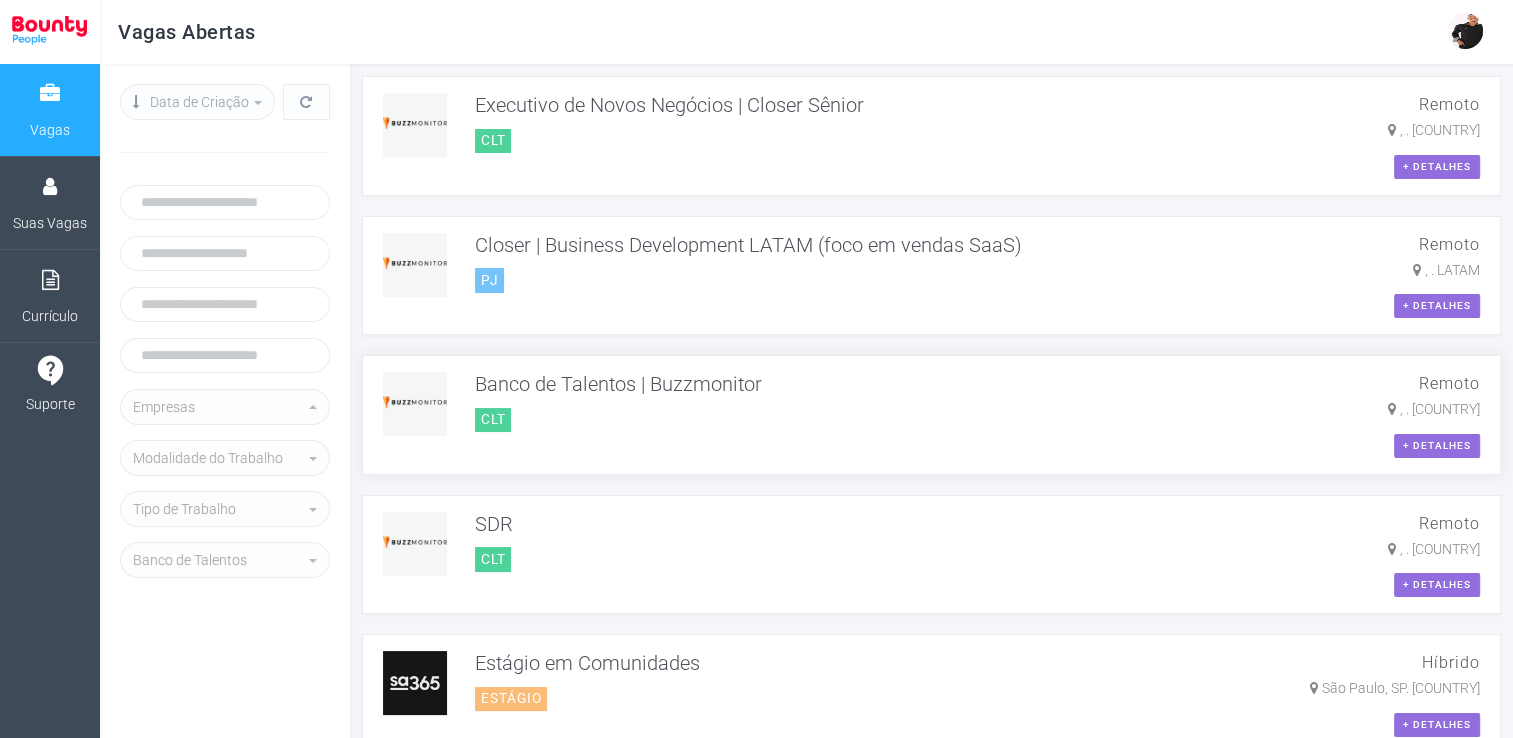 click on "Banco de Talentos | Buzzmonitor
CLT" at bounding box center [923, 402] 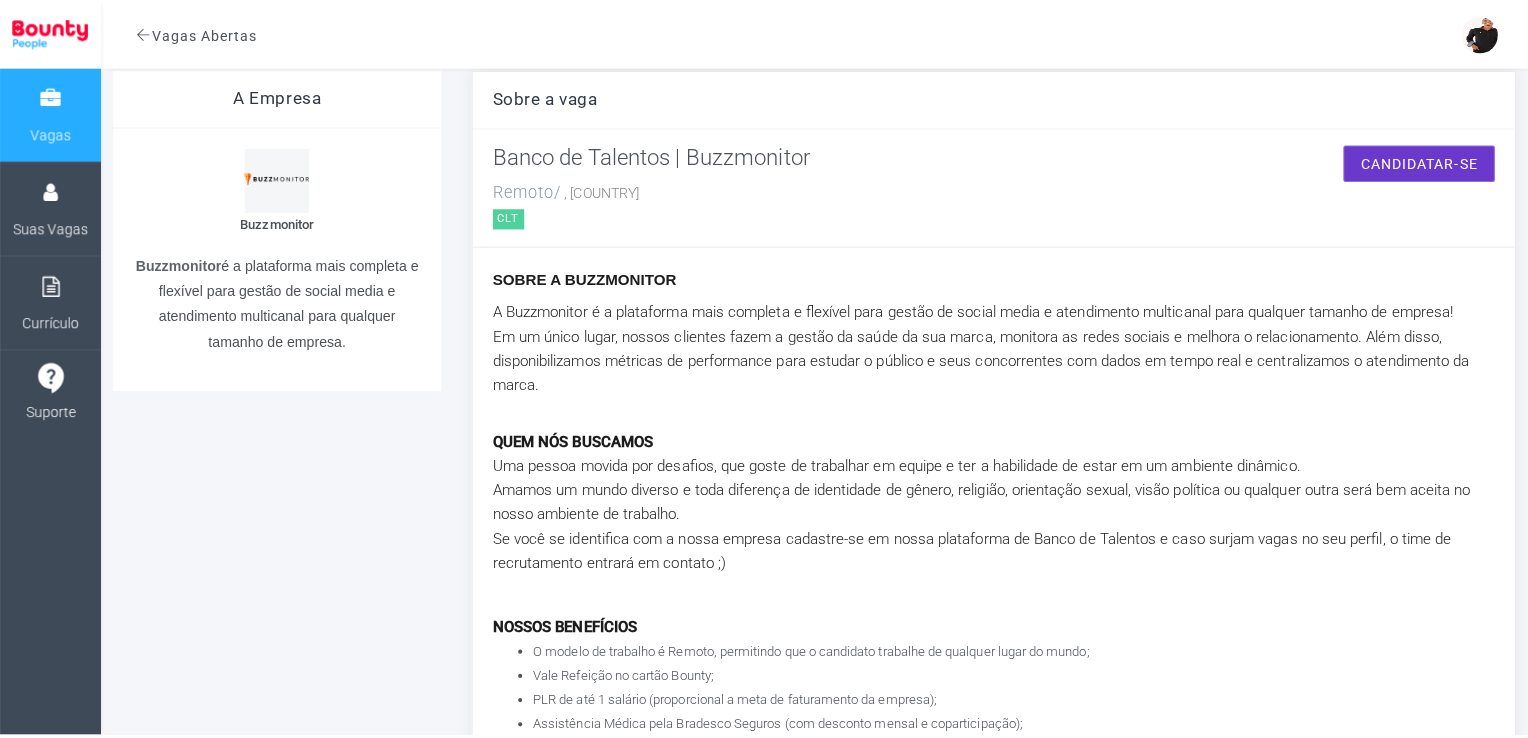 scroll, scrollTop: 0, scrollLeft: 0, axis: both 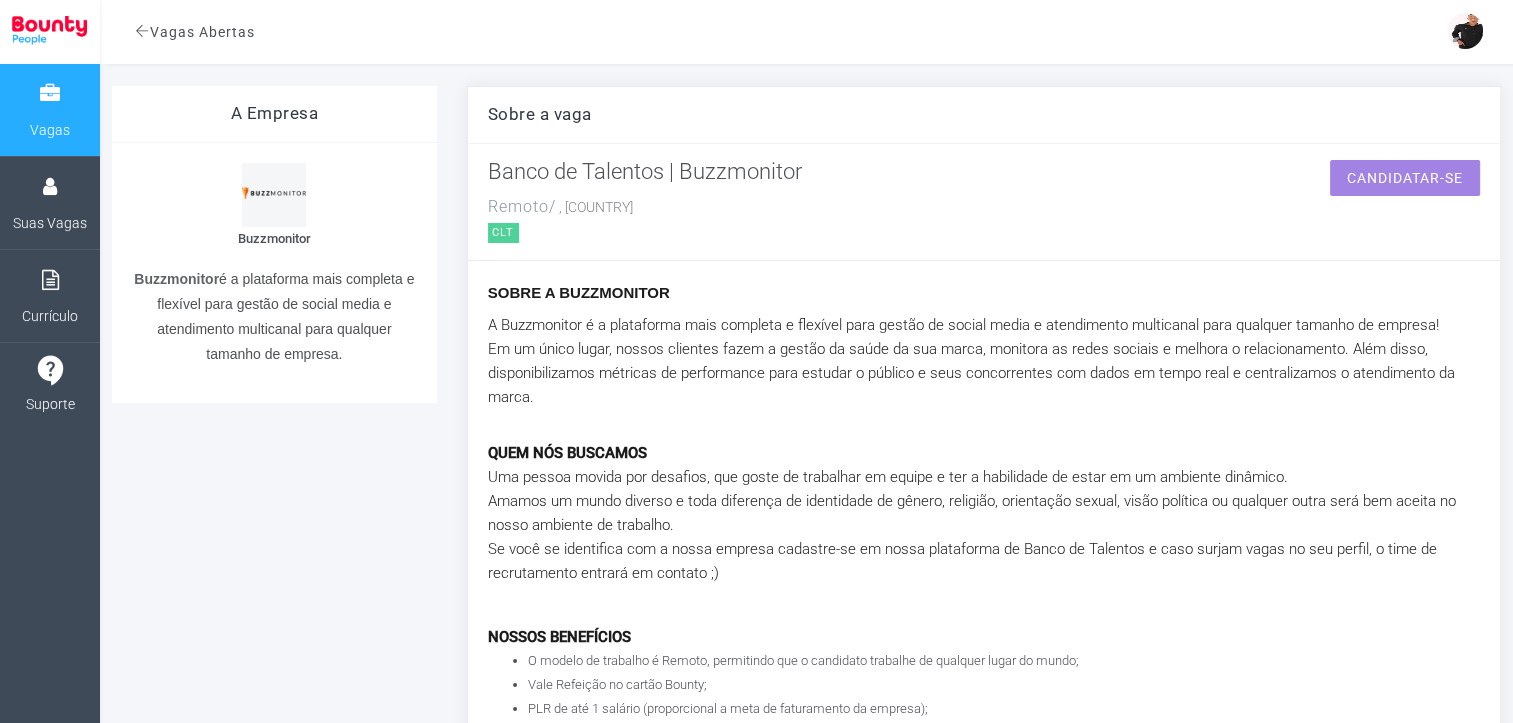 click on "CANDIDATAR-SE" at bounding box center [1405, 178] 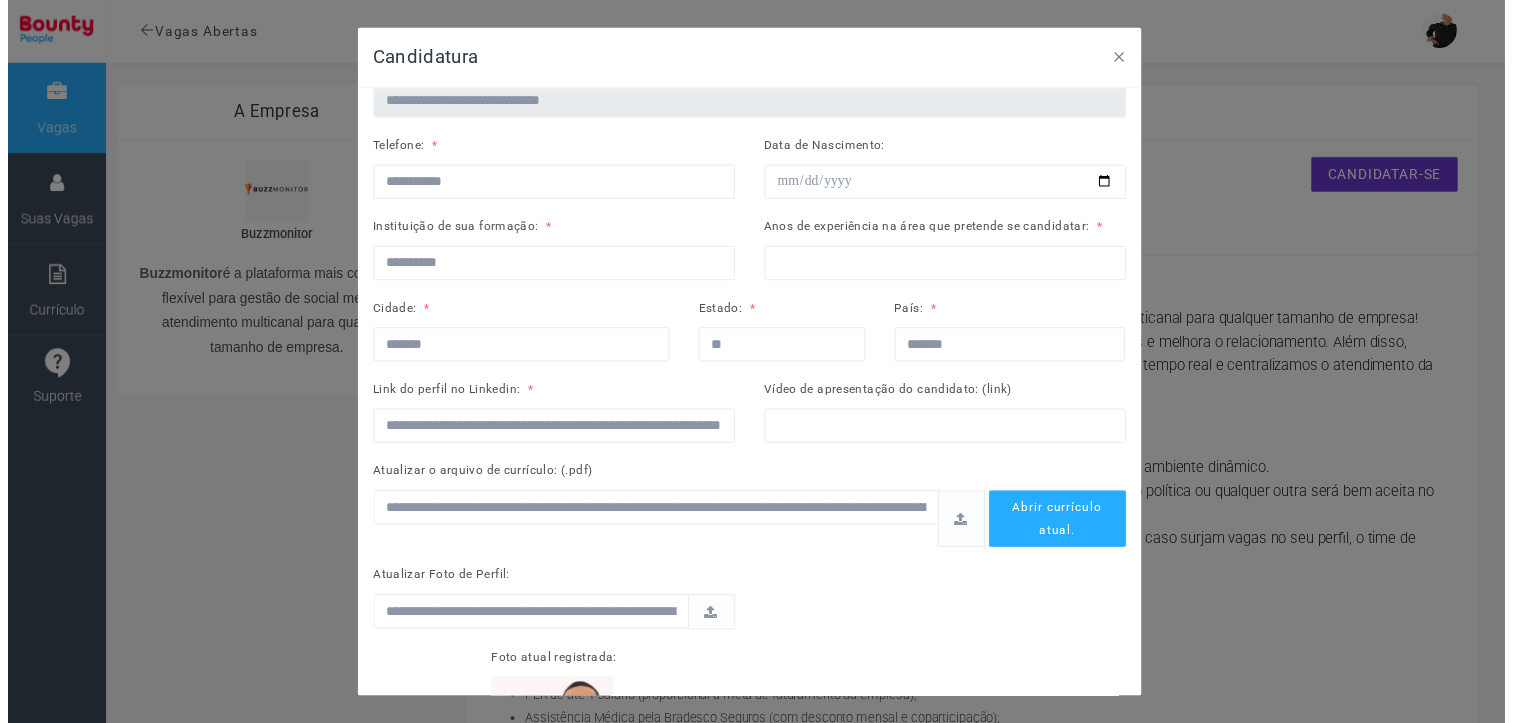 scroll, scrollTop: 337, scrollLeft: 0, axis: vertical 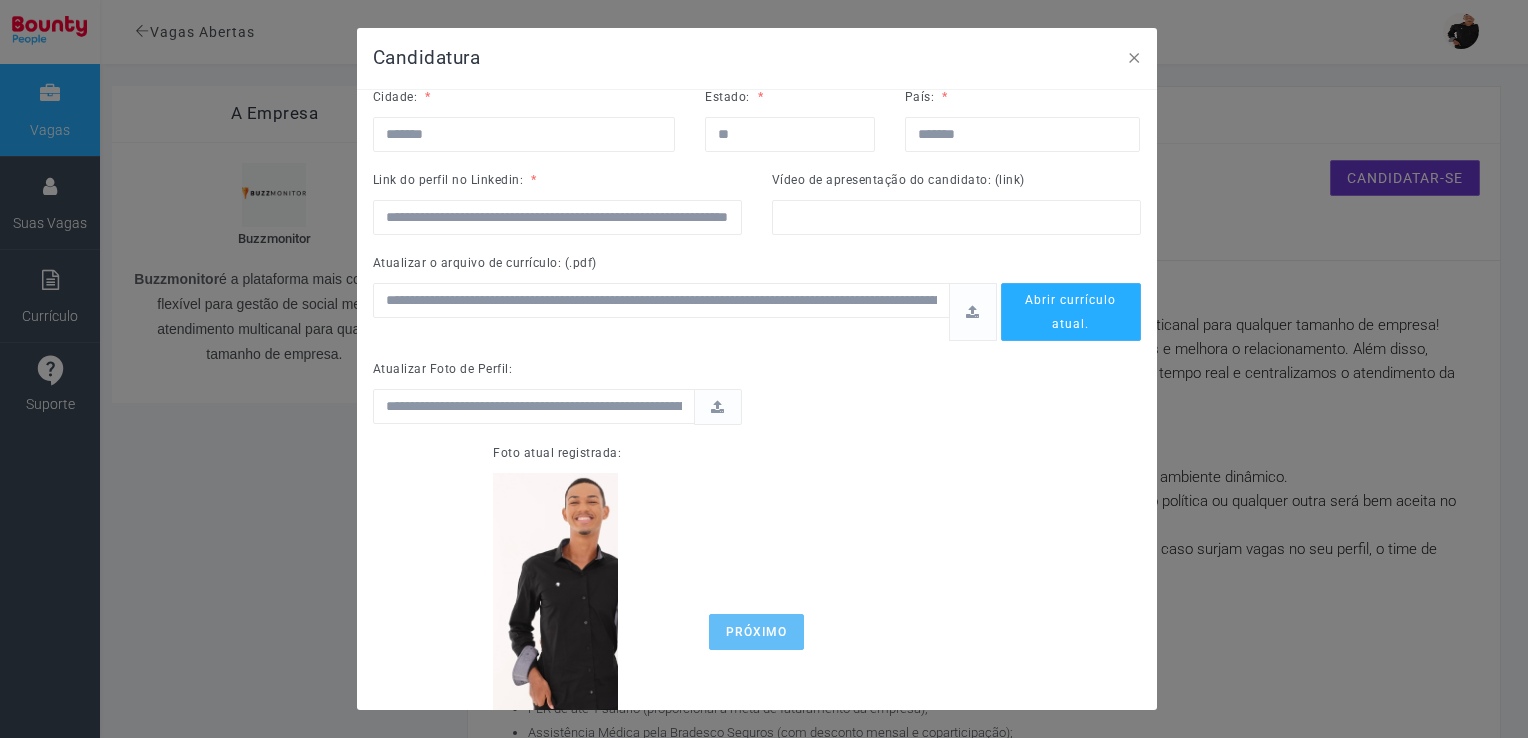 click on "Próximo" at bounding box center [756, 632] 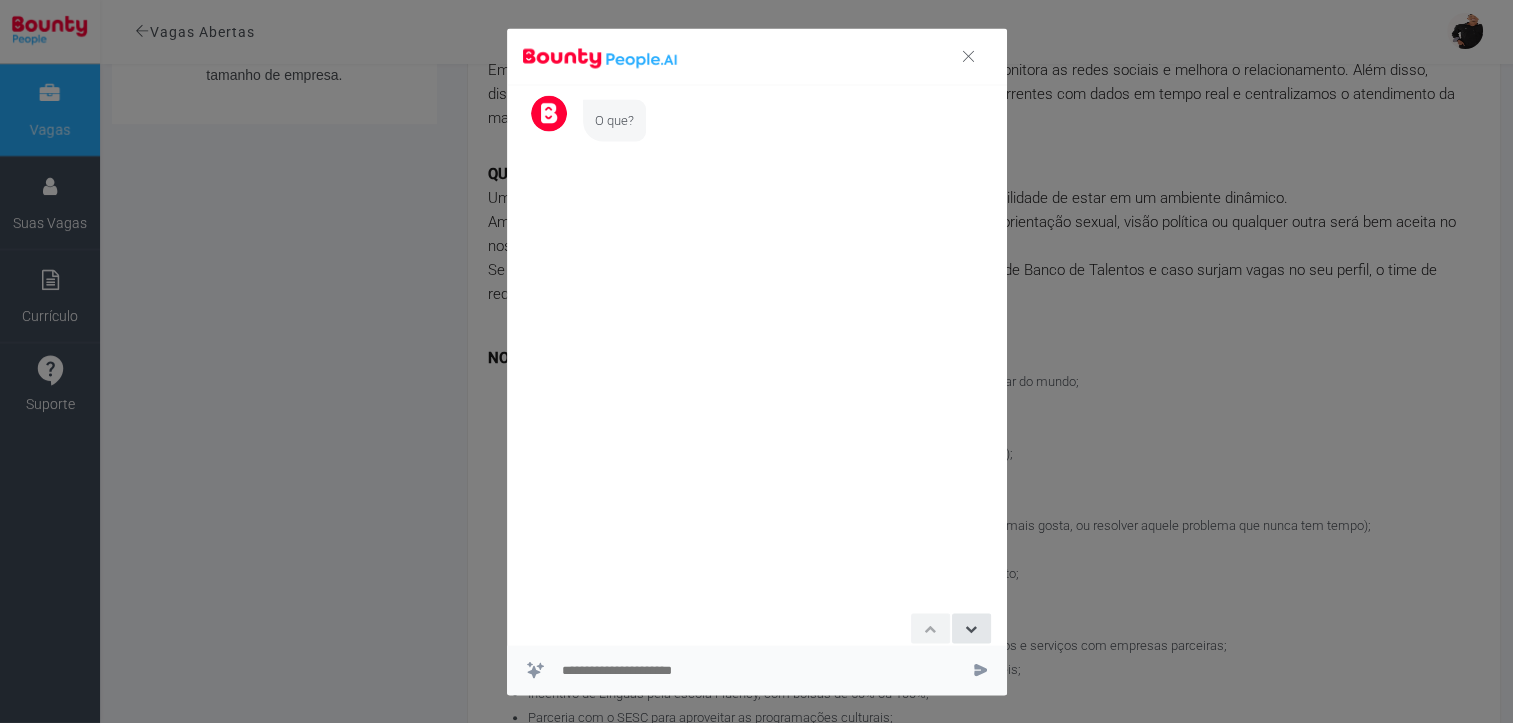 scroll, scrollTop: 0, scrollLeft: 0, axis: both 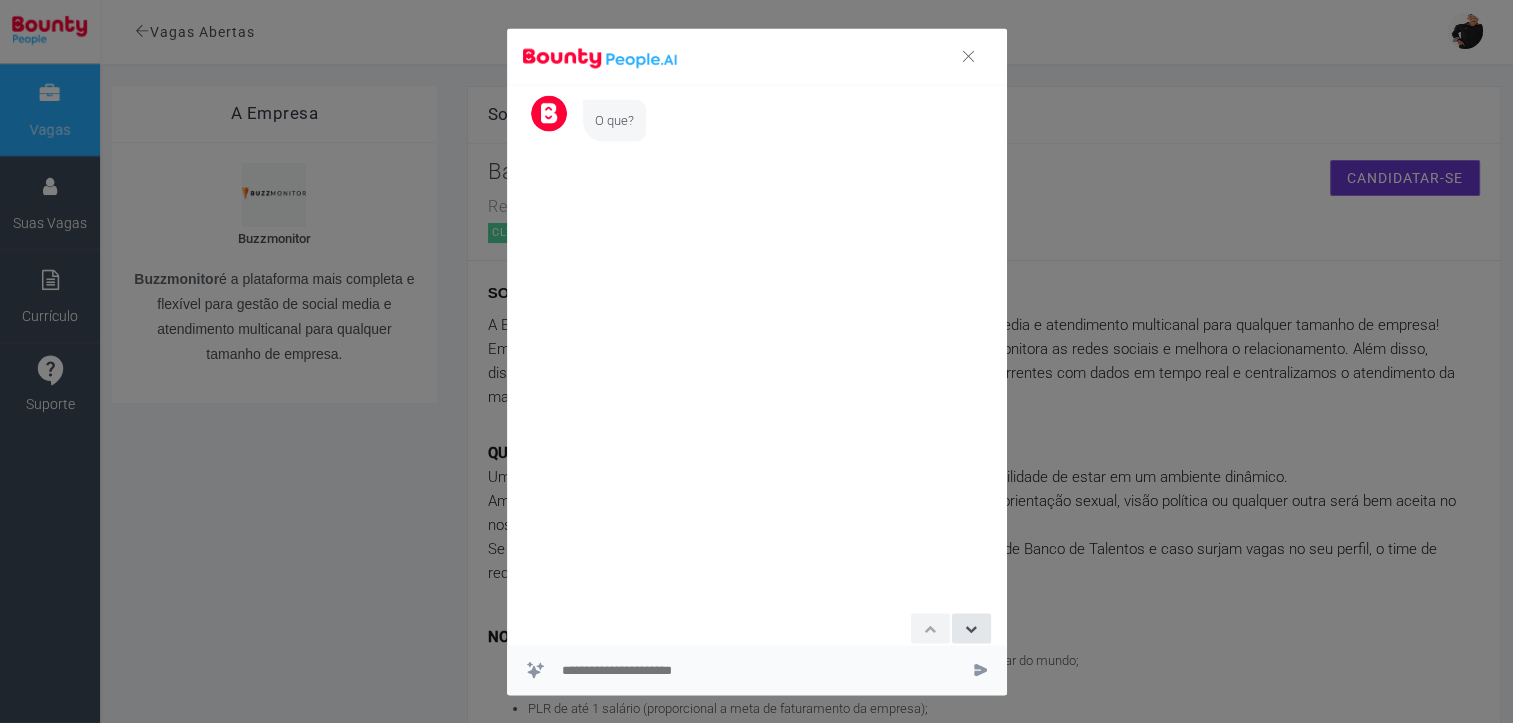 click at bounding box center [759, 670] 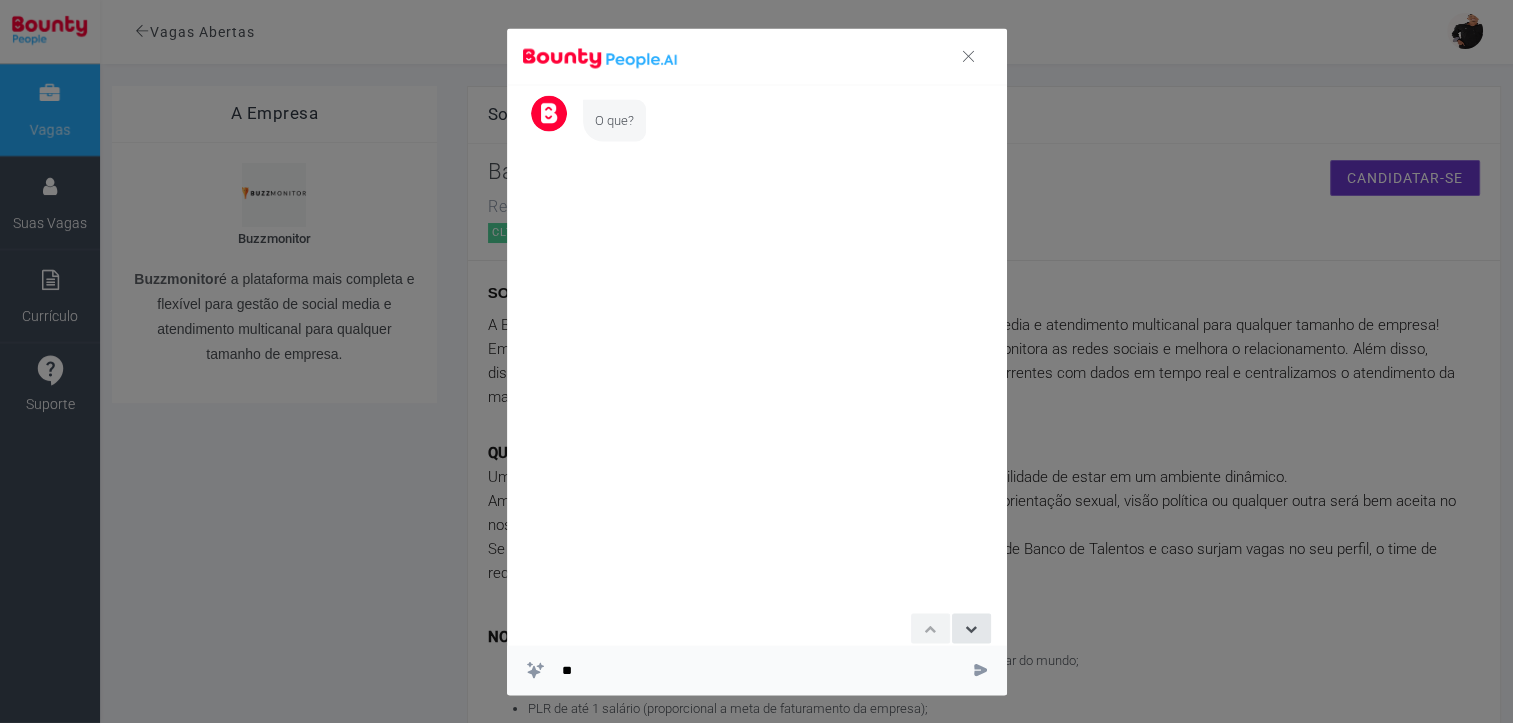 type on "*" 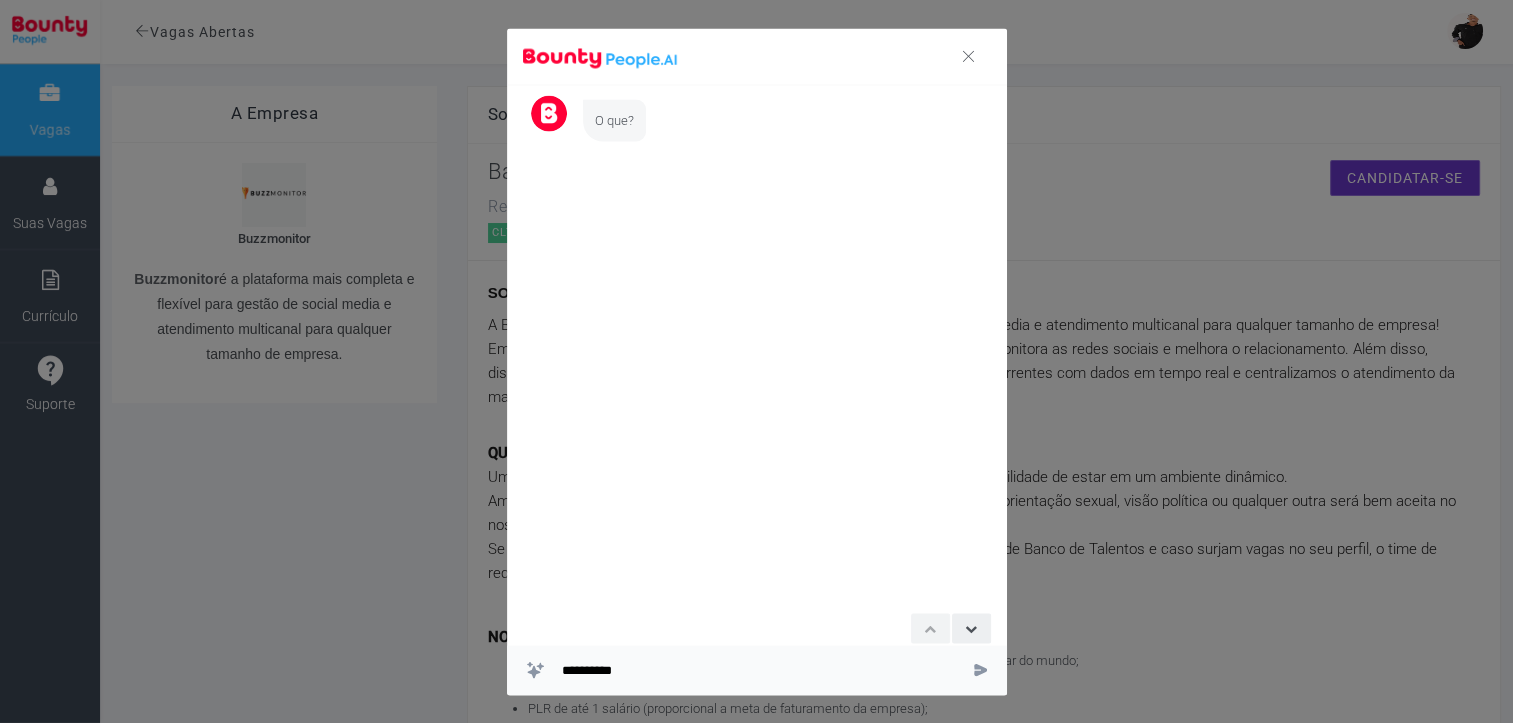 type on "*********" 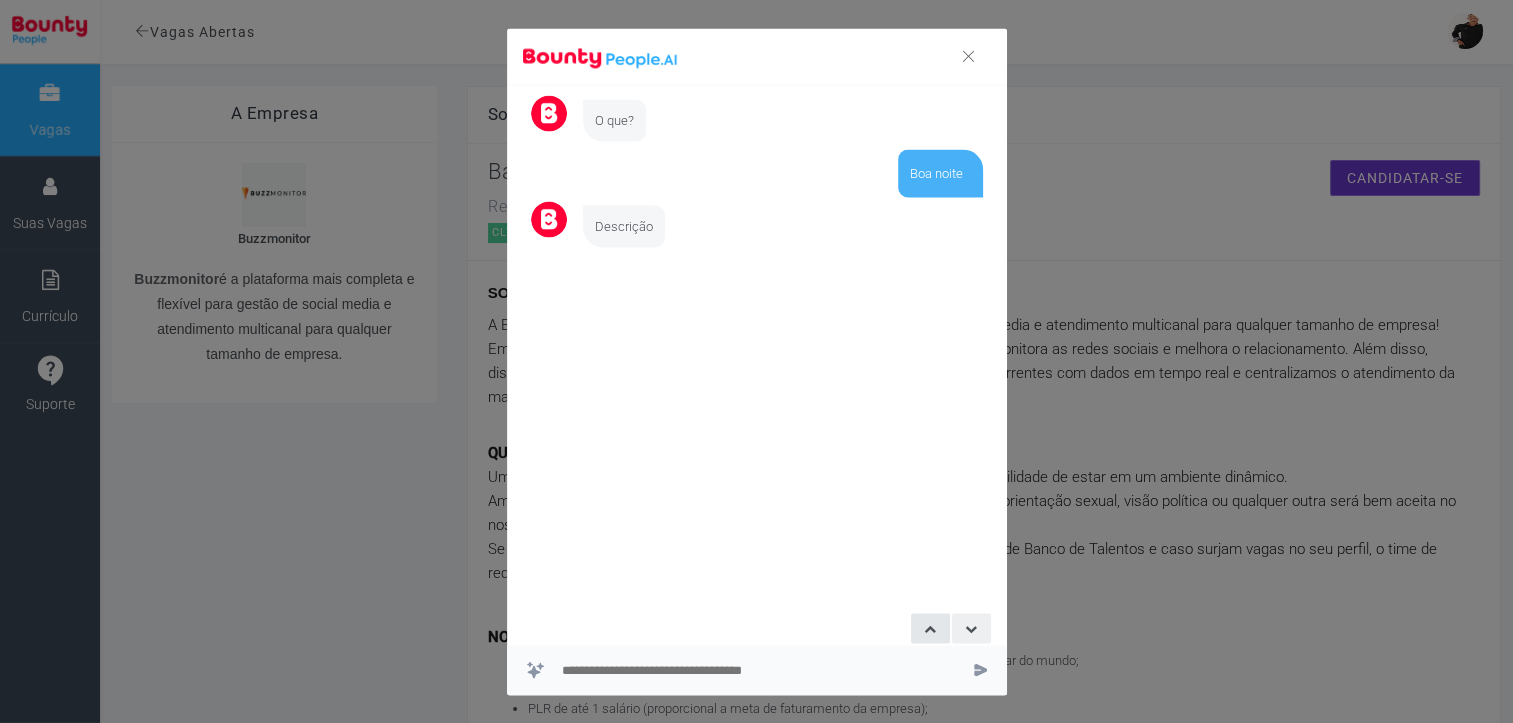click at bounding box center [971, 628] 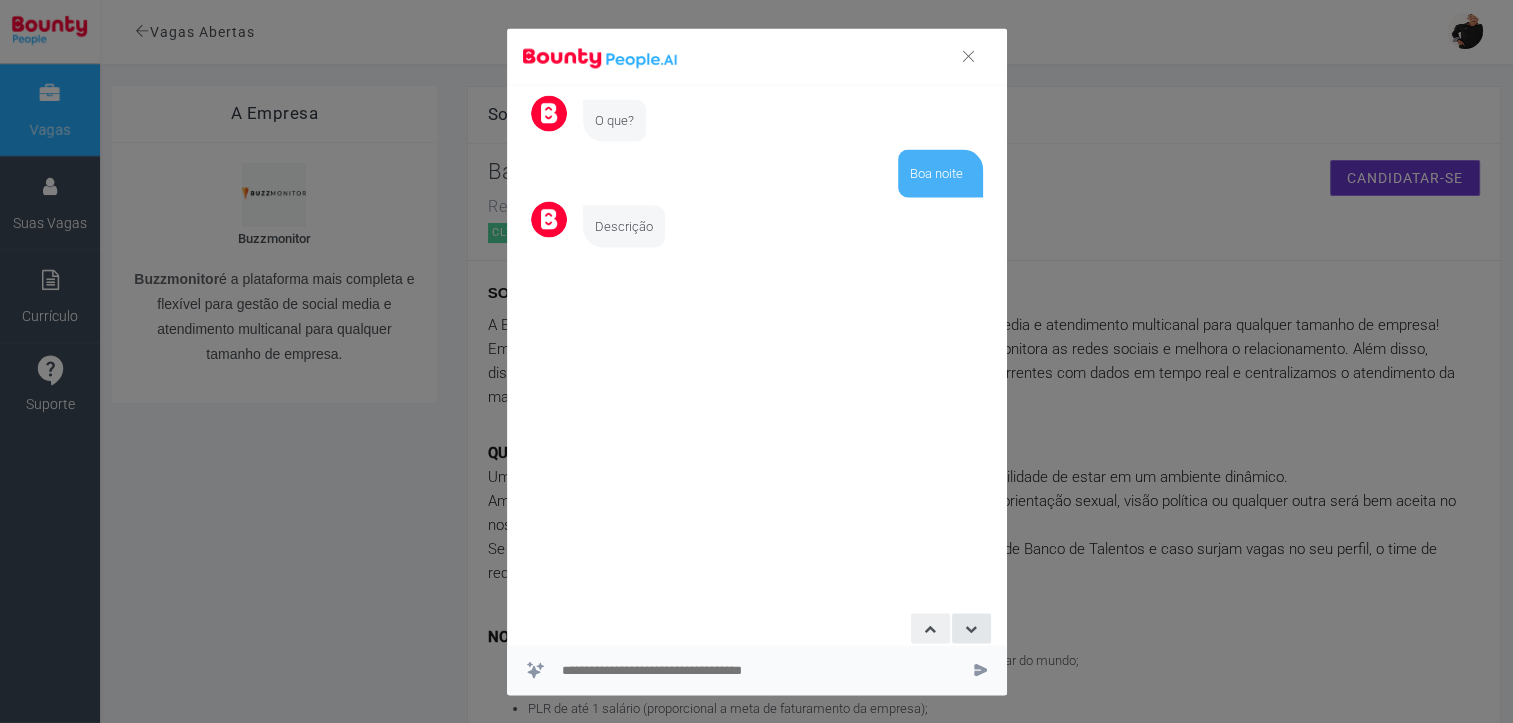 click at bounding box center (930, 628) 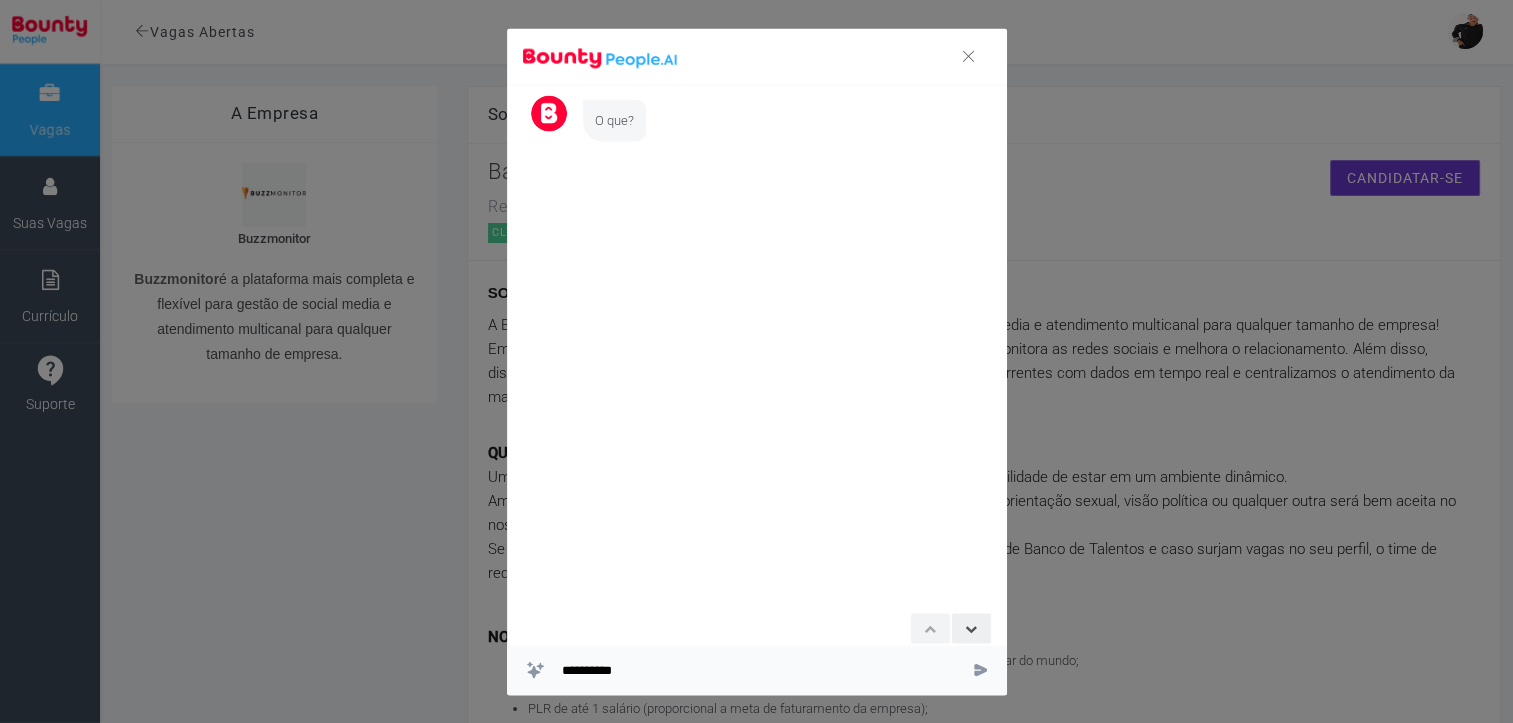 click at bounding box center [971, 628] 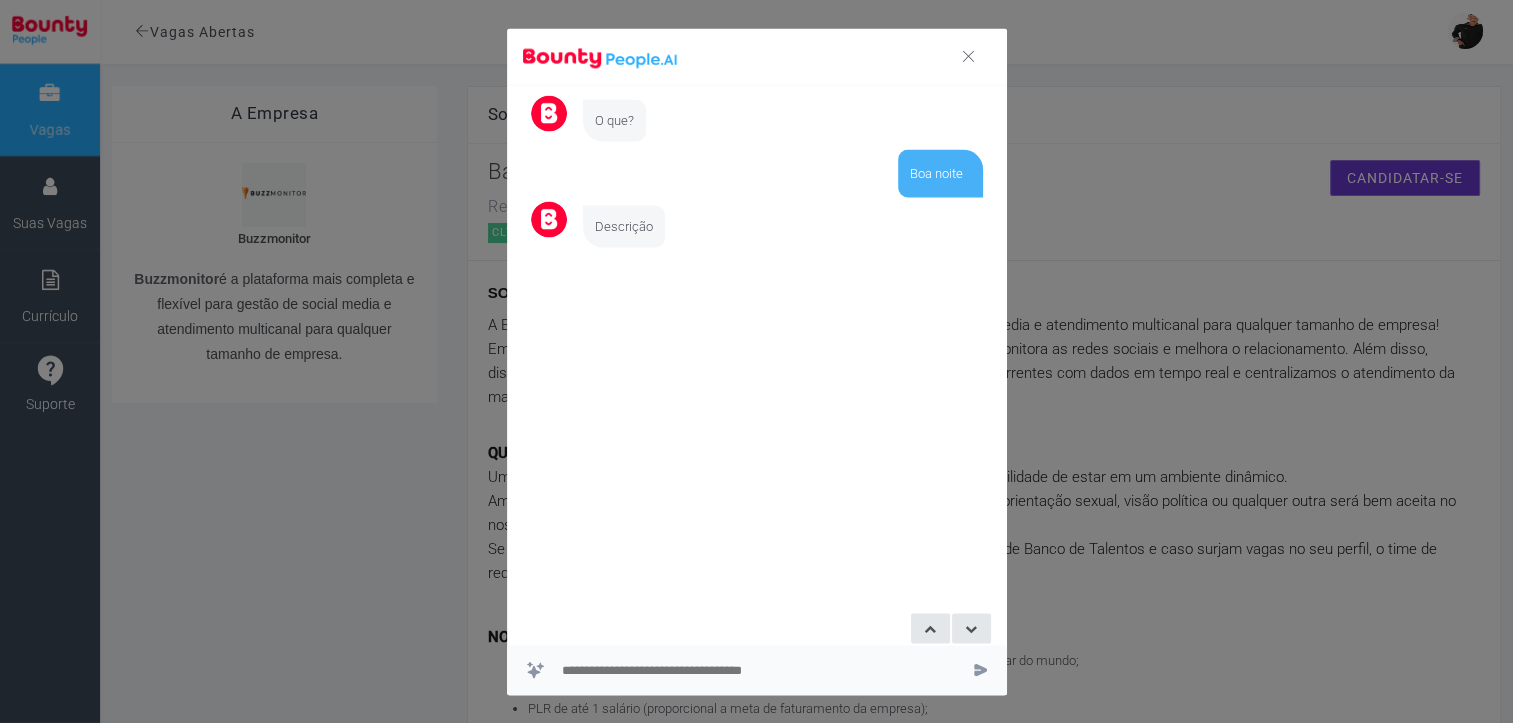 click at bounding box center (759, 670) 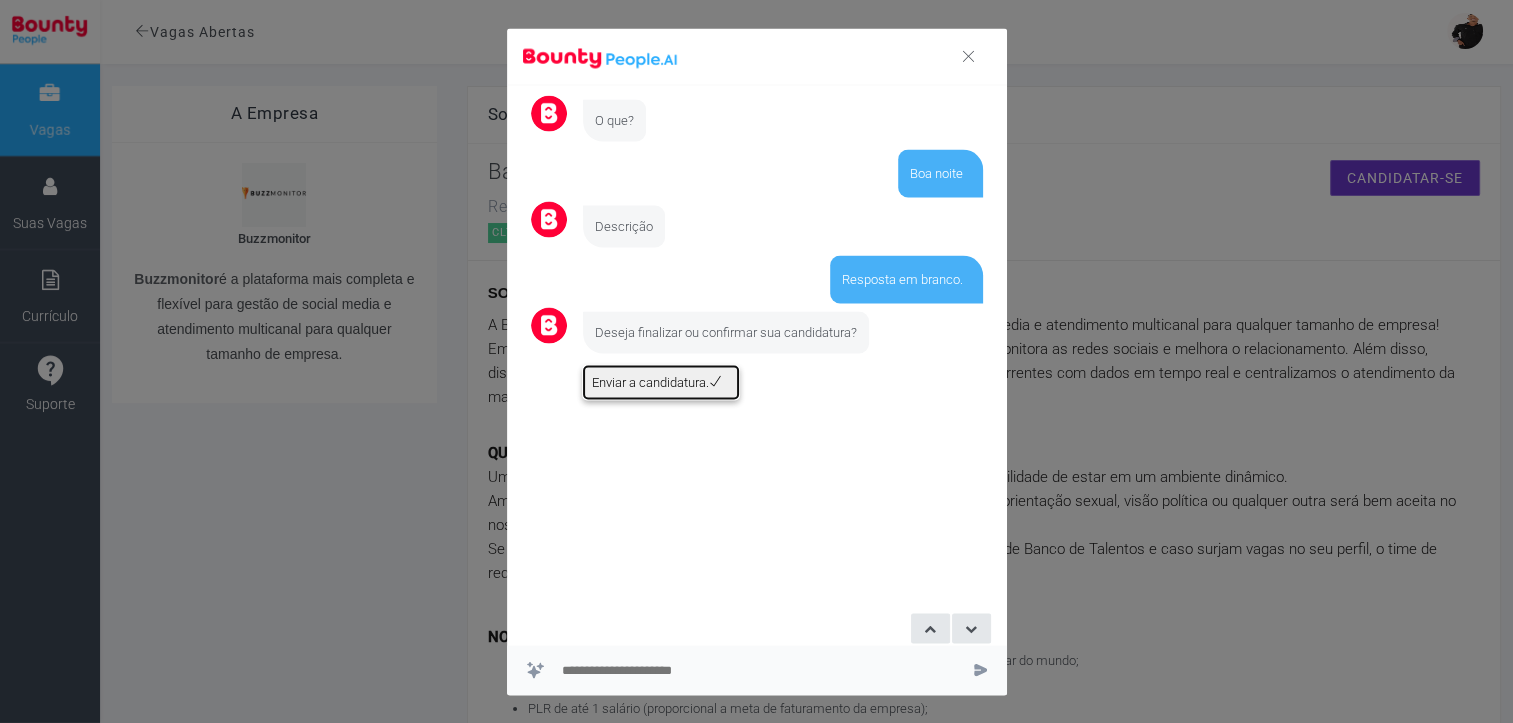 click on "Enviar a candidatura." at bounding box center (661, 383) 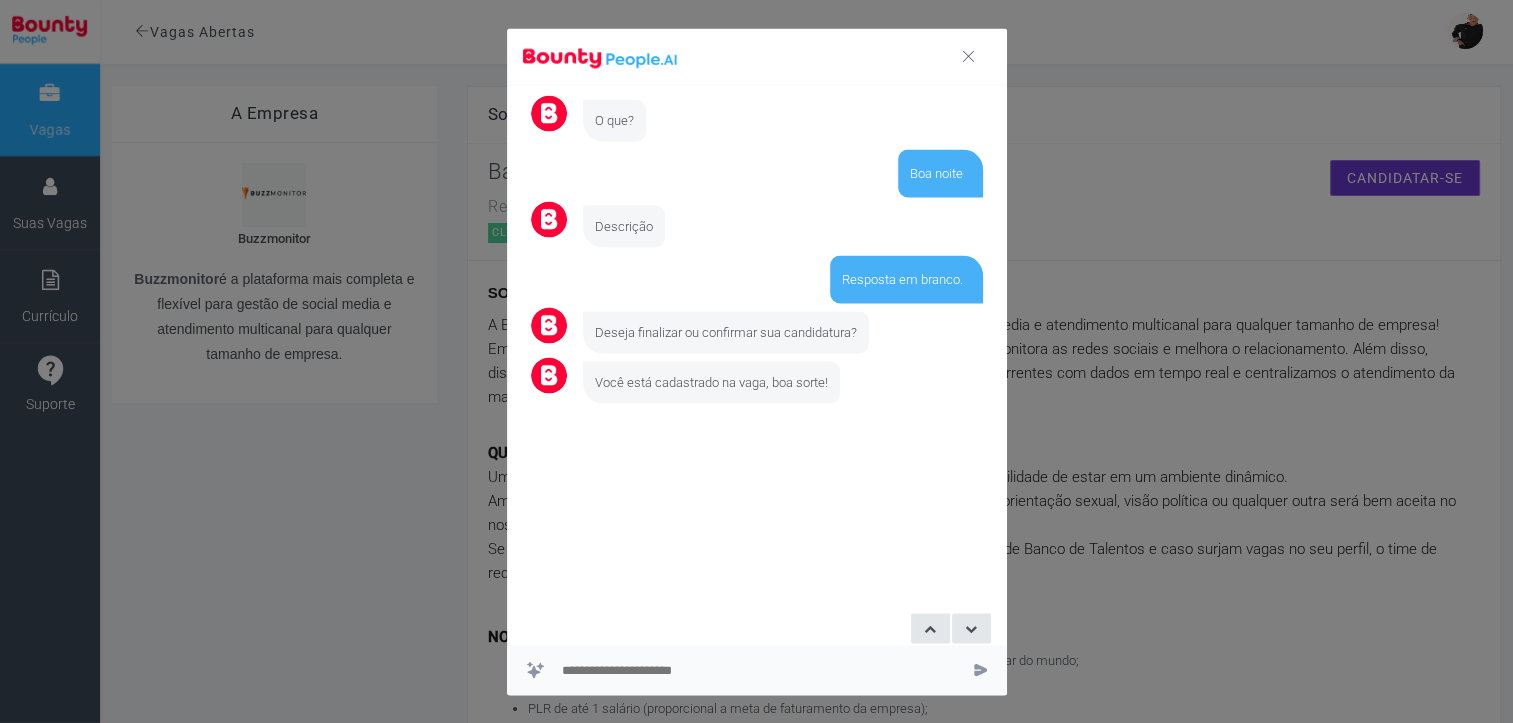 click at bounding box center [980, 669] 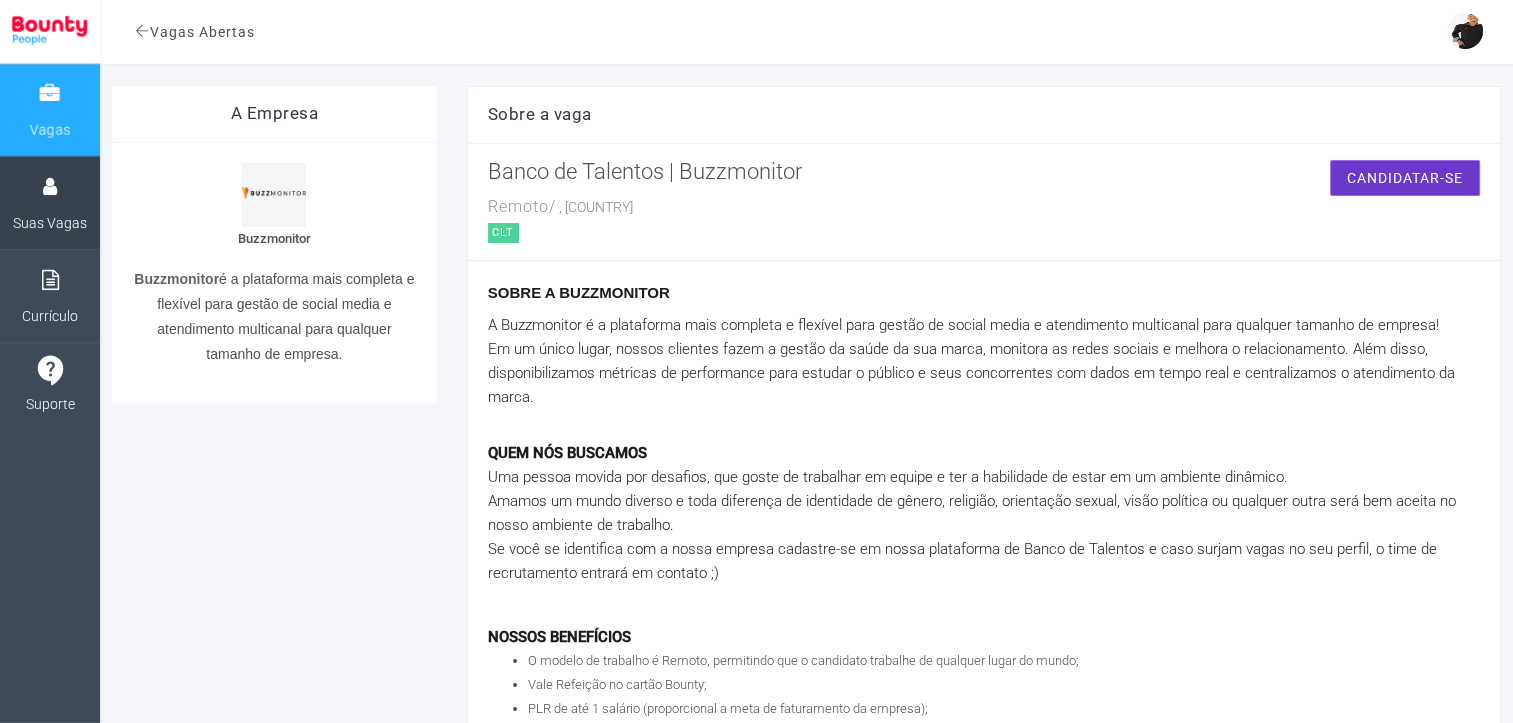 click on "Suas Vagas" at bounding box center [50, 223] 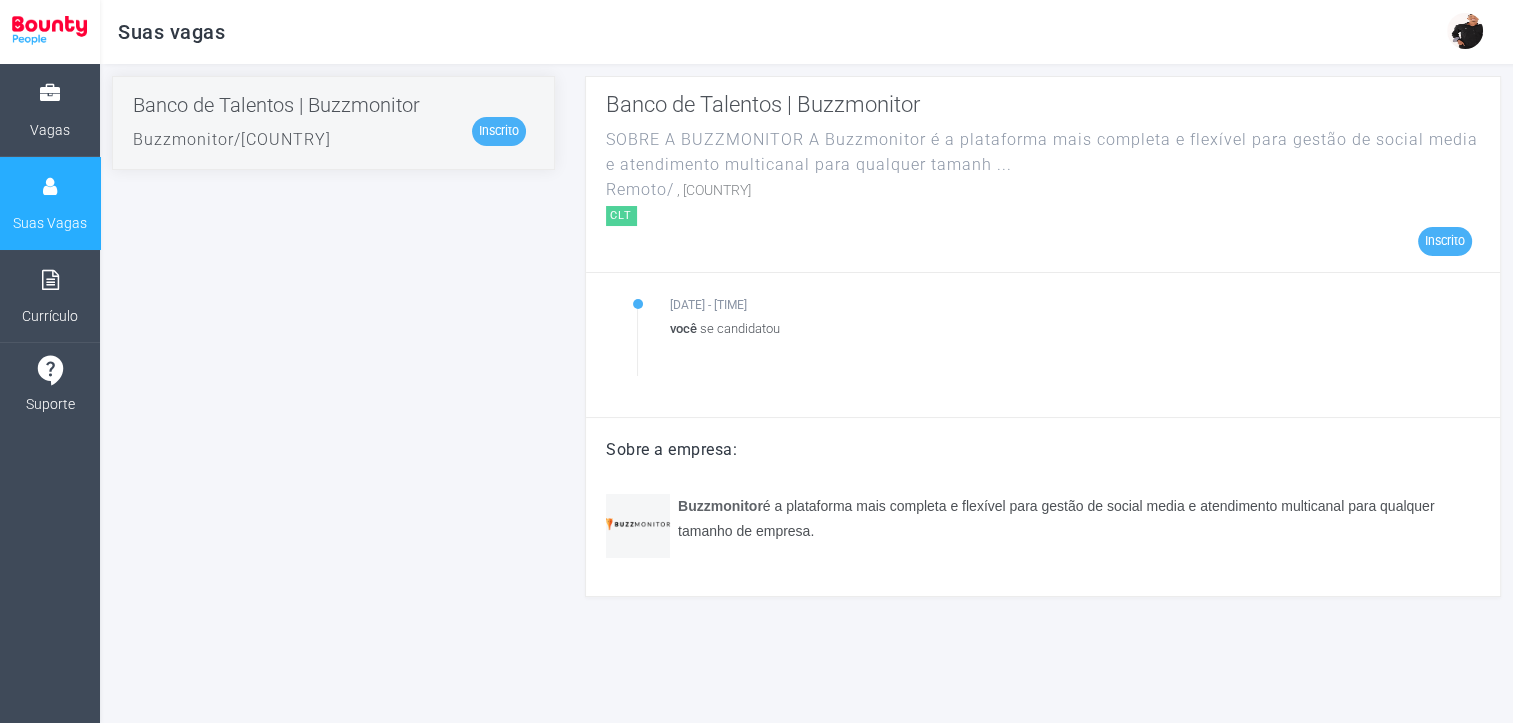 click on "Inscrito" at bounding box center [499, 131] 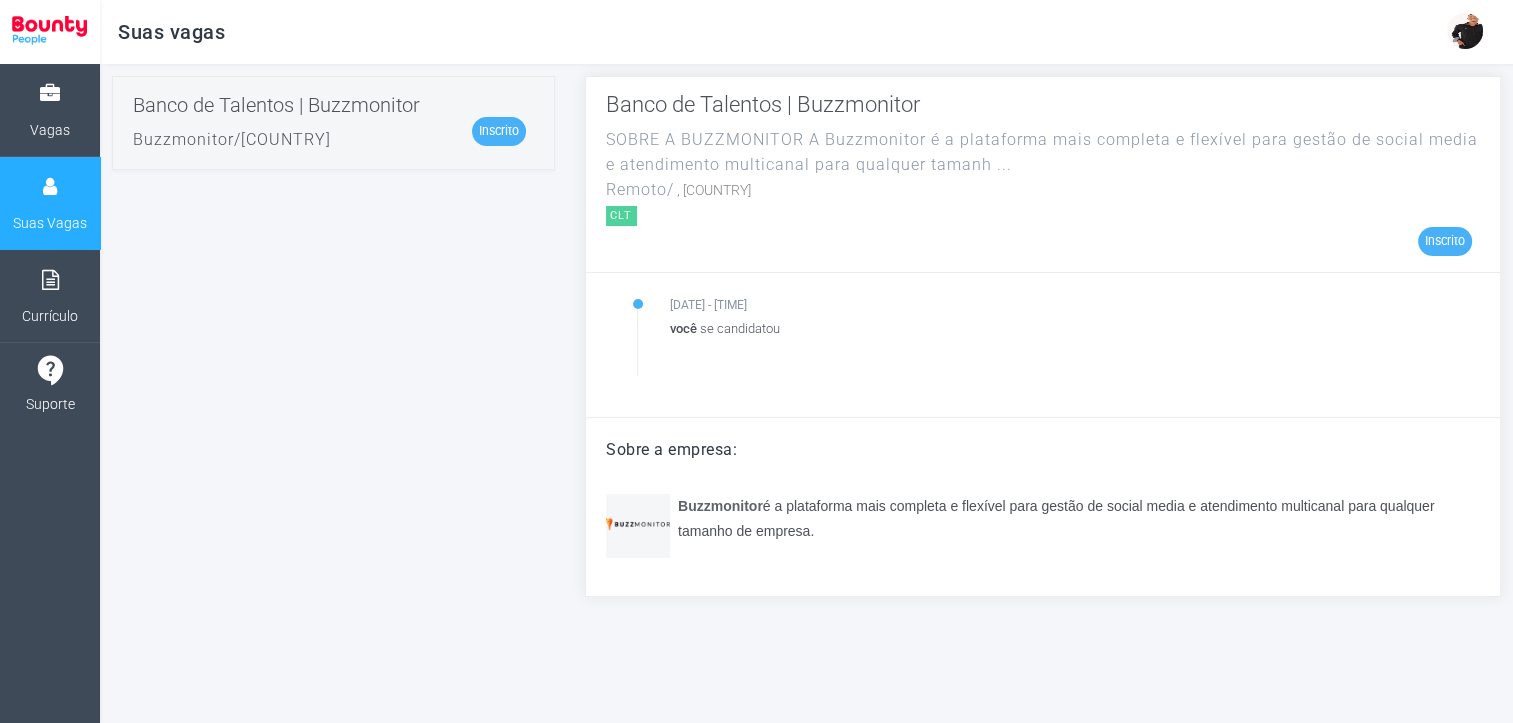 scroll, scrollTop: 15, scrollLeft: 0, axis: vertical 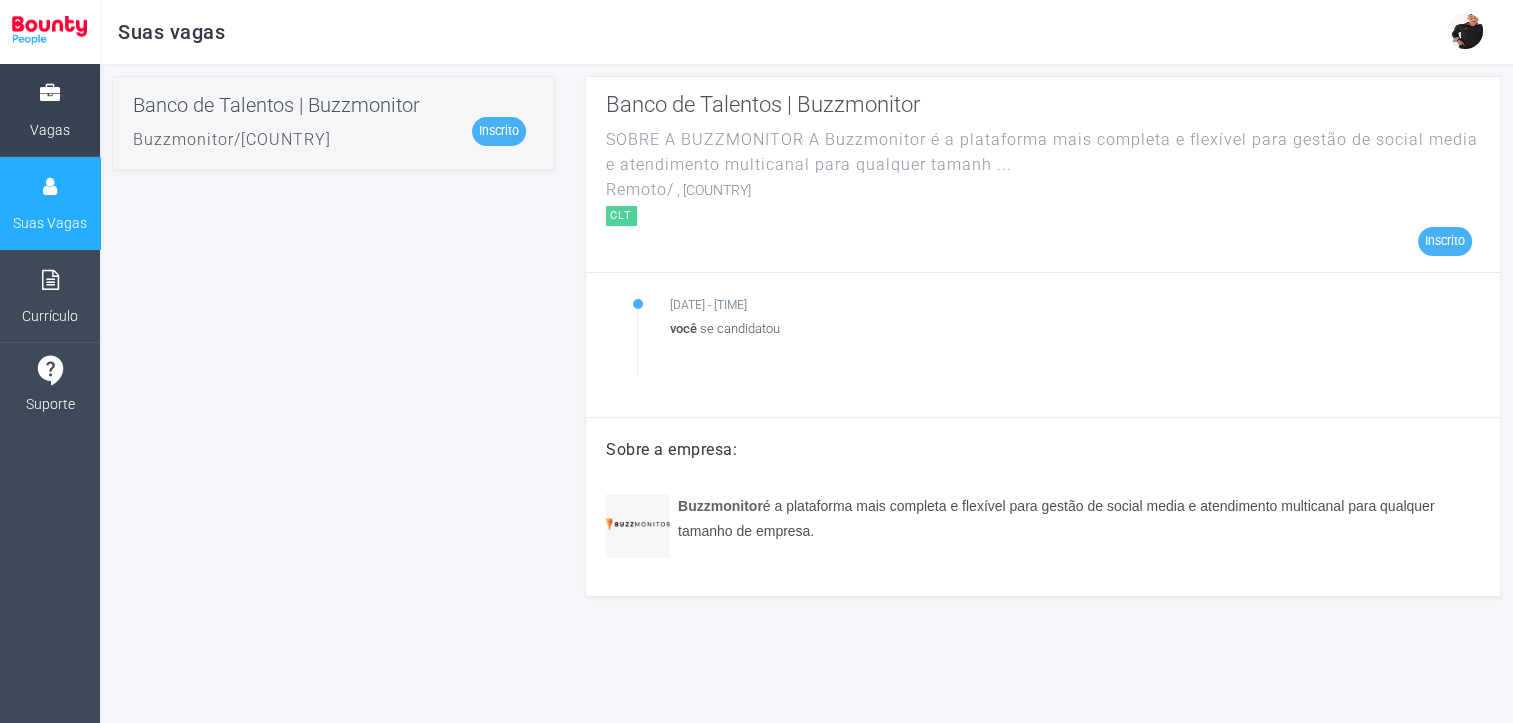 click on "Vagas" at bounding box center [50, 110] 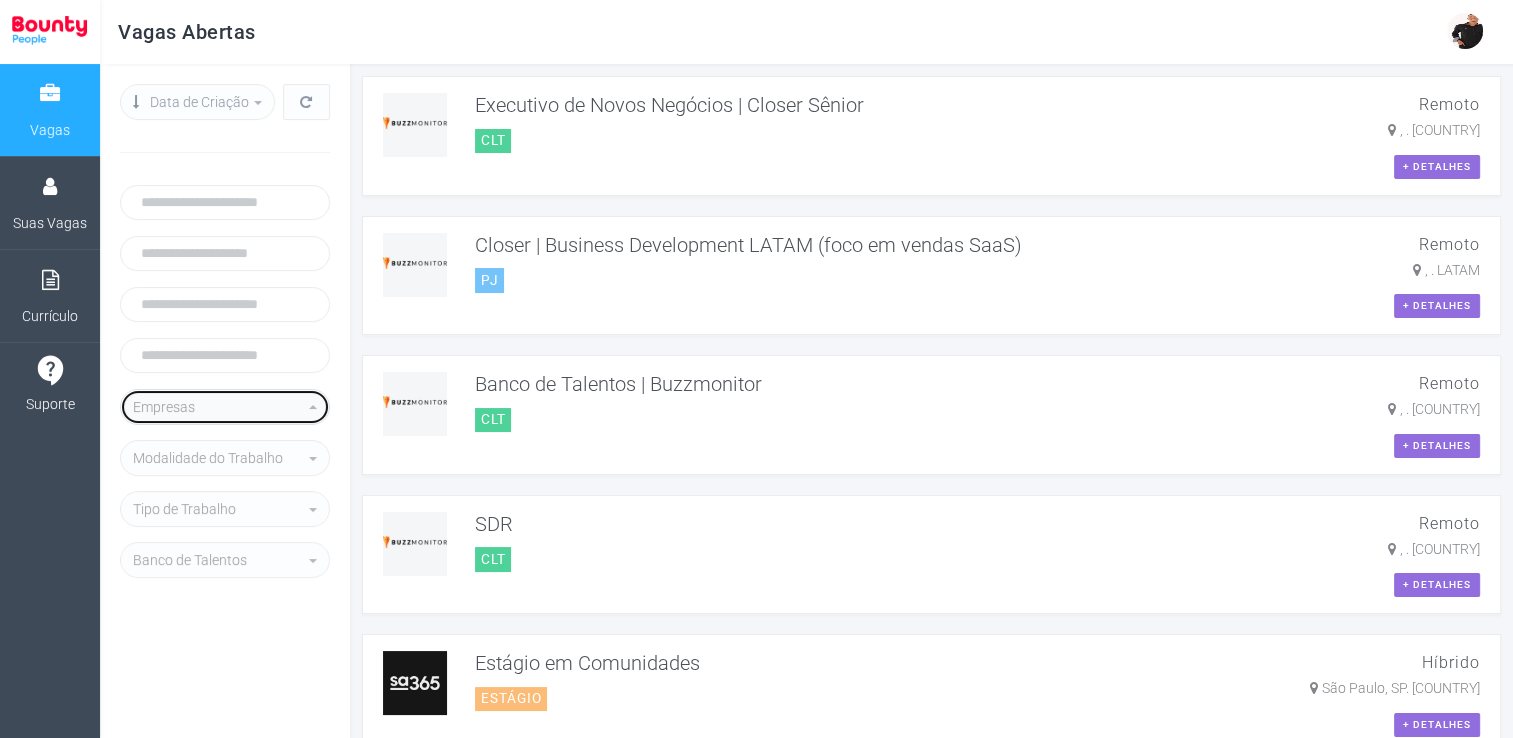 click on "Empresas" at bounding box center [219, 407] 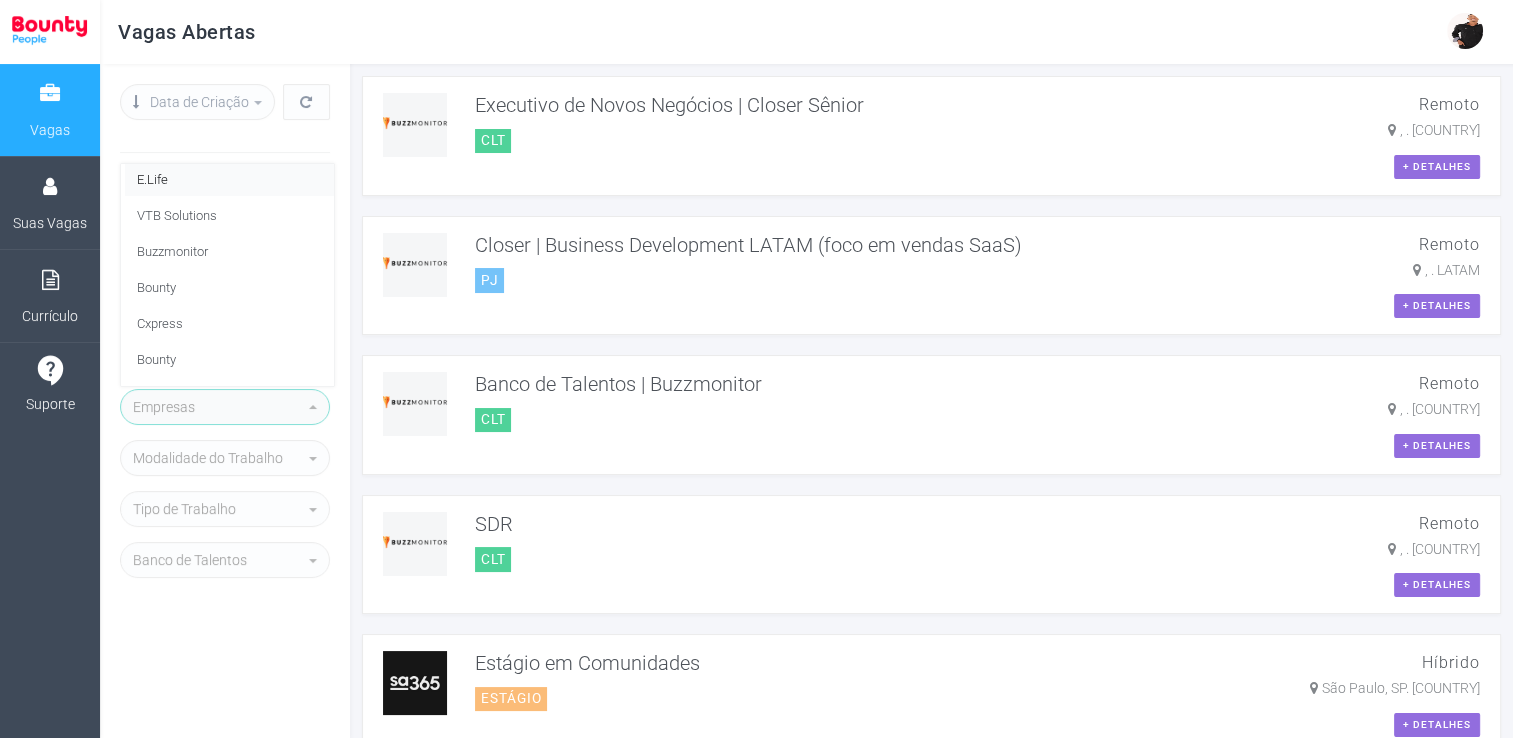 click on "E.Life" at bounding box center [229, 180] 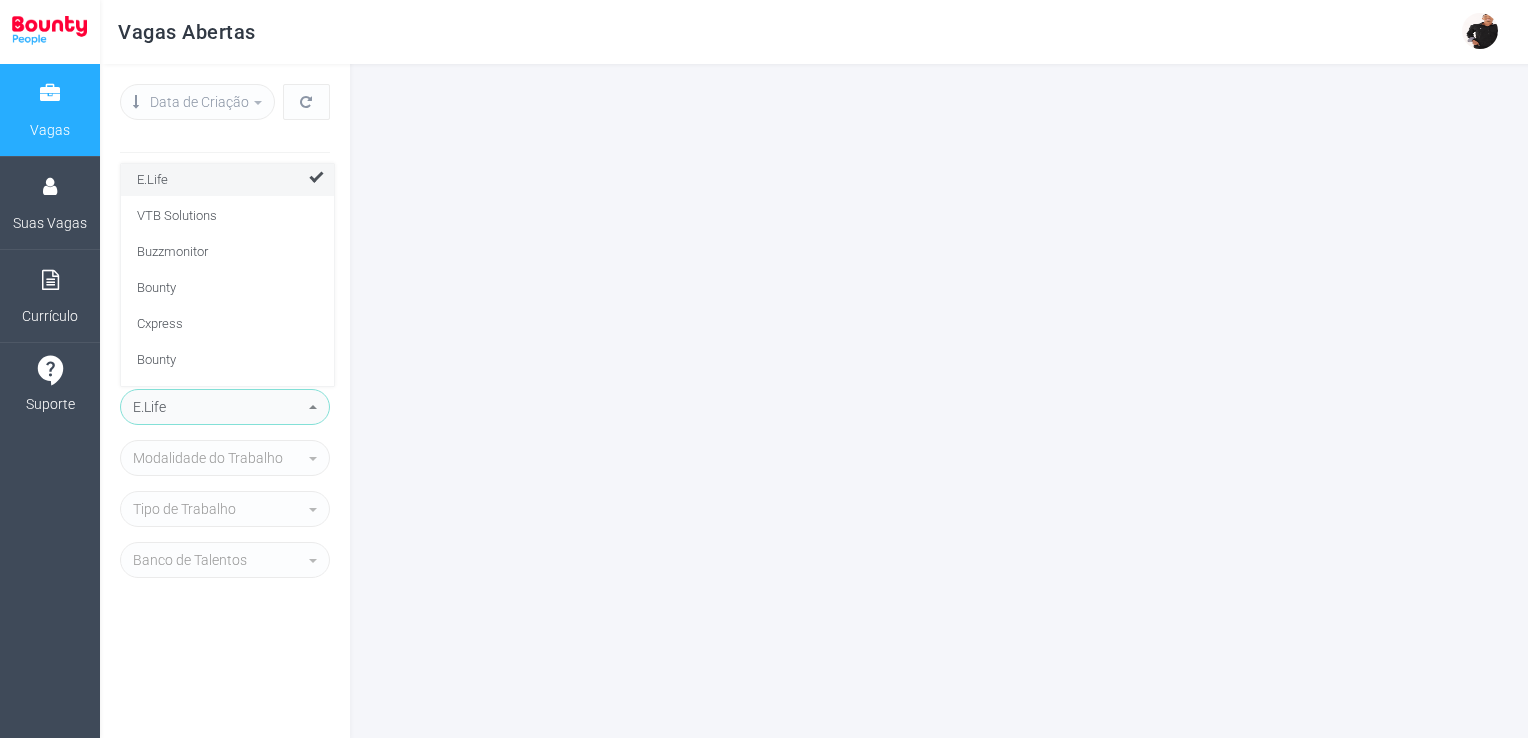 click on "E.Life" at bounding box center (229, 180) 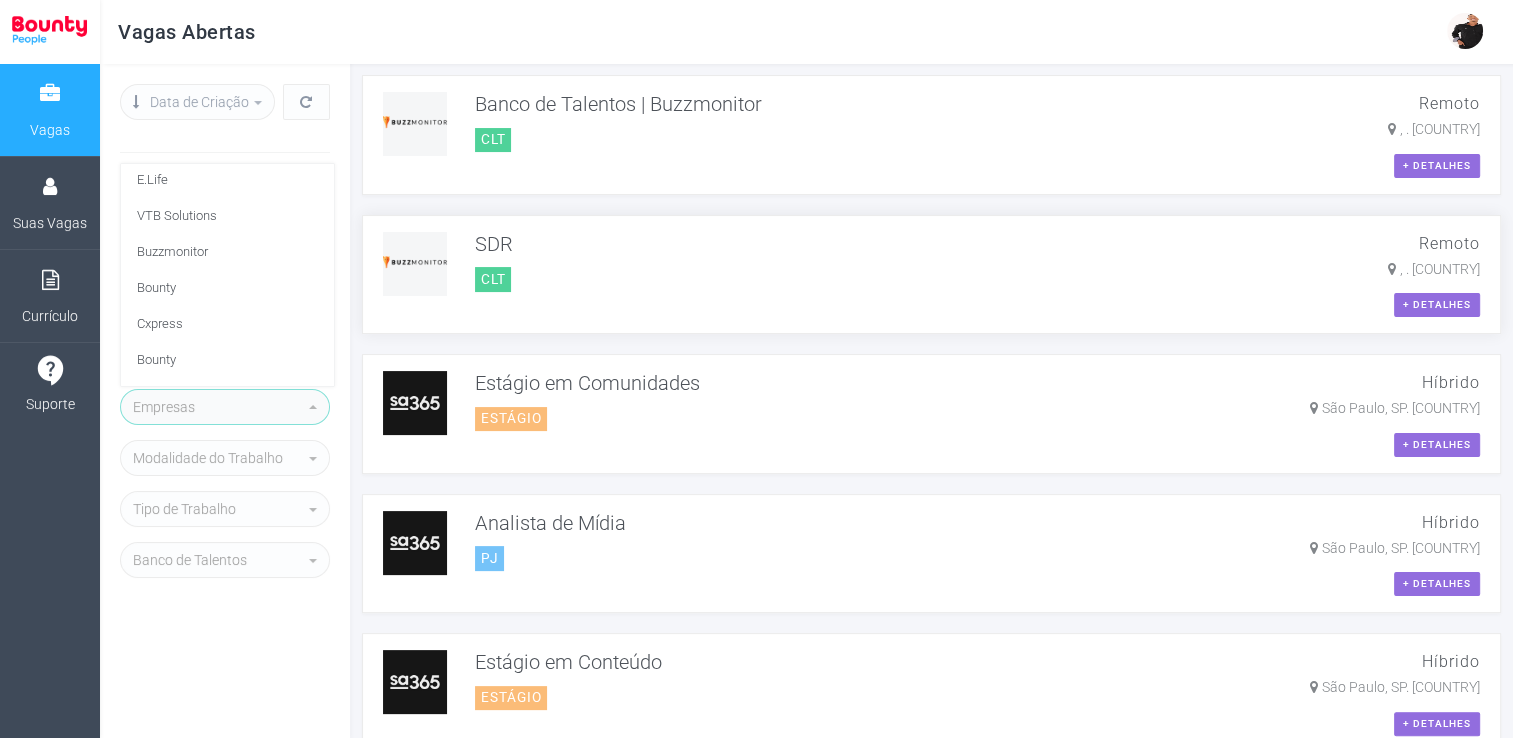 scroll, scrollTop: 300, scrollLeft: 0, axis: vertical 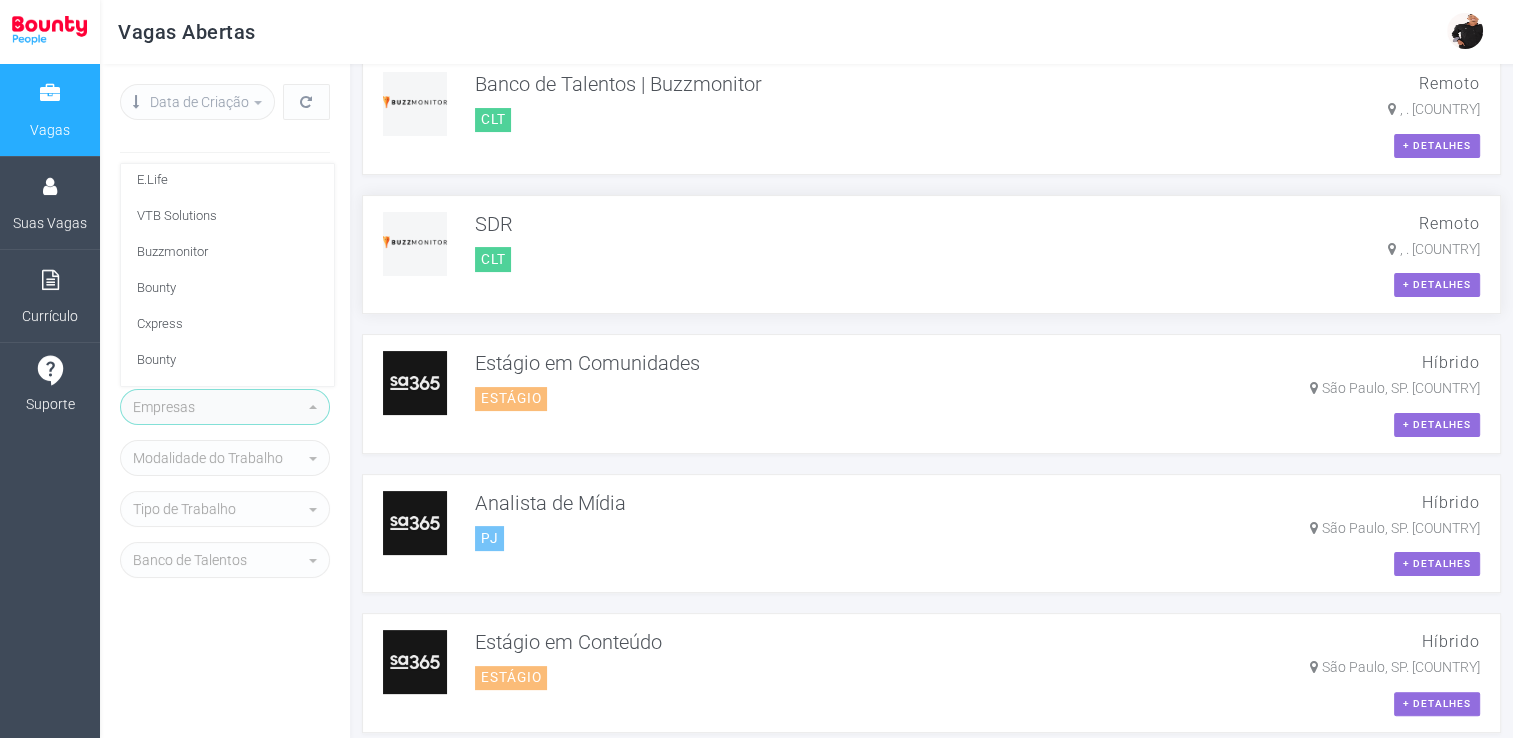 click on "SDR
CLT
Remoto
, .
[COUNTRY]
+ detalhes" at bounding box center (931, 255) 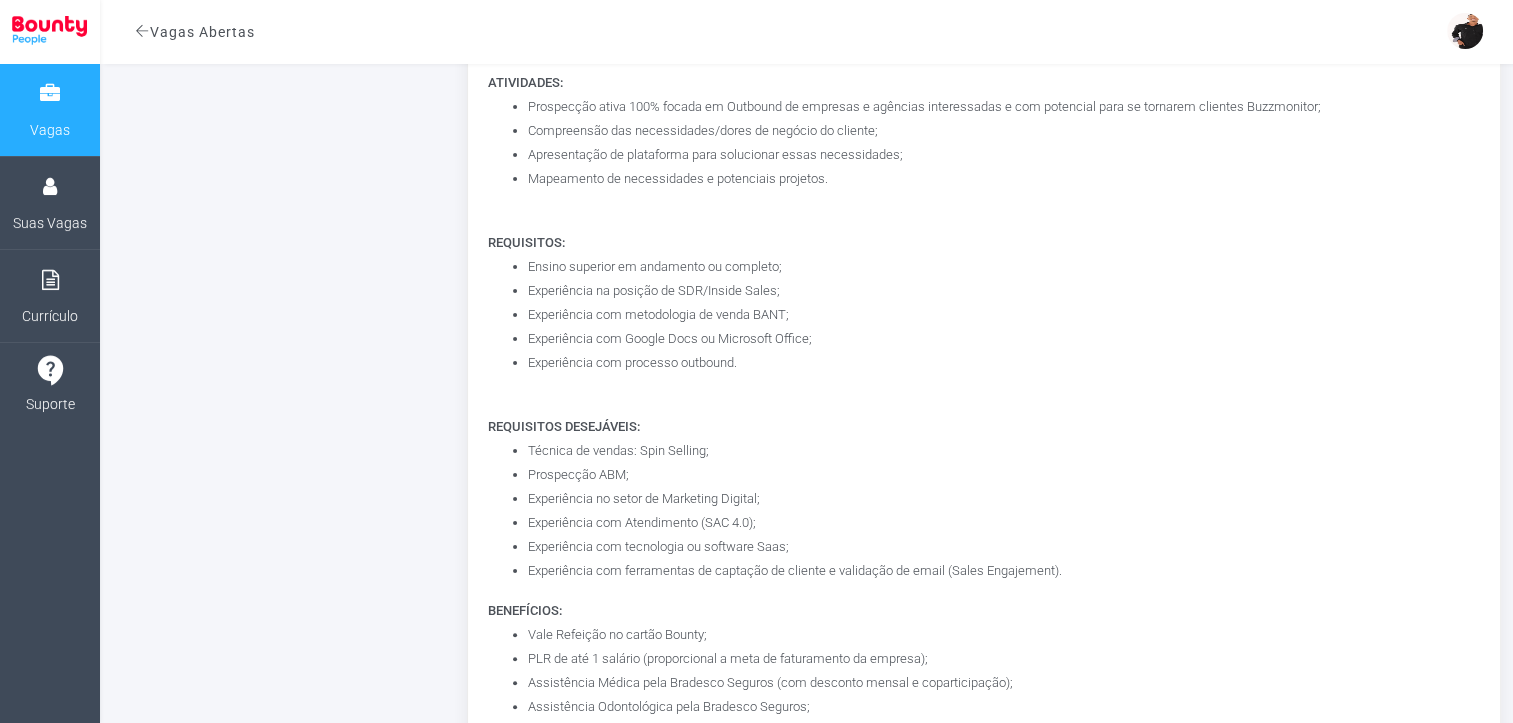 scroll, scrollTop: 400, scrollLeft: 0, axis: vertical 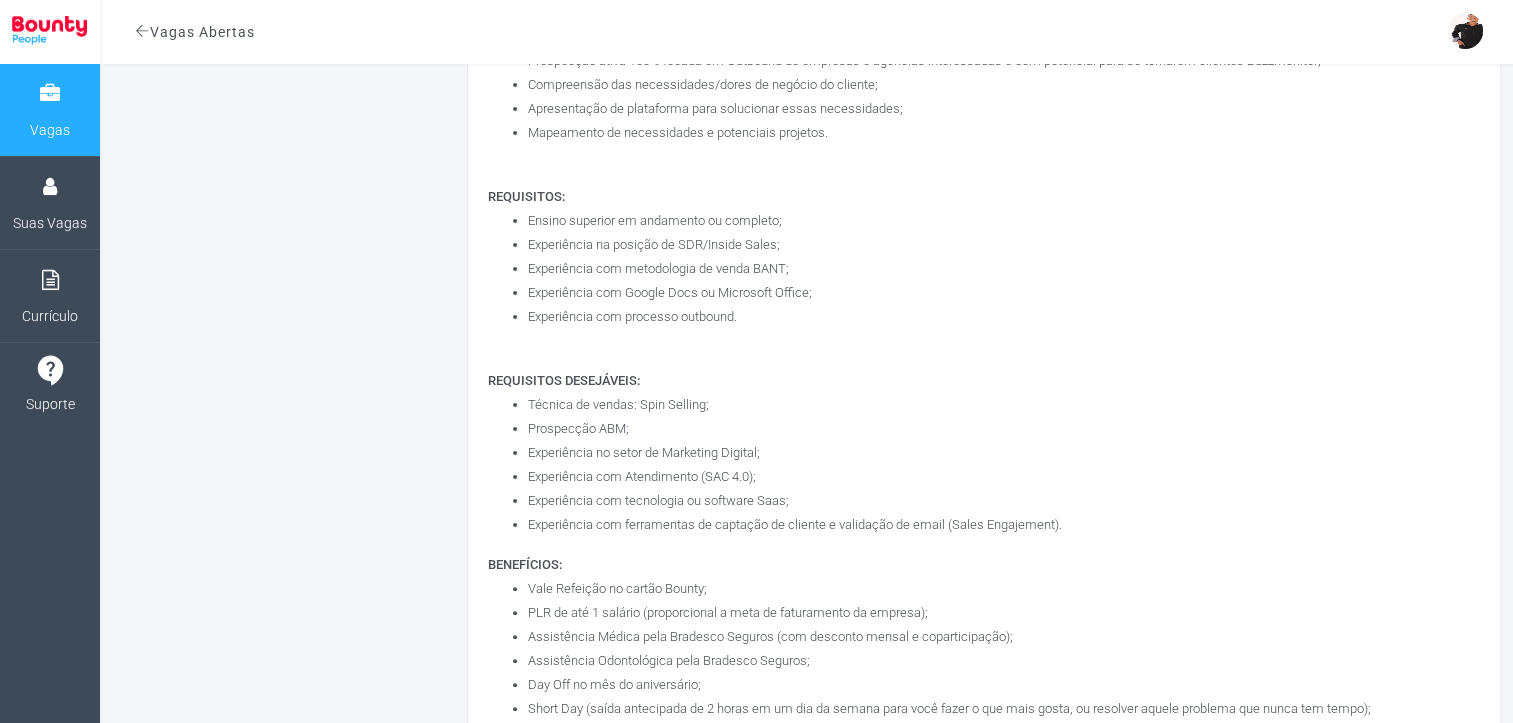 click on "Vagas Abertas" at bounding box center [195, 32] 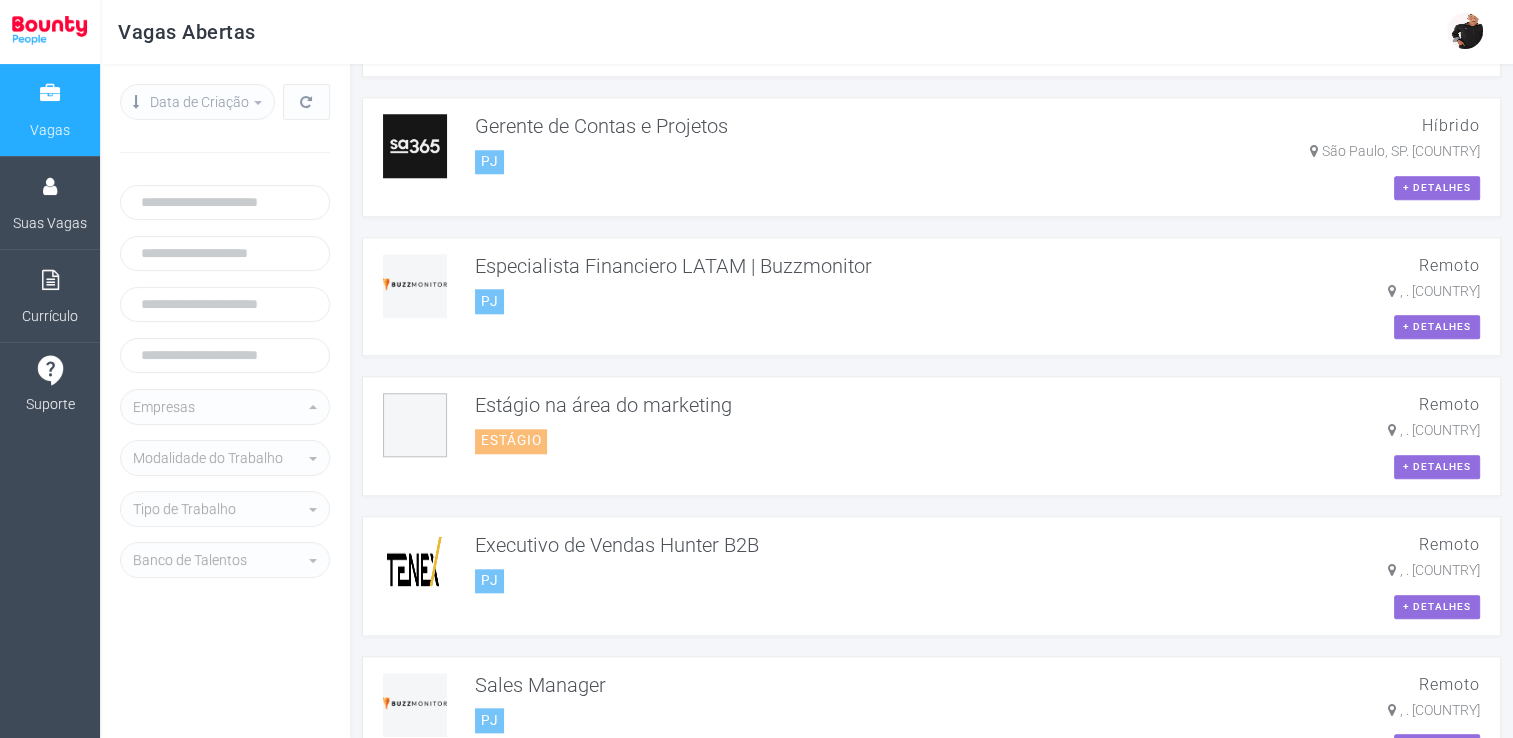 scroll, scrollTop: 1800, scrollLeft: 0, axis: vertical 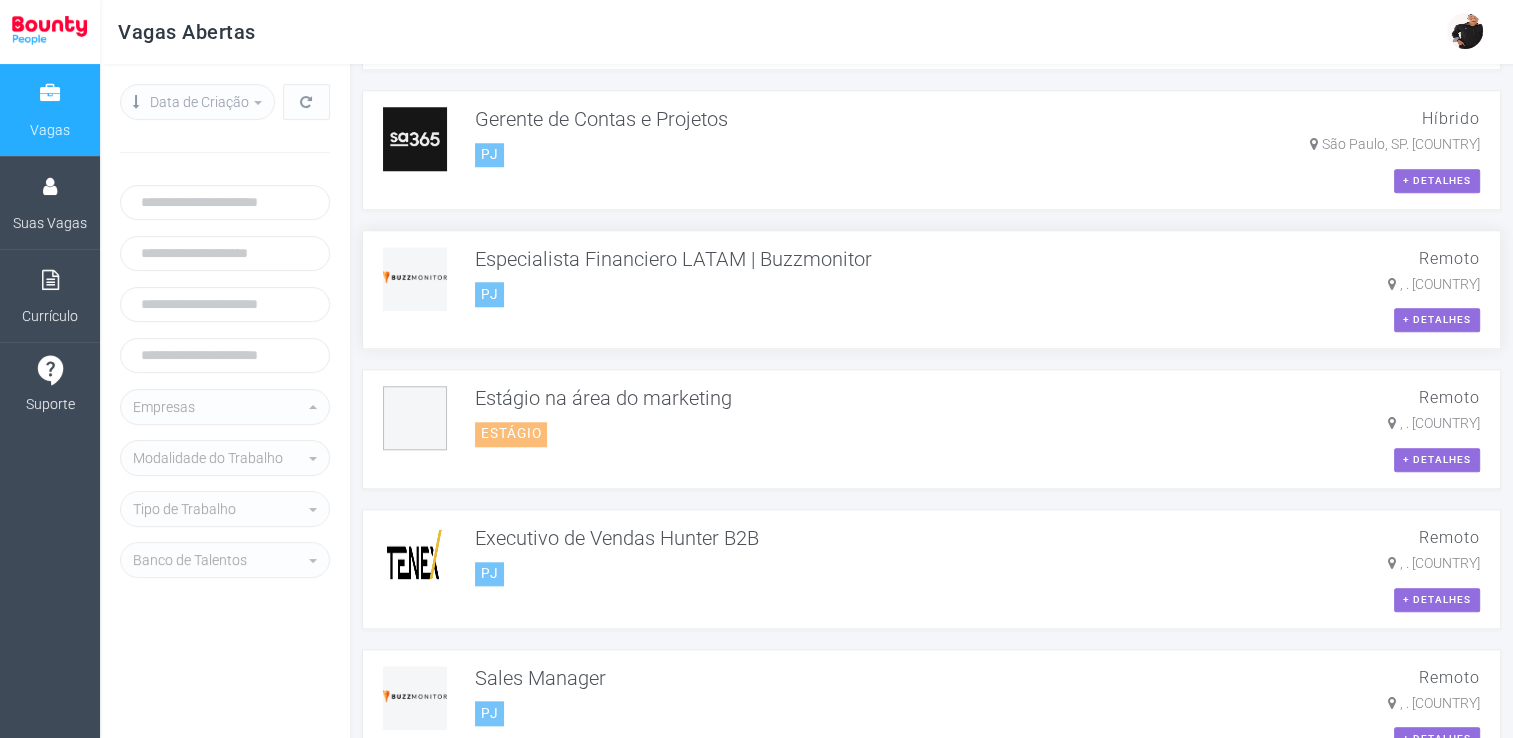click on "Especialista Financiero LATAM | Buzzmonitor
PJ" at bounding box center [923, 277] 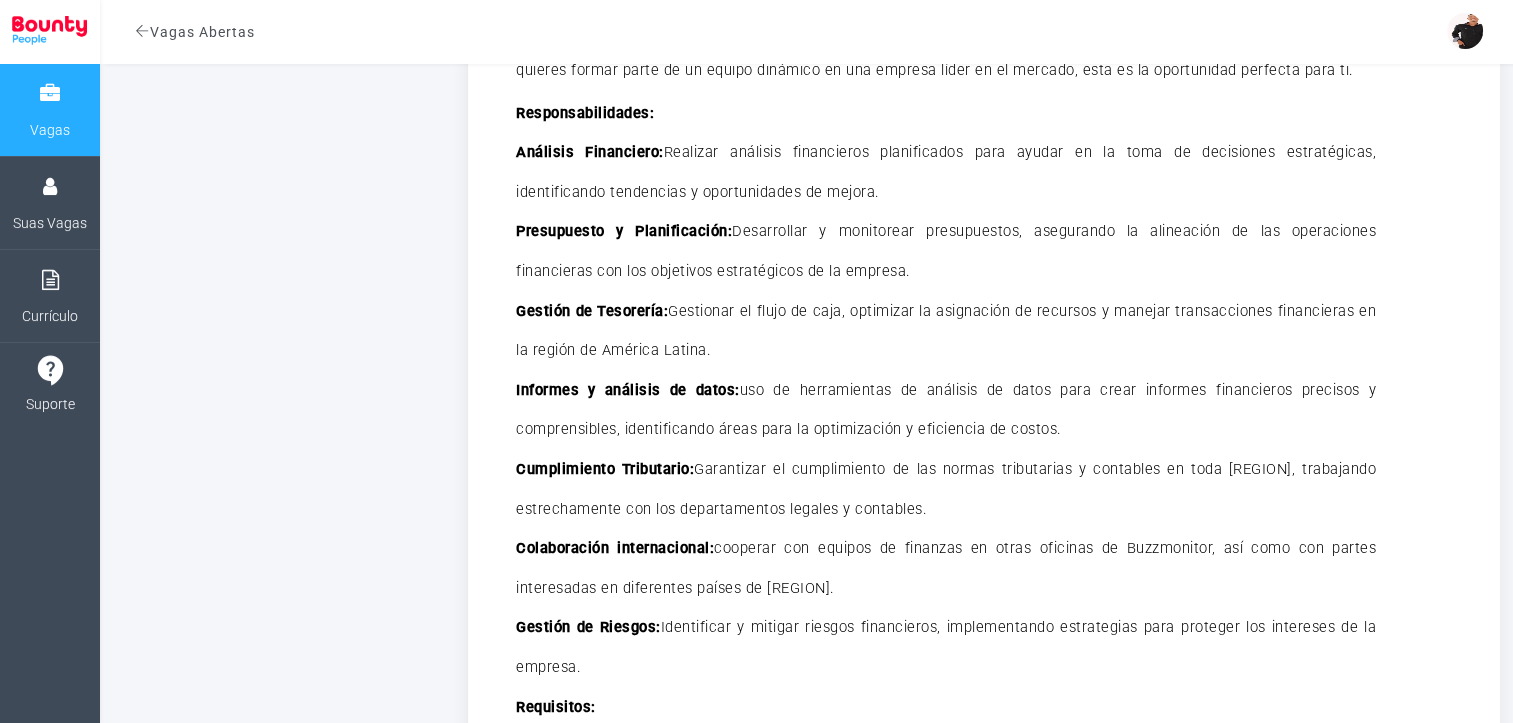 scroll, scrollTop: 400, scrollLeft: 0, axis: vertical 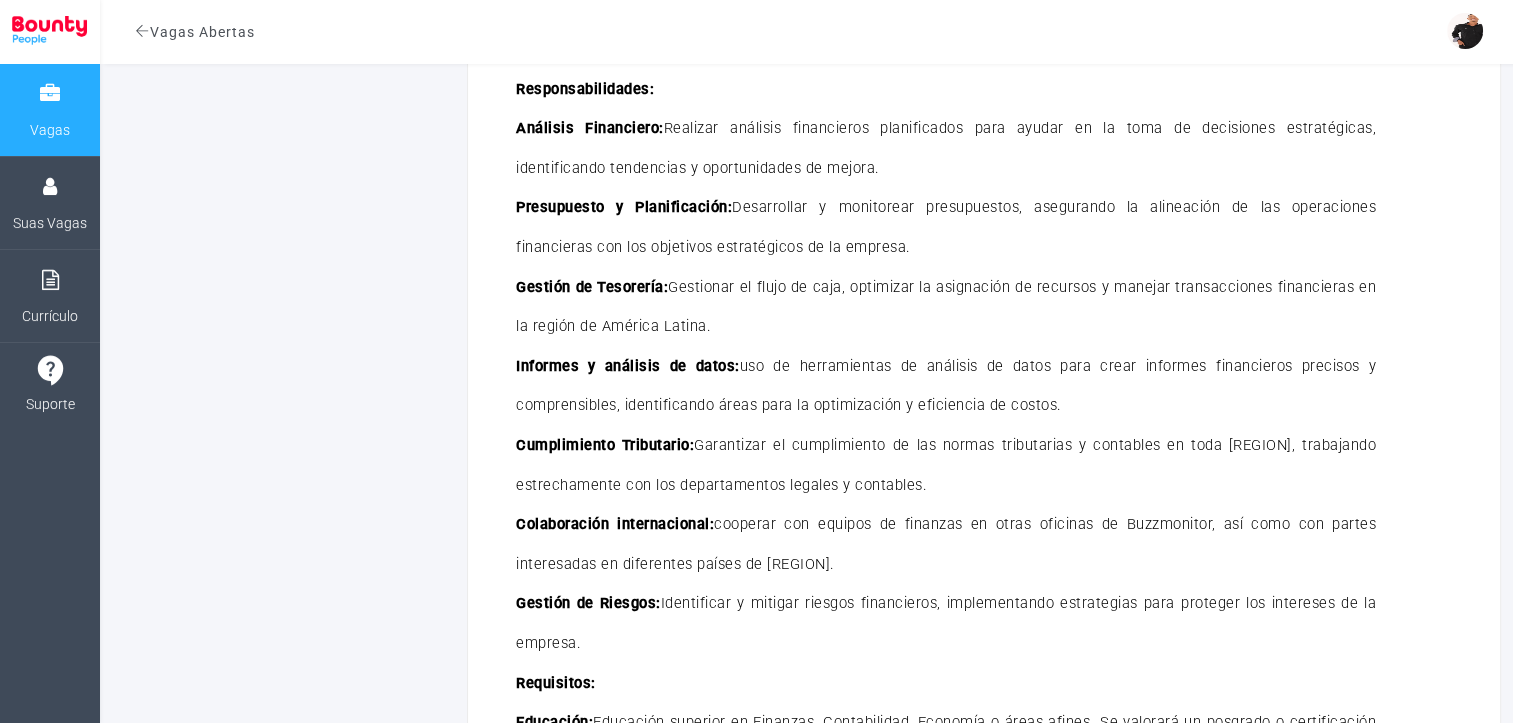 click at bounding box center [142, 31] 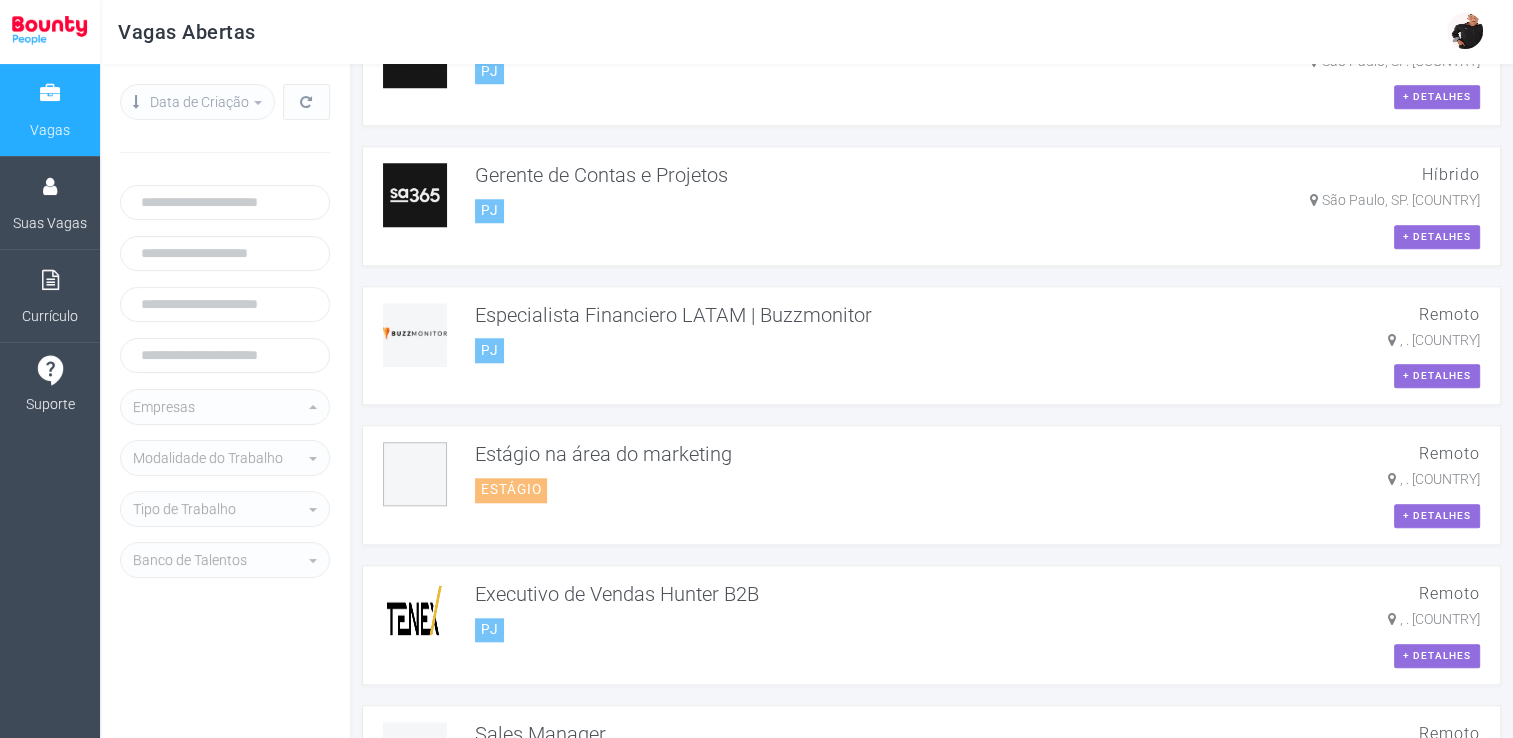 scroll, scrollTop: 1800, scrollLeft: 0, axis: vertical 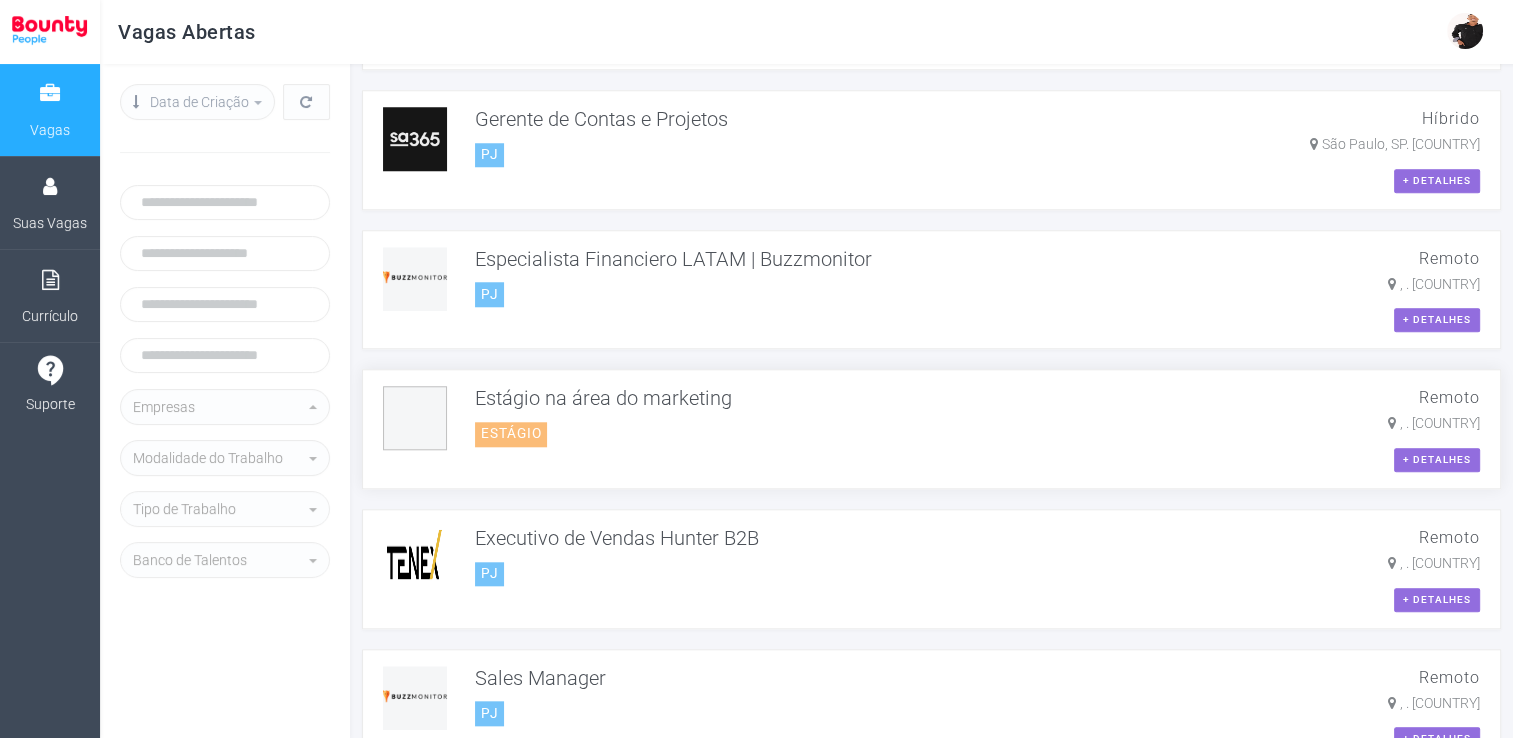 click on "Estágio na área do marketing
Estágio" at bounding box center (923, 416) 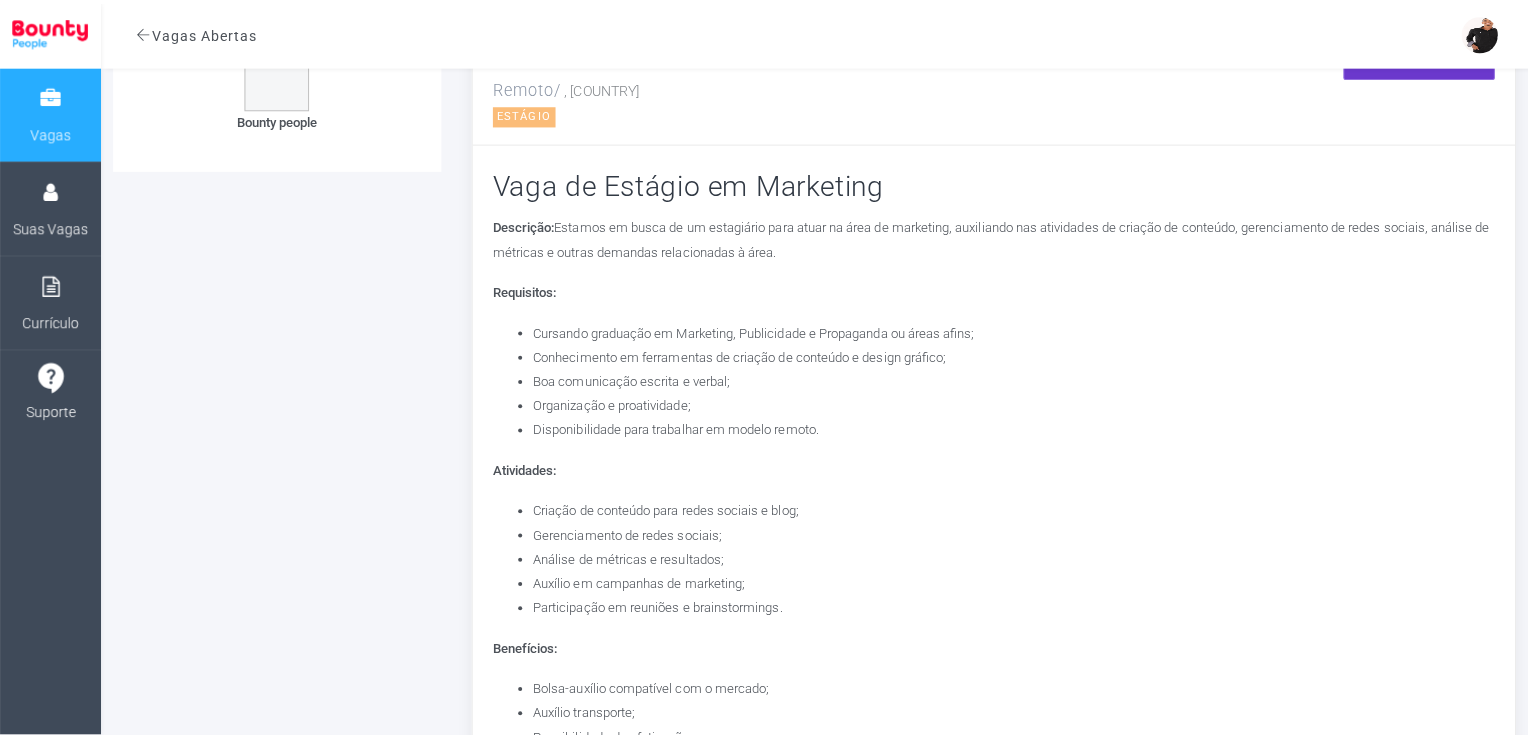 scroll, scrollTop: 0, scrollLeft: 0, axis: both 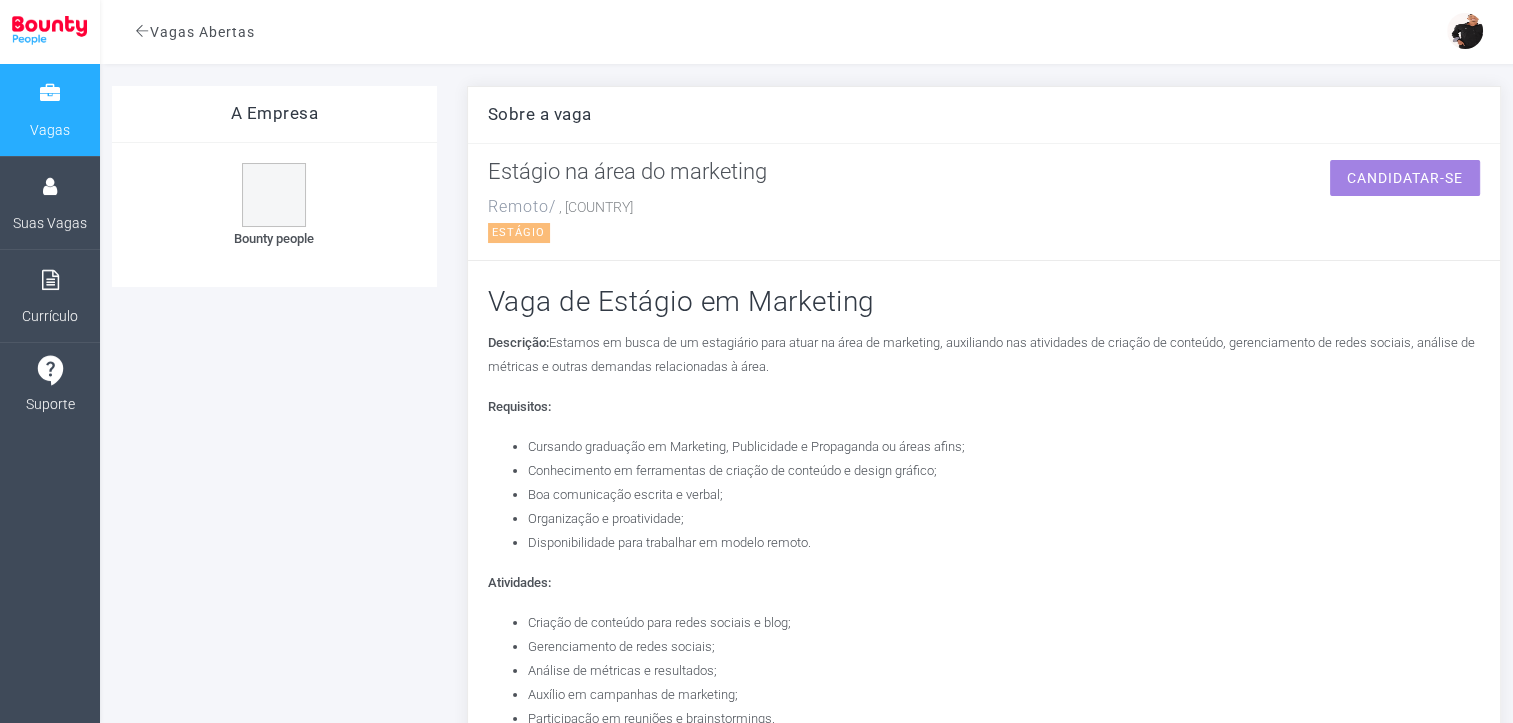 click on "CANDIDATAR-SE" at bounding box center [1405, 178] 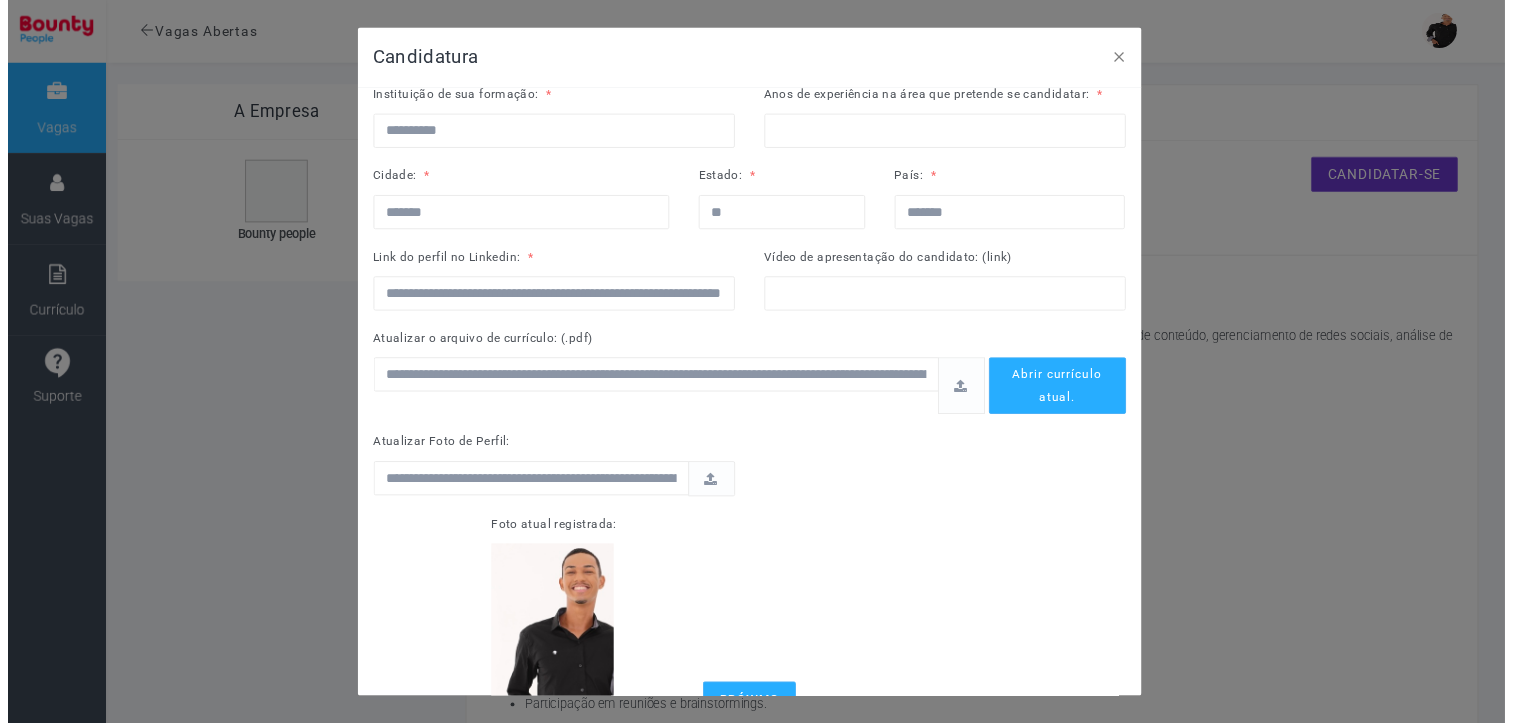 scroll, scrollTop: 337, scrollLeft: 0, axis: vertical 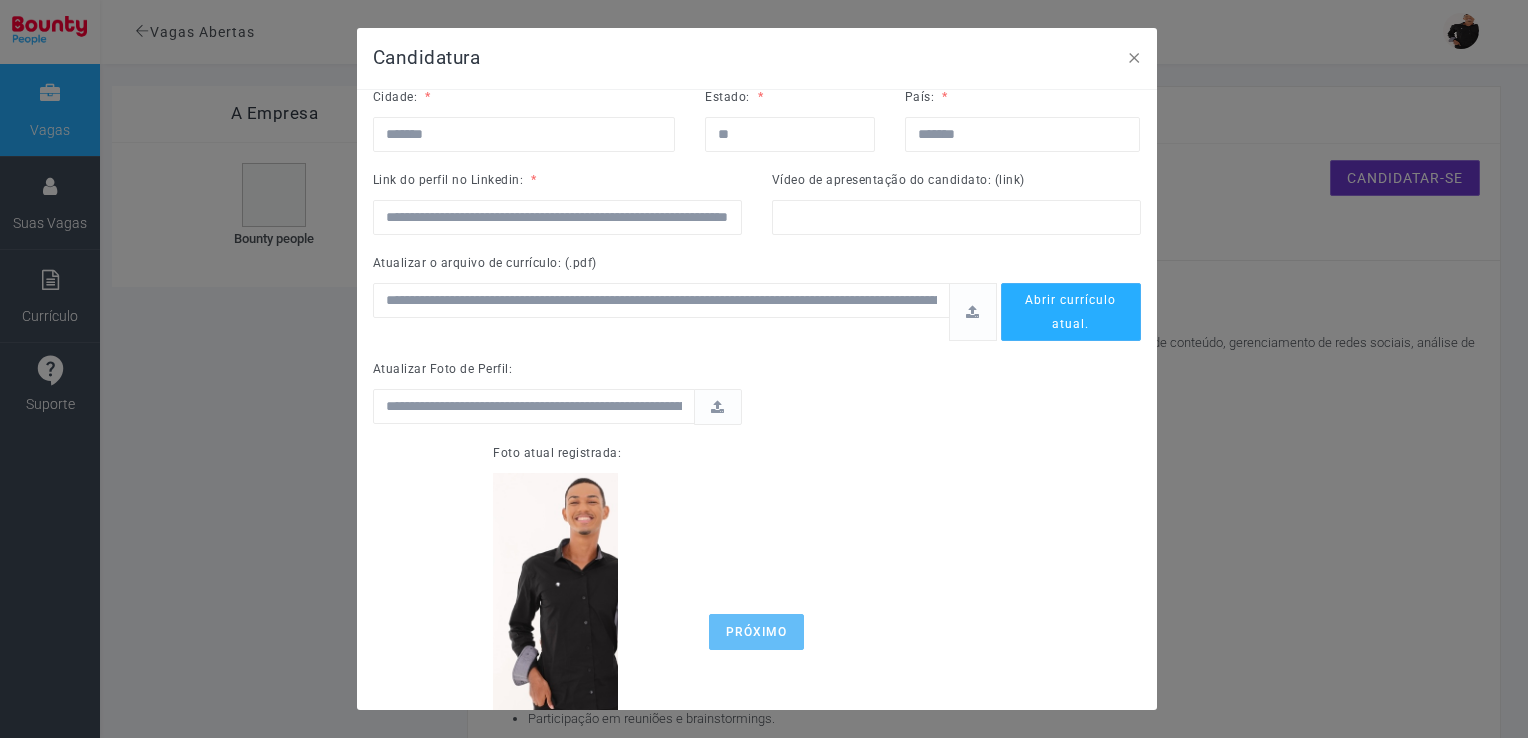 click on "Próximo" at bounding box center [756, 632] 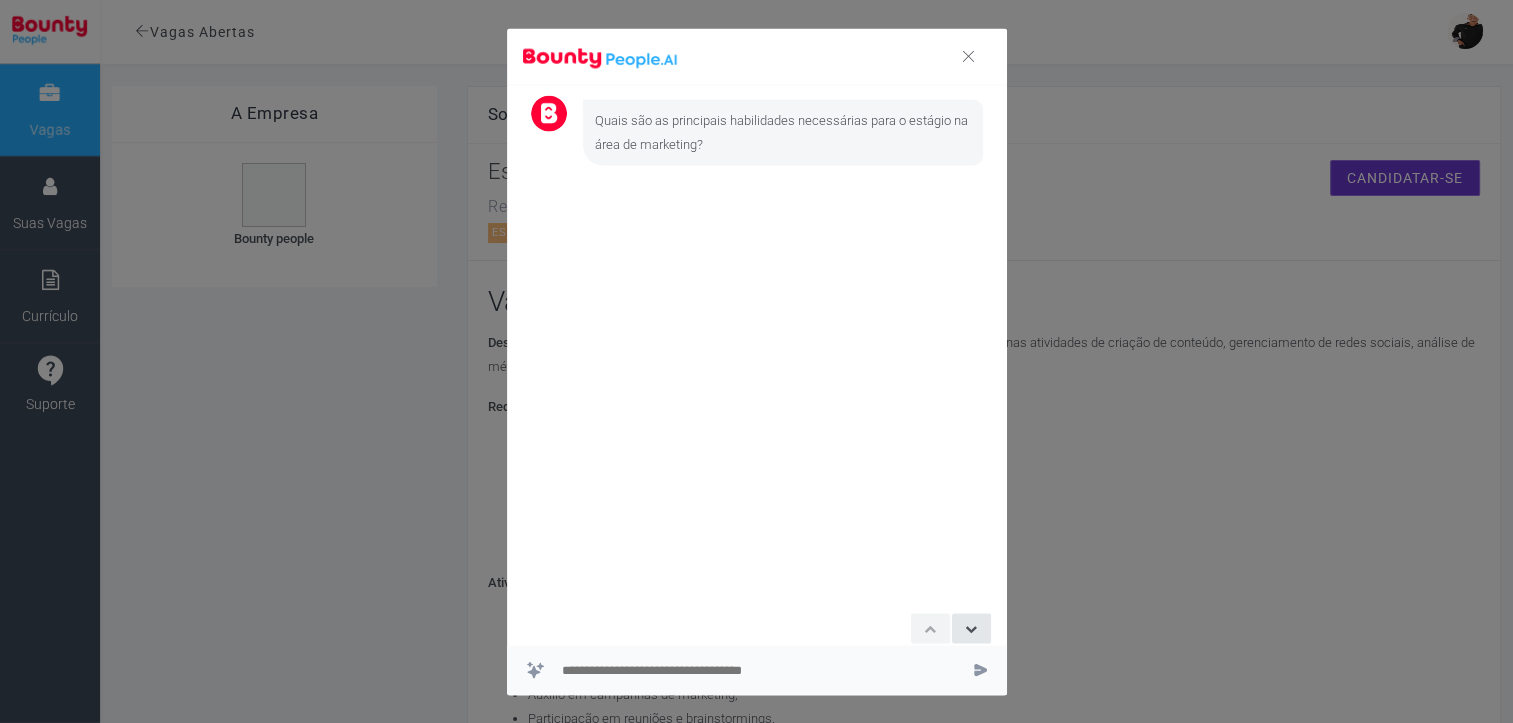 click at bounding box center [759, 670] 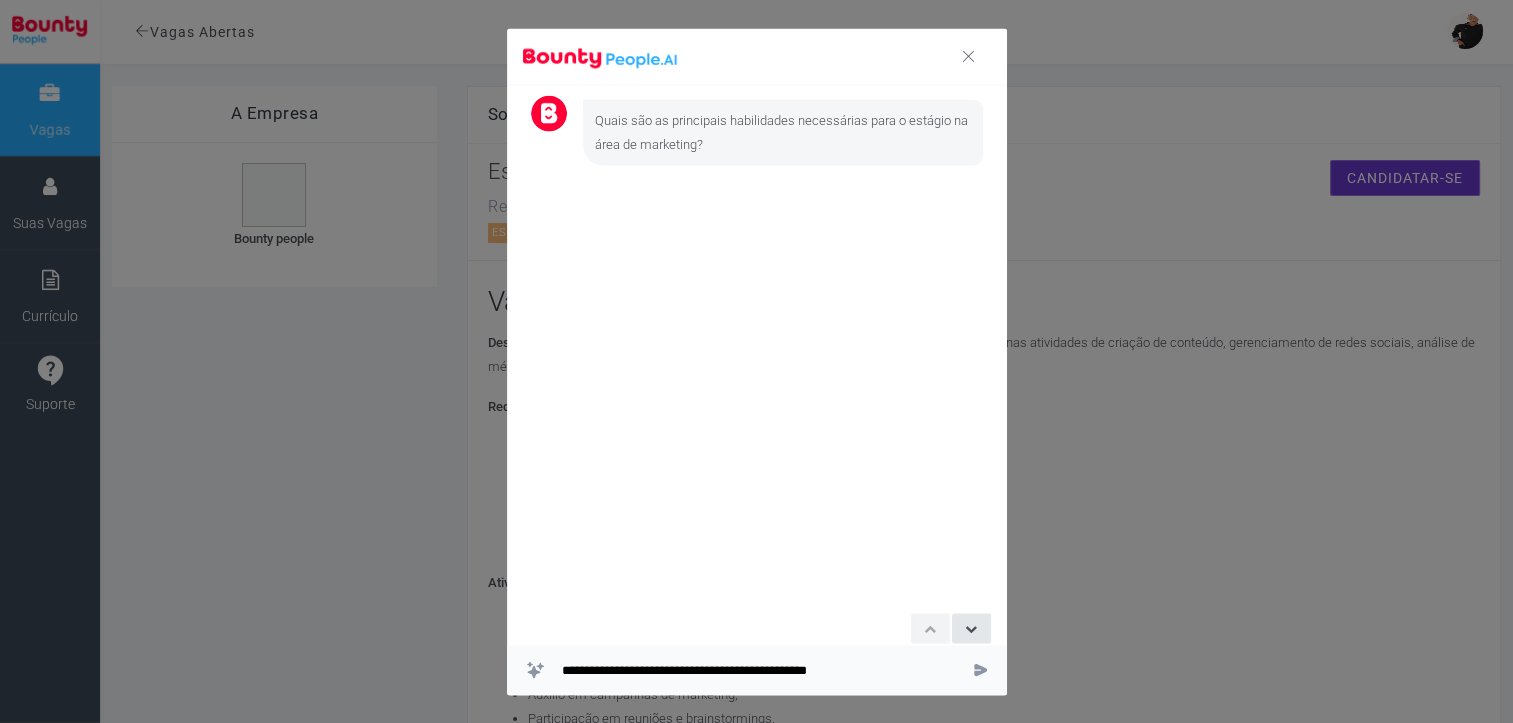click on "**********" at bounding box center (759, 670) 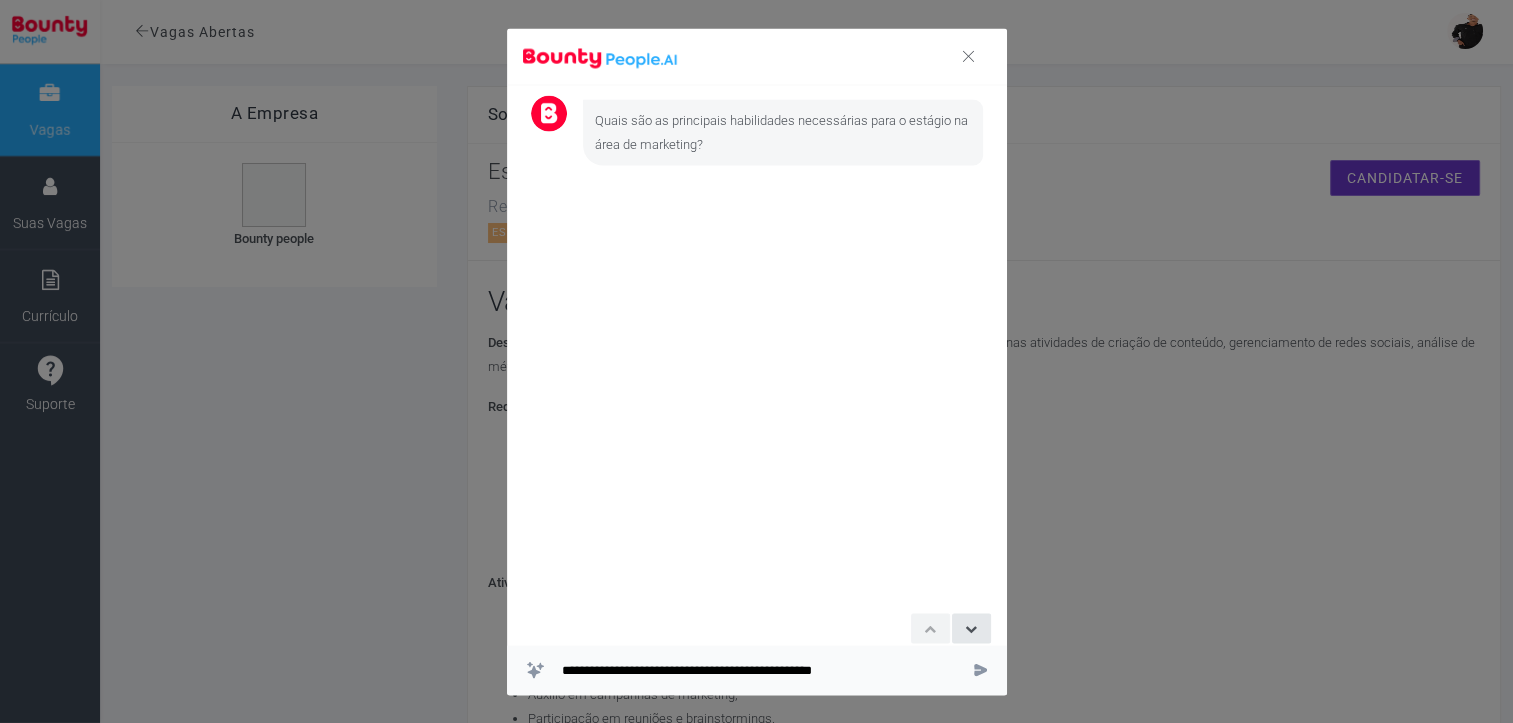 click on "**********" at bounding box center [759, 670] 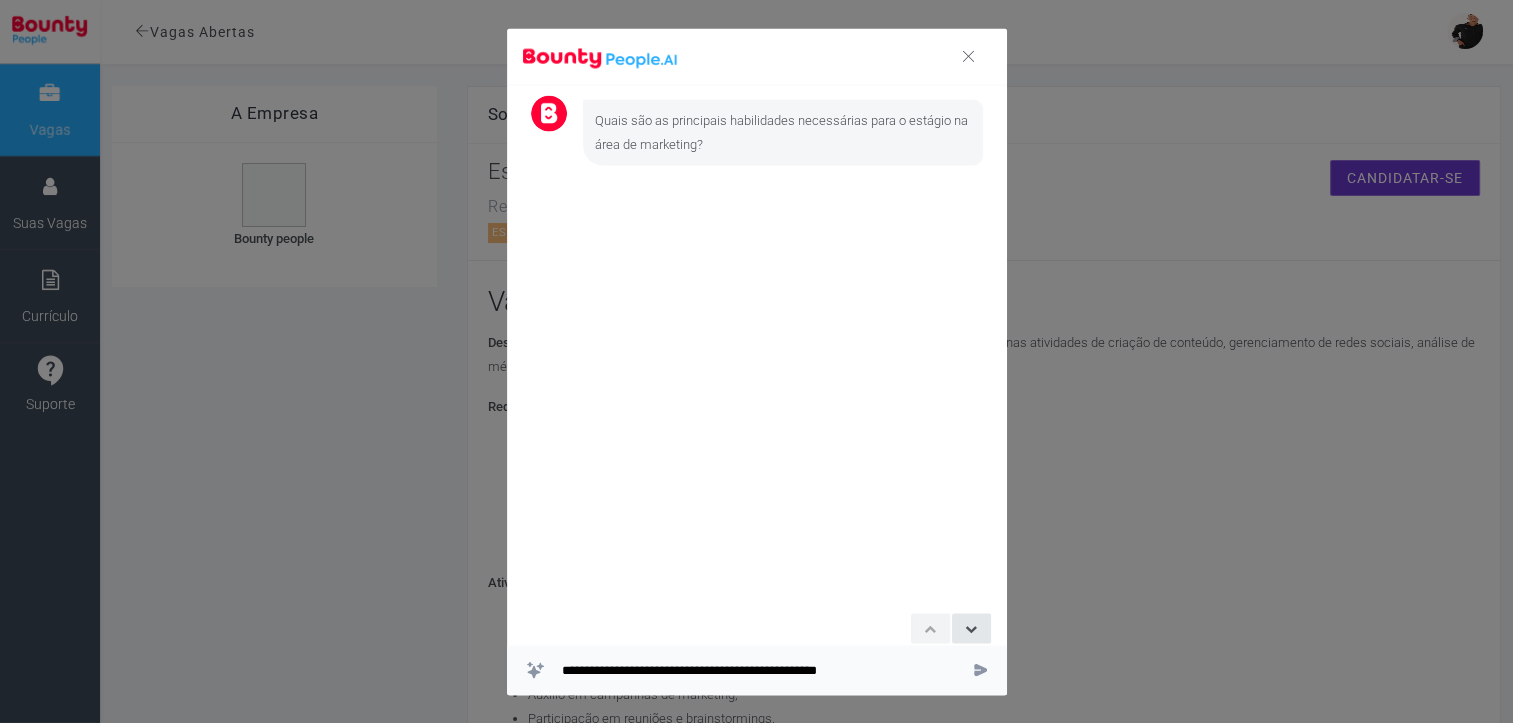 click on "**********" at bounding box center (759, 670) 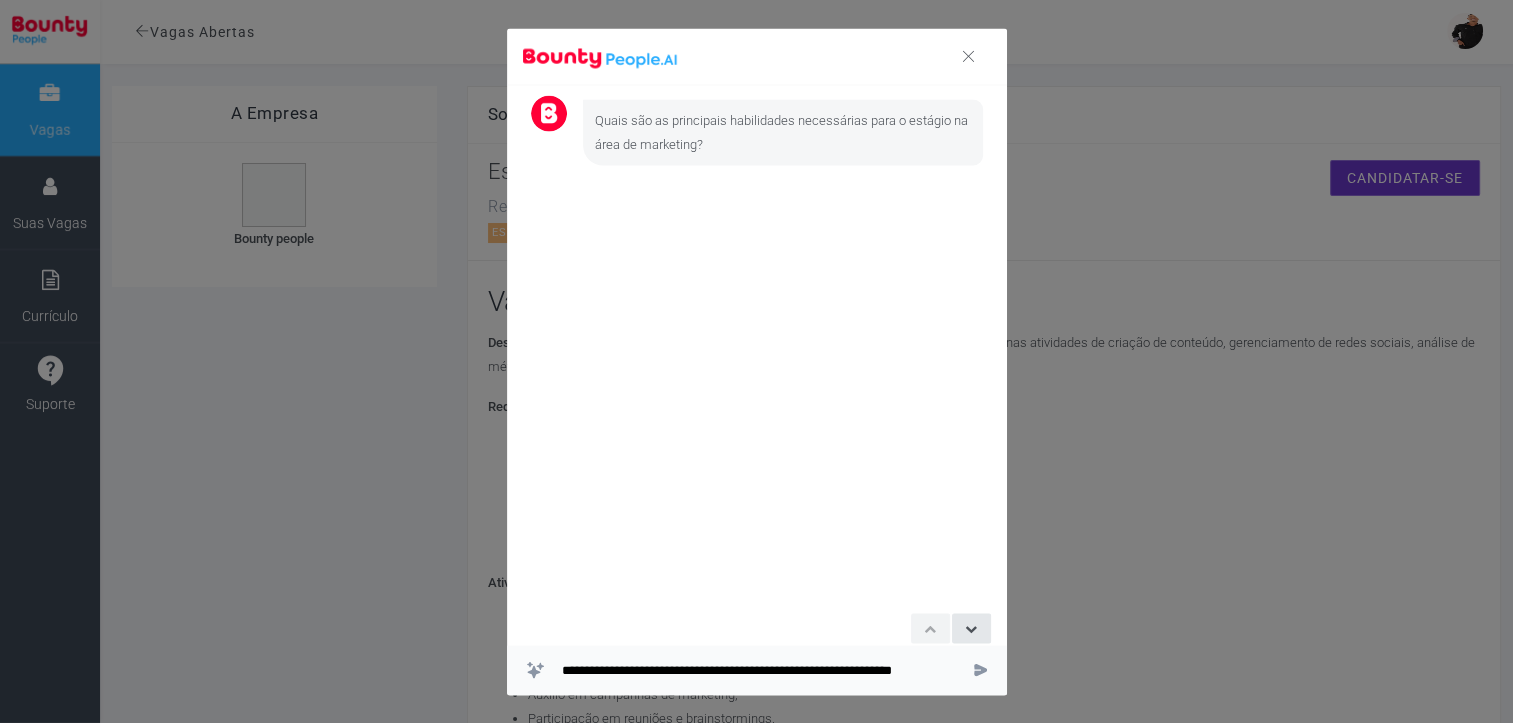 click on "**********" at bounding box center [759, 670] 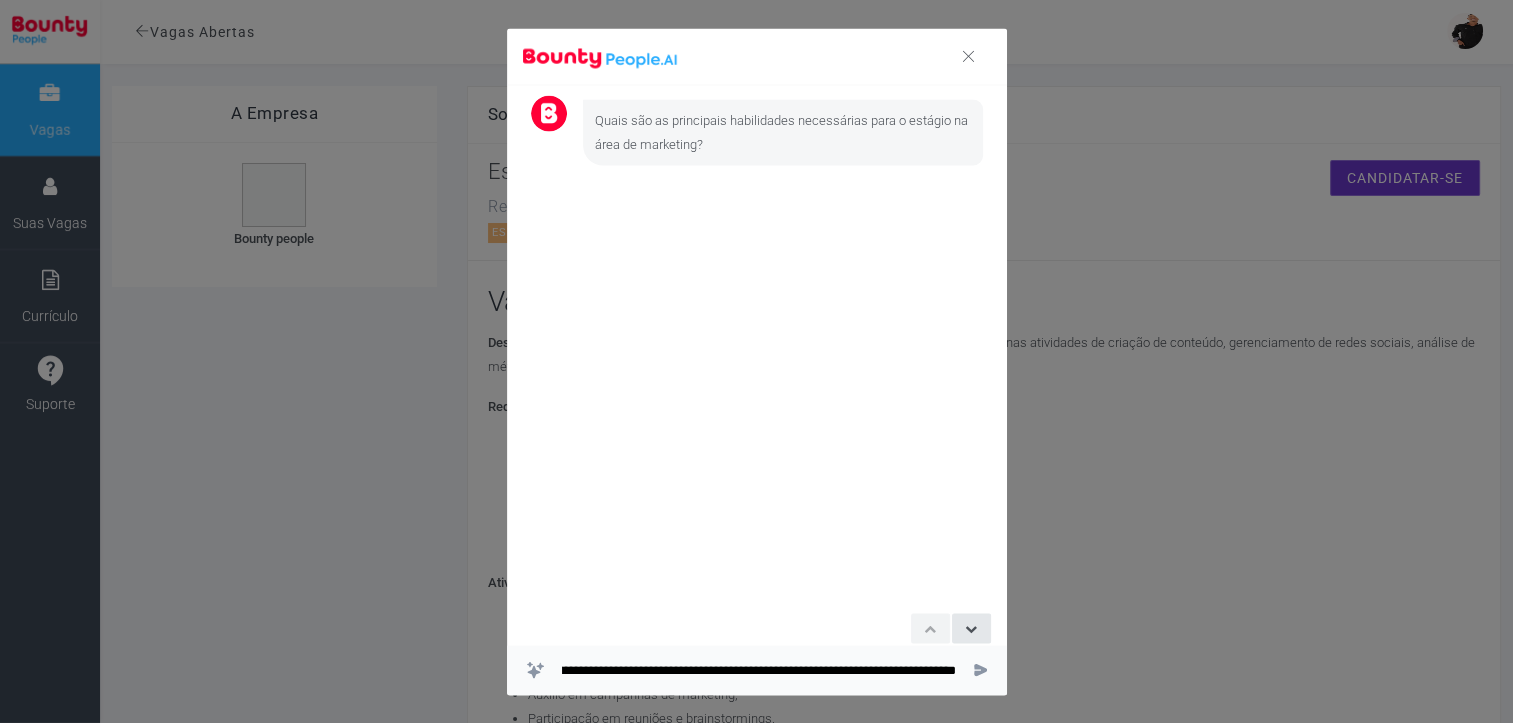 scroll, scrollTop: 0, scrollLeft: 974, axis: horizontal 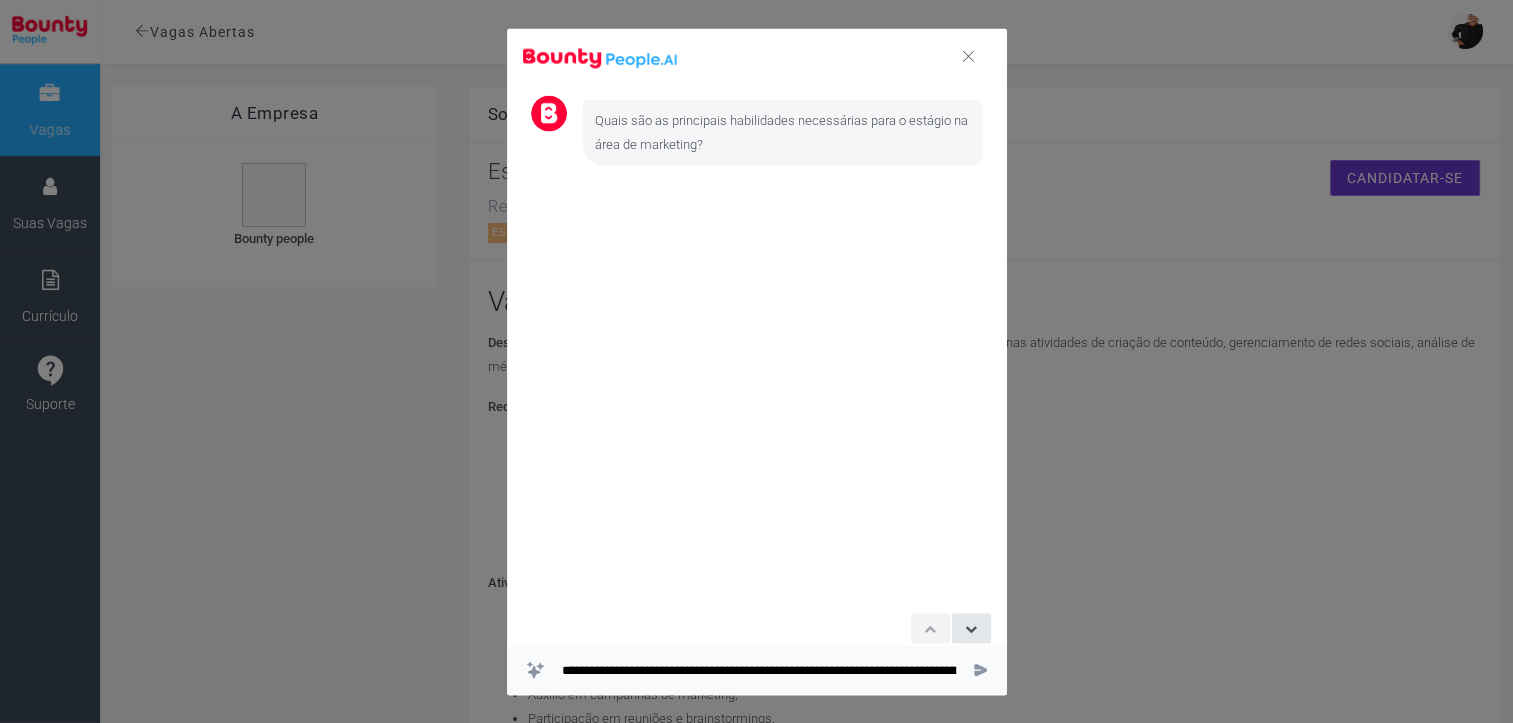 click at bounding box center (980, 669) 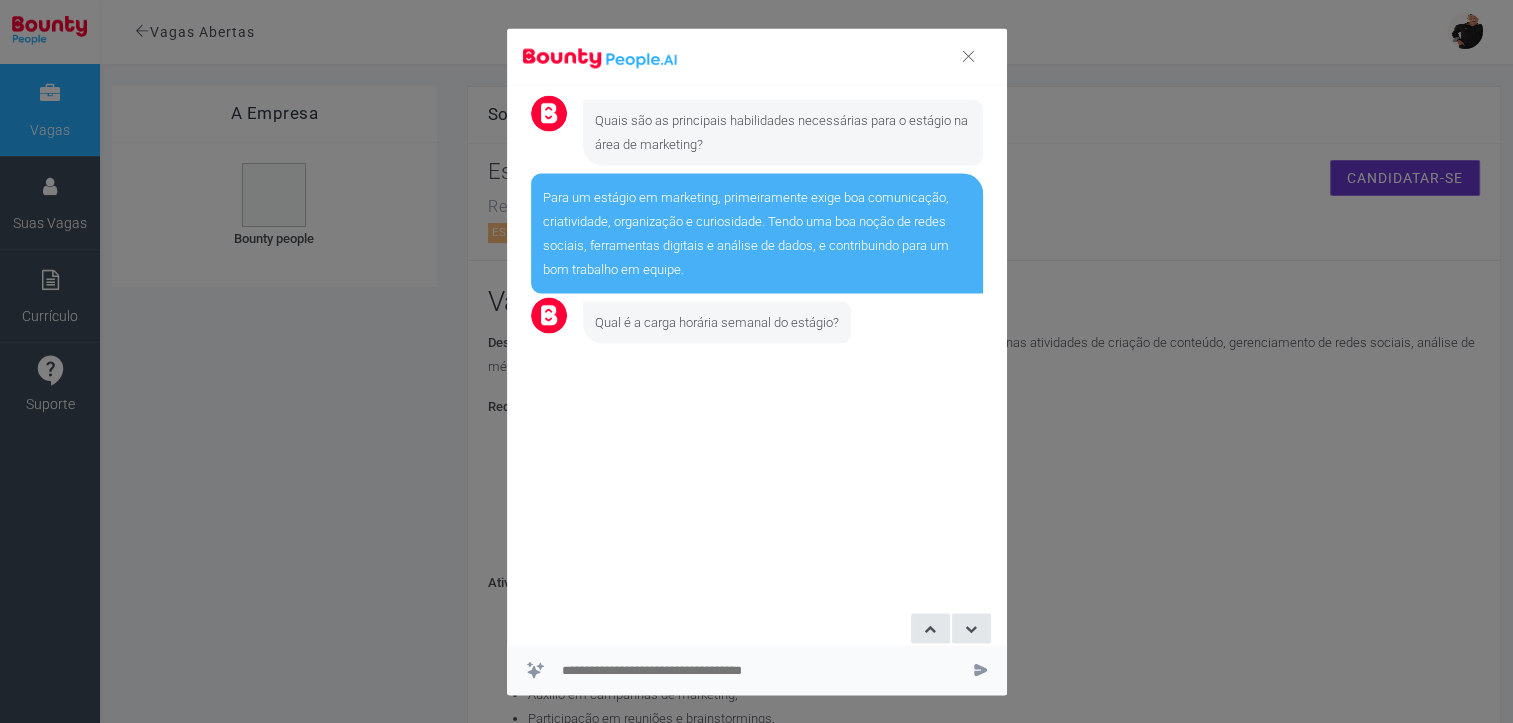 click at bounding box center (980, 669) 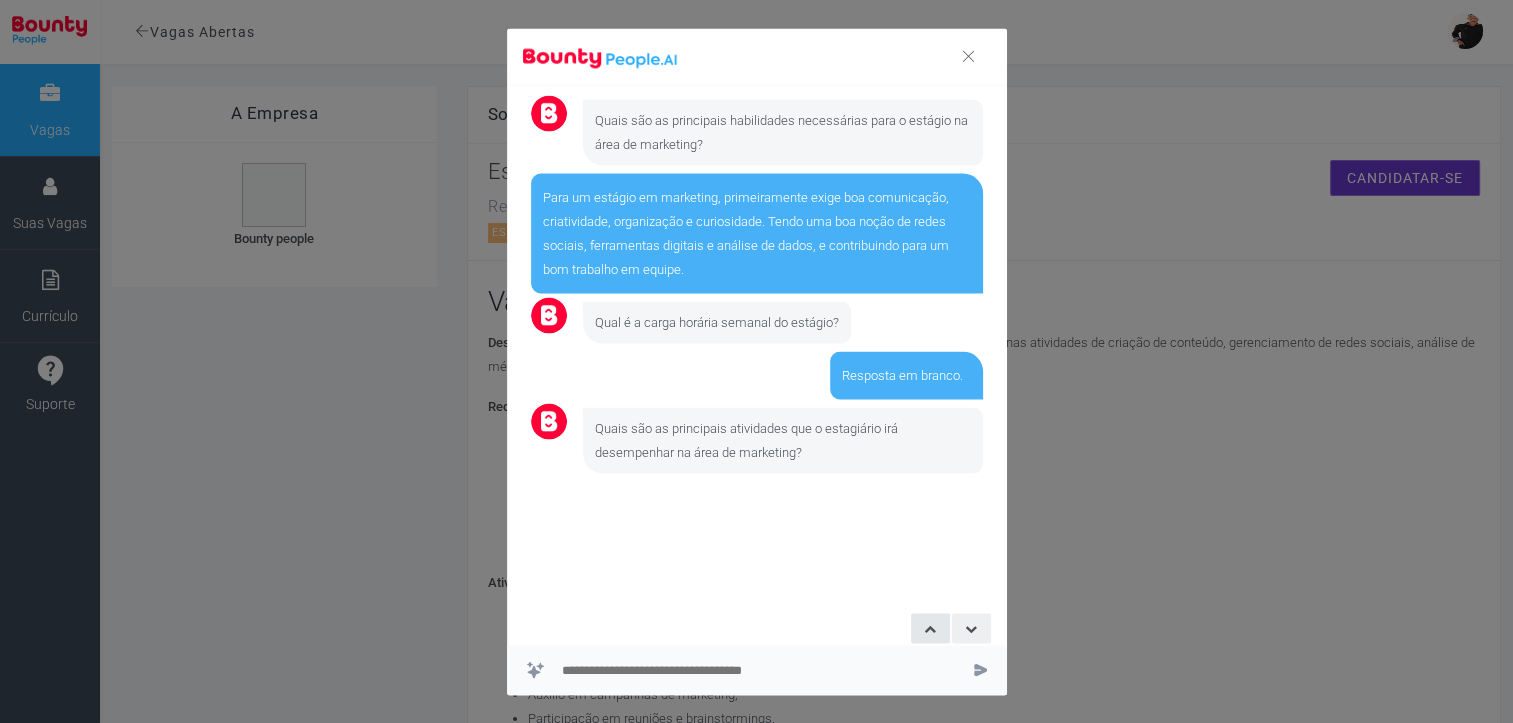 click at bounding box center [971, 628] 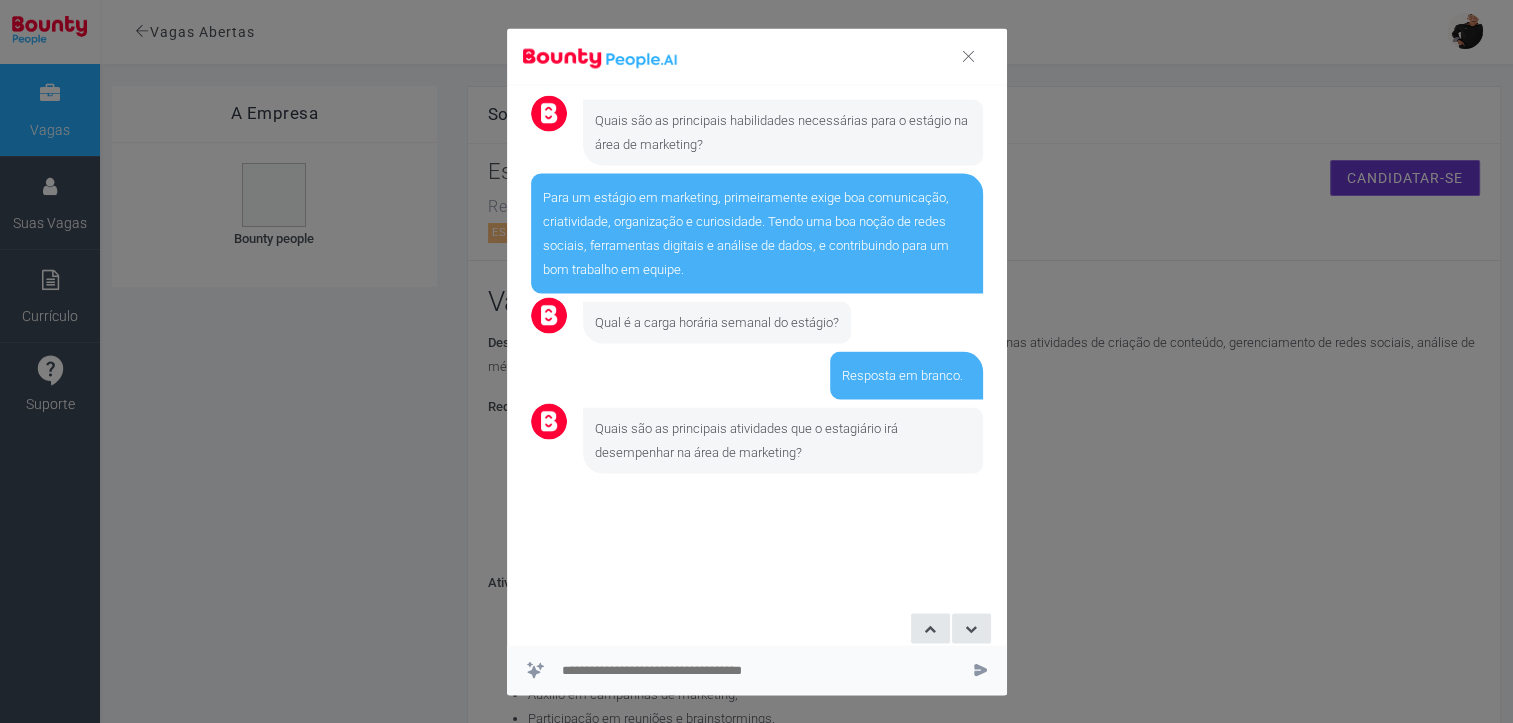 click at bounding box center (759, 670) 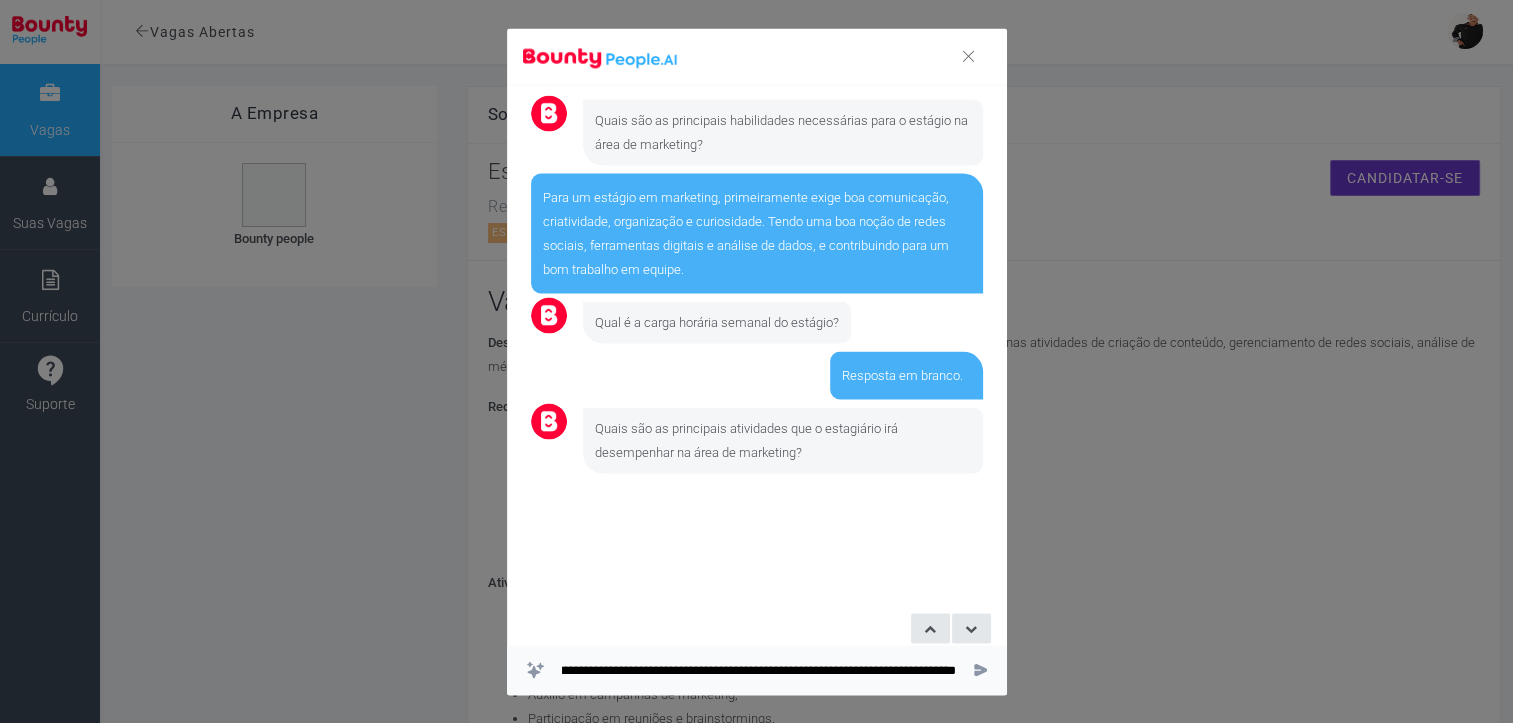 scroll, scrollTop: 0, scrollLeft: 267, axis: horizontal 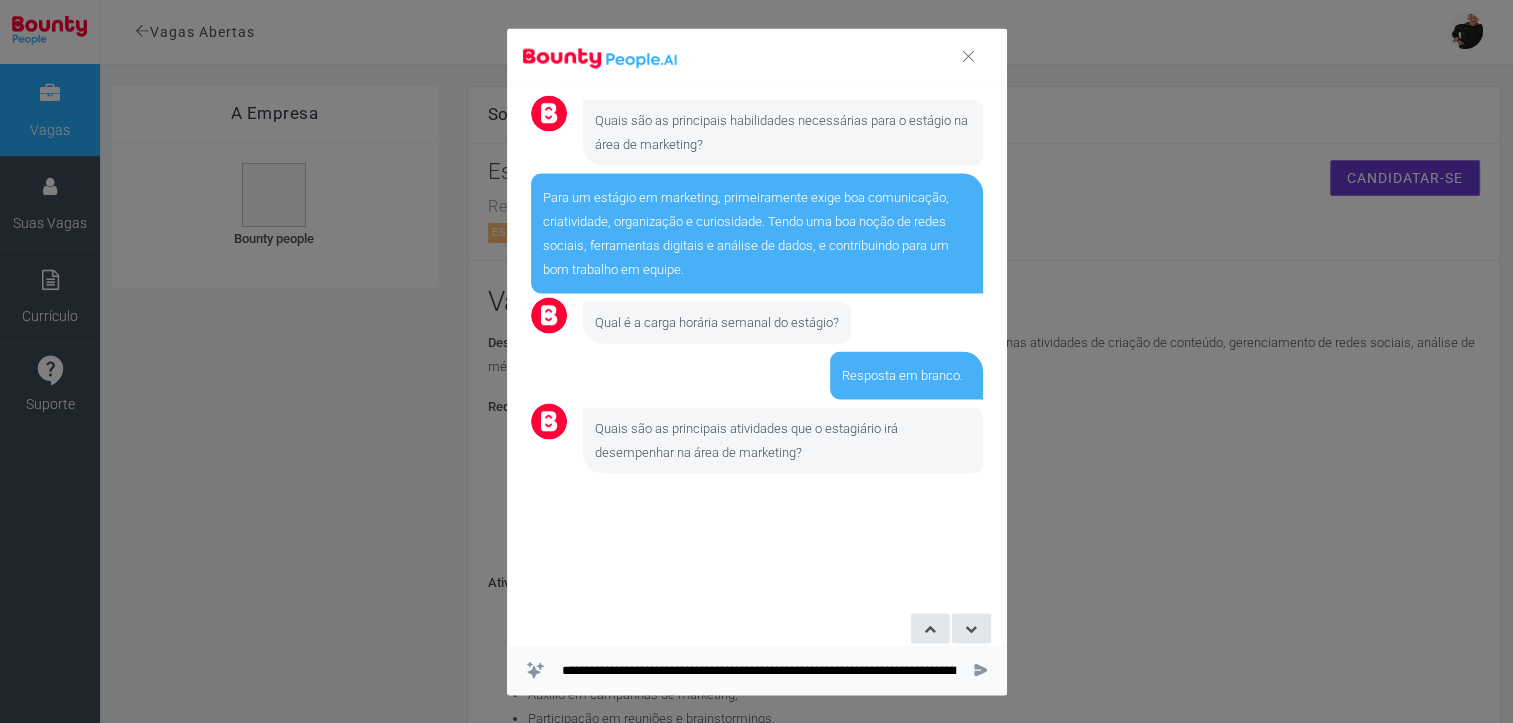 click on "**********" at bounding box center [757, 670] 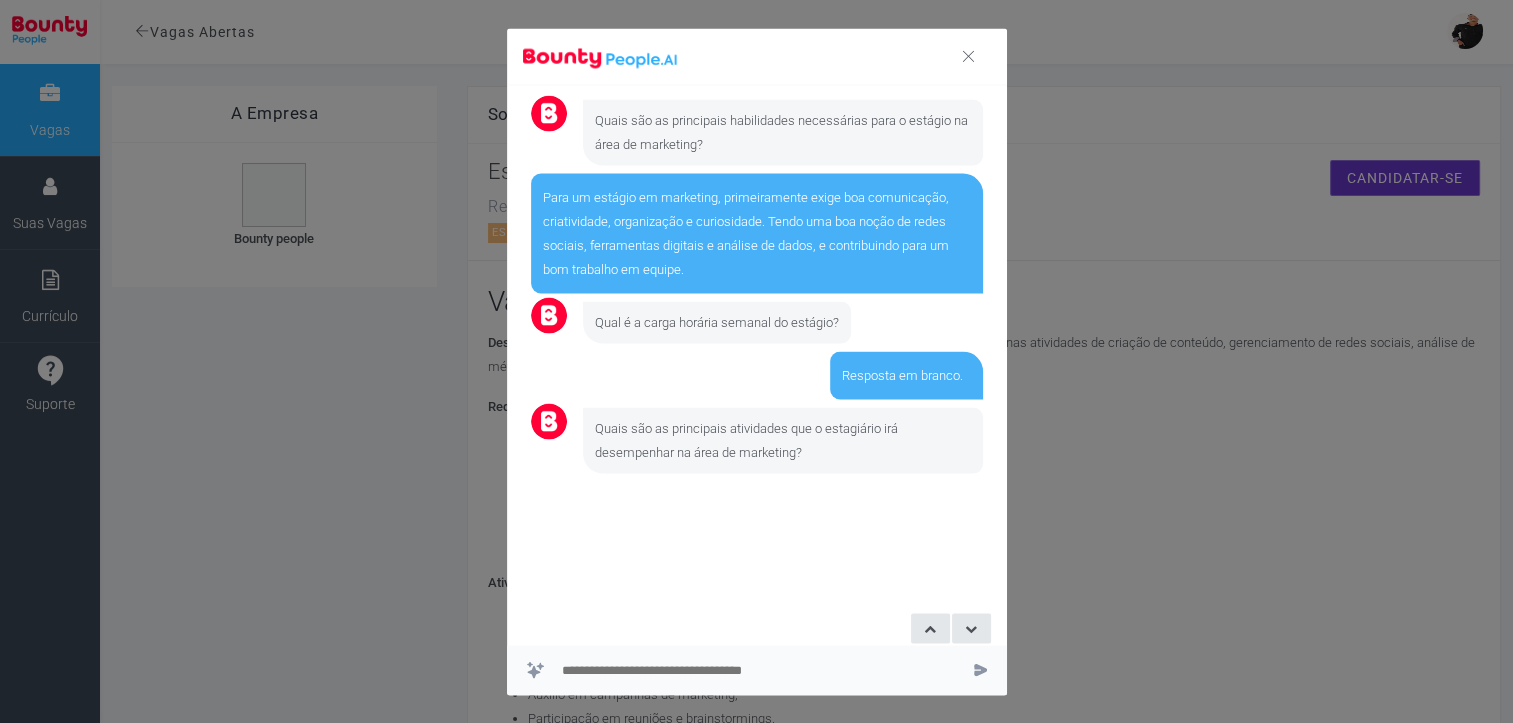 scroll, scrollTop: 2, scrollLeft: 0, axis: vertical 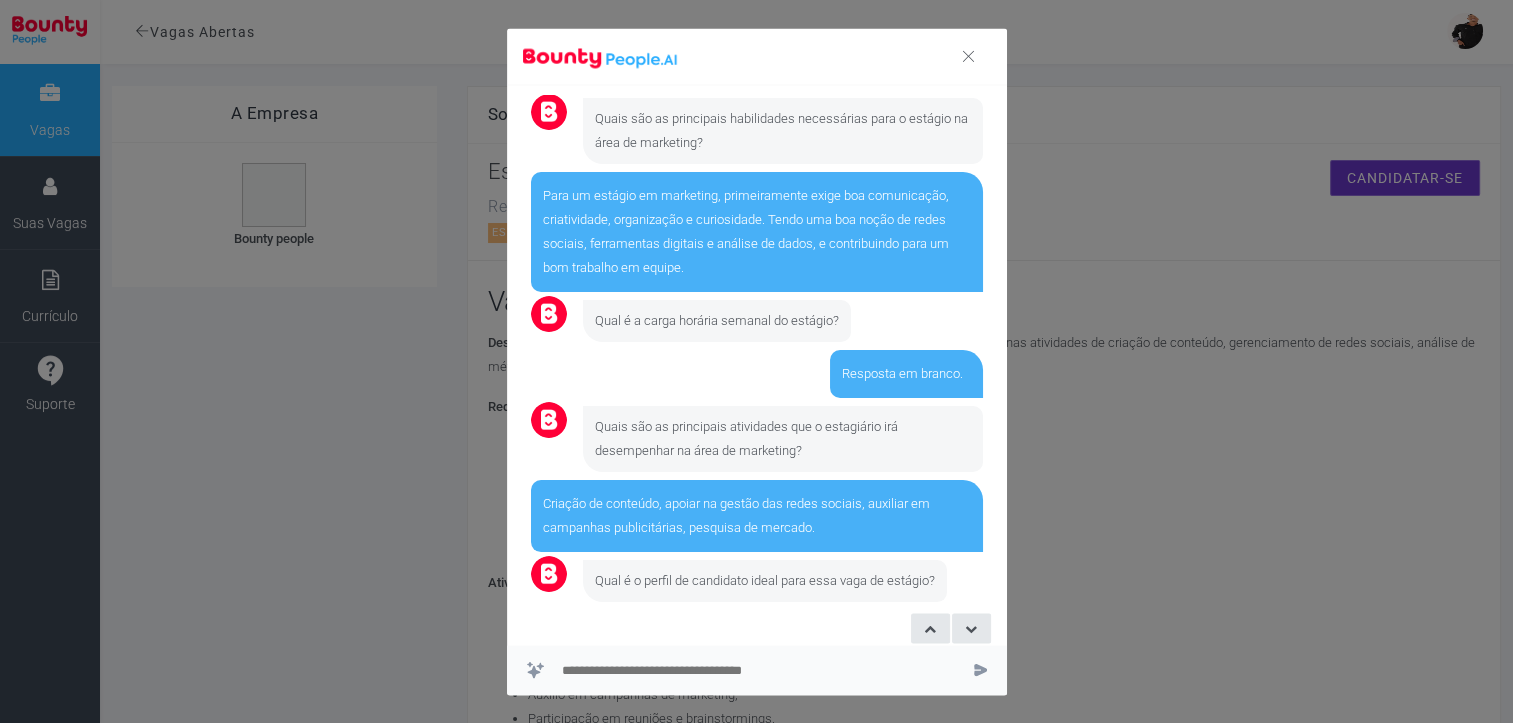 click at bounding box center [980, 669] 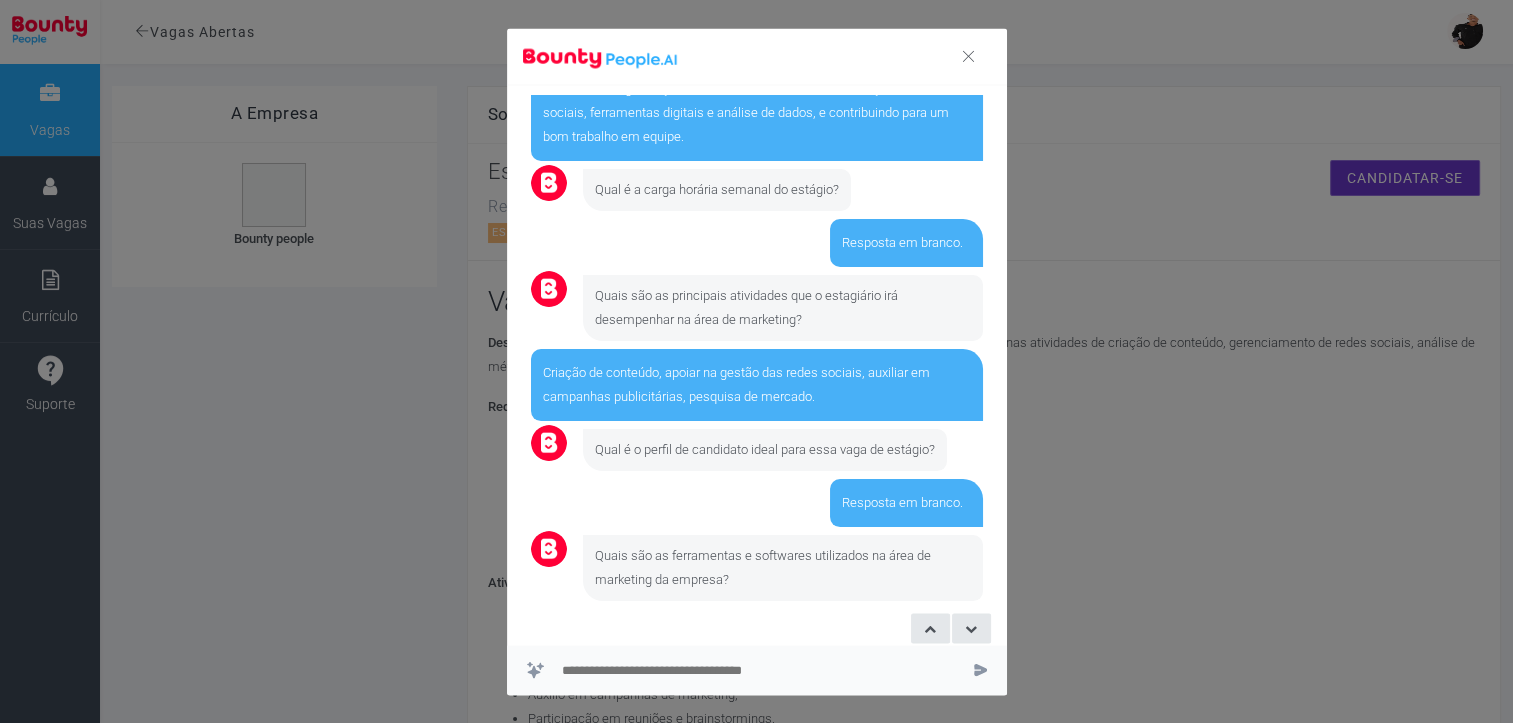 click at bounding box center [980, 669] 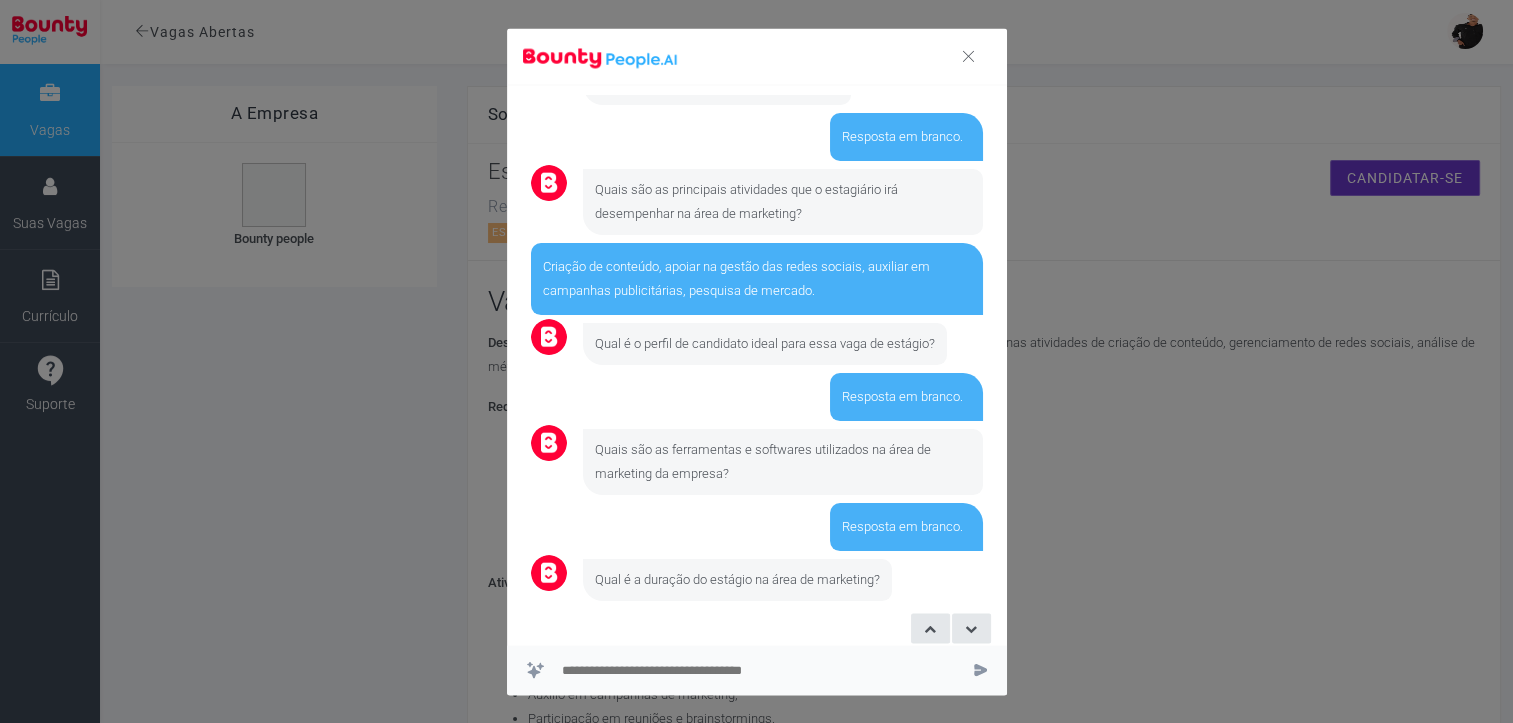 click at bounding box center (980, 669) 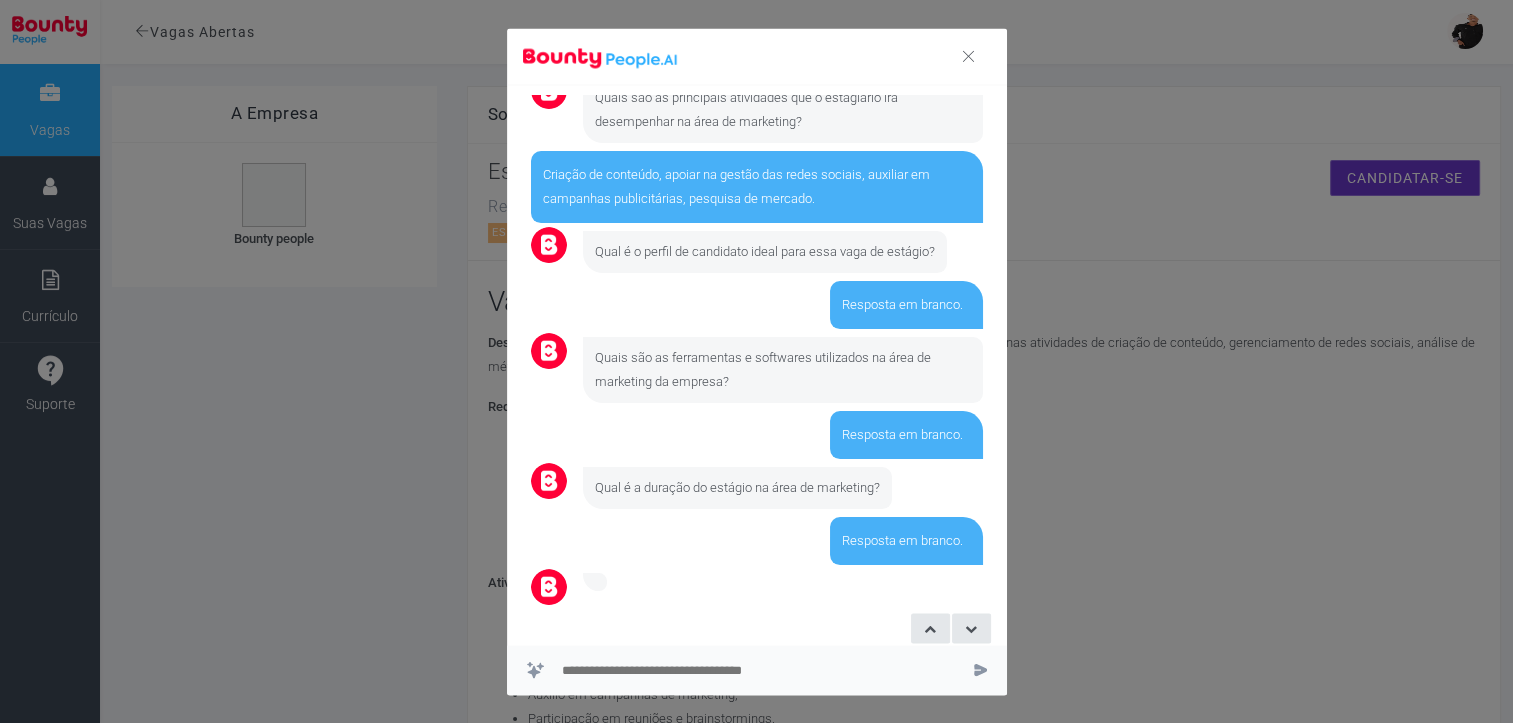click at bounding box center [980, 669] 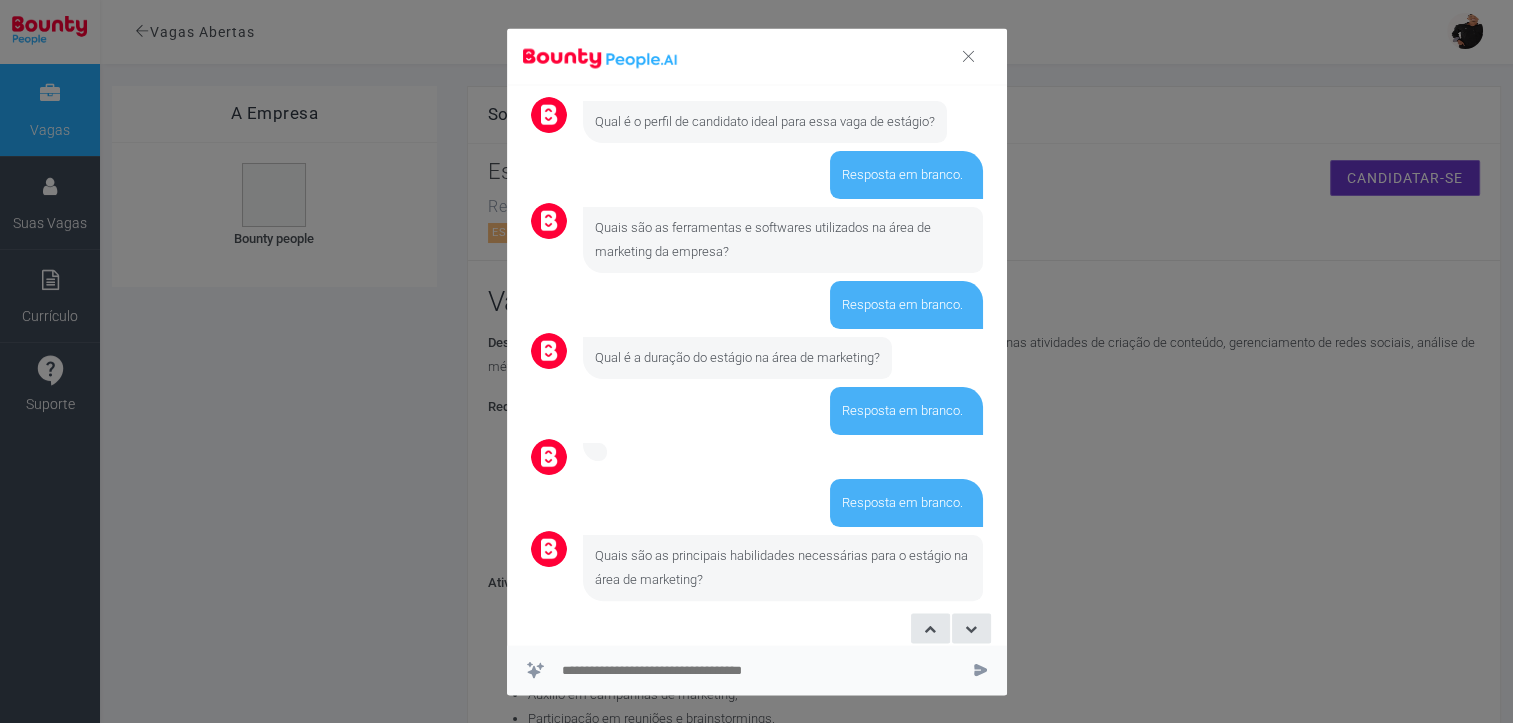 click at bounding box center (980, 669) 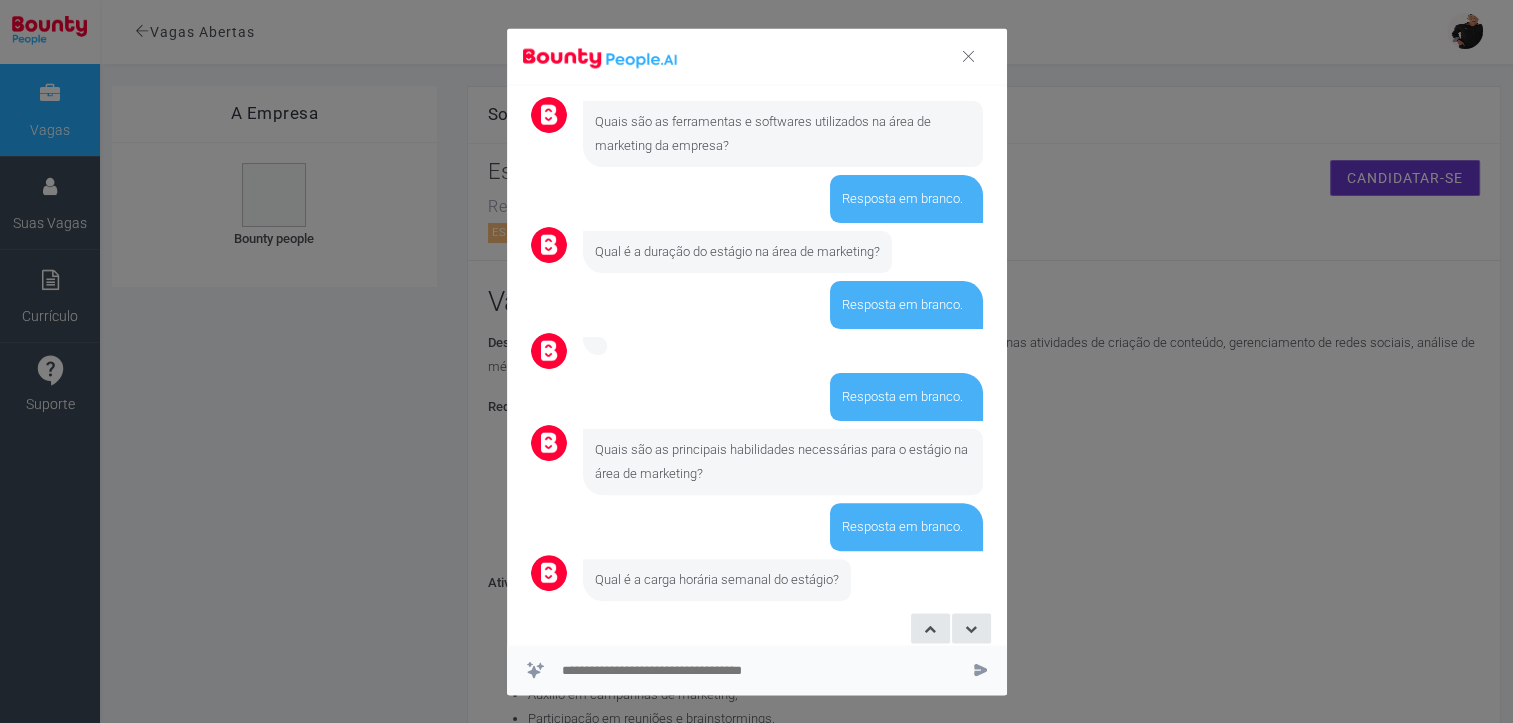 click at bounding box center (980, 669) 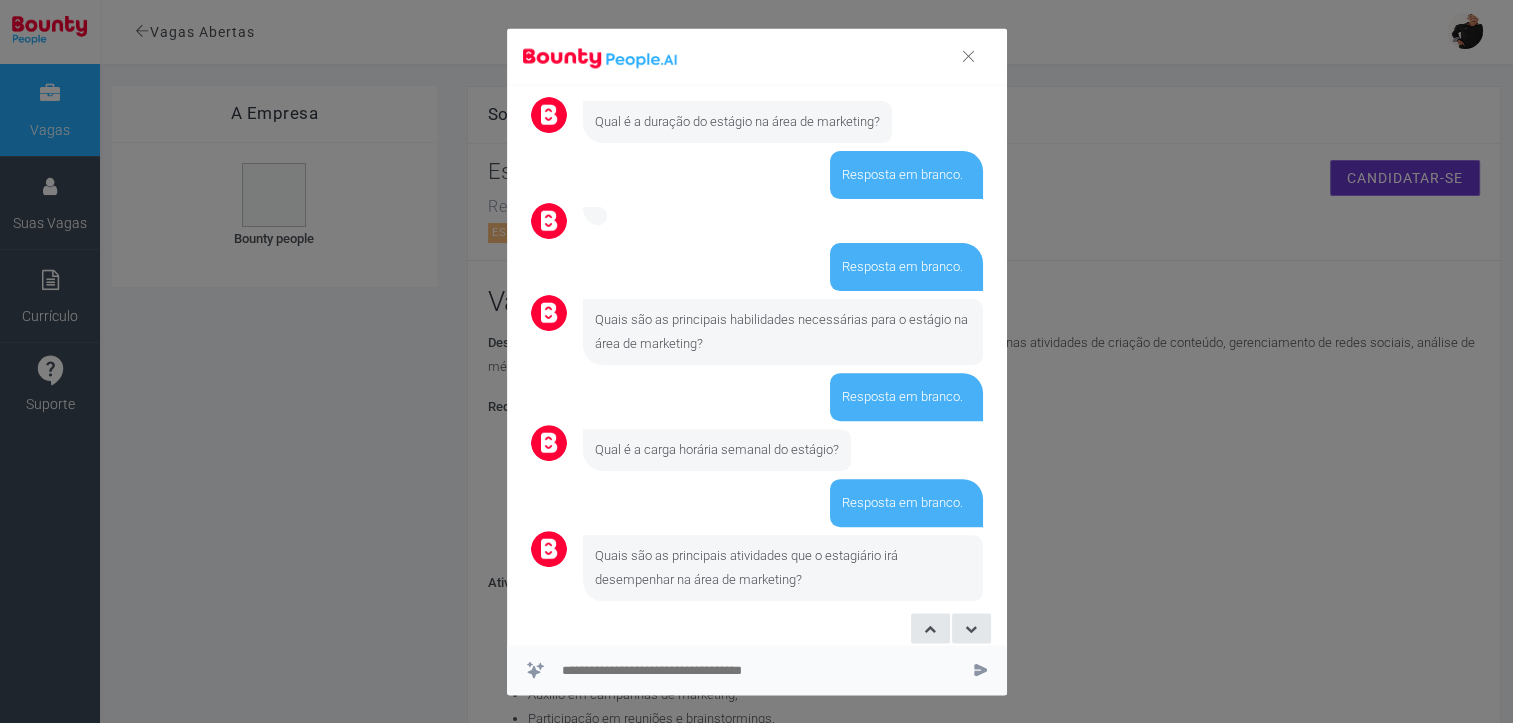 click at bounding box center (980, 669) 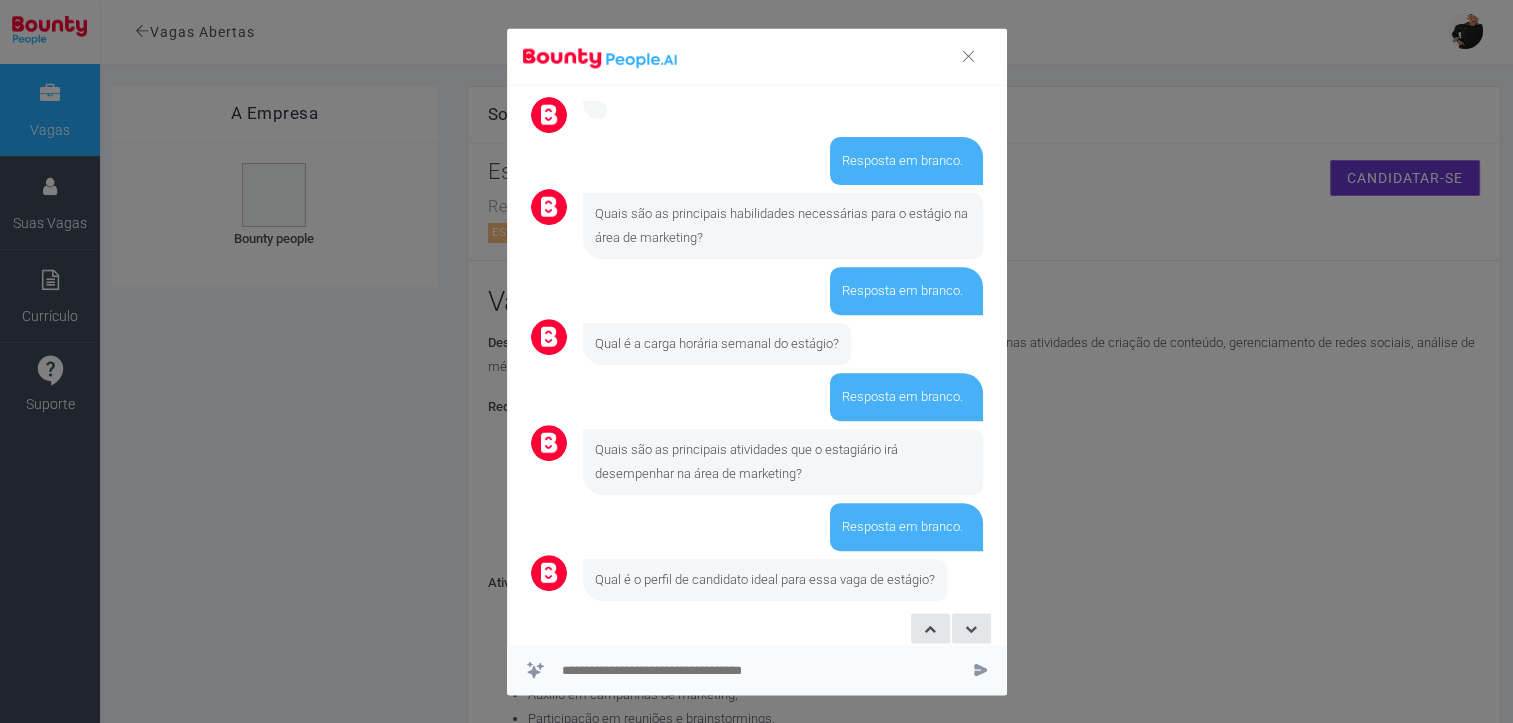 click at bounding box center (980, 669) 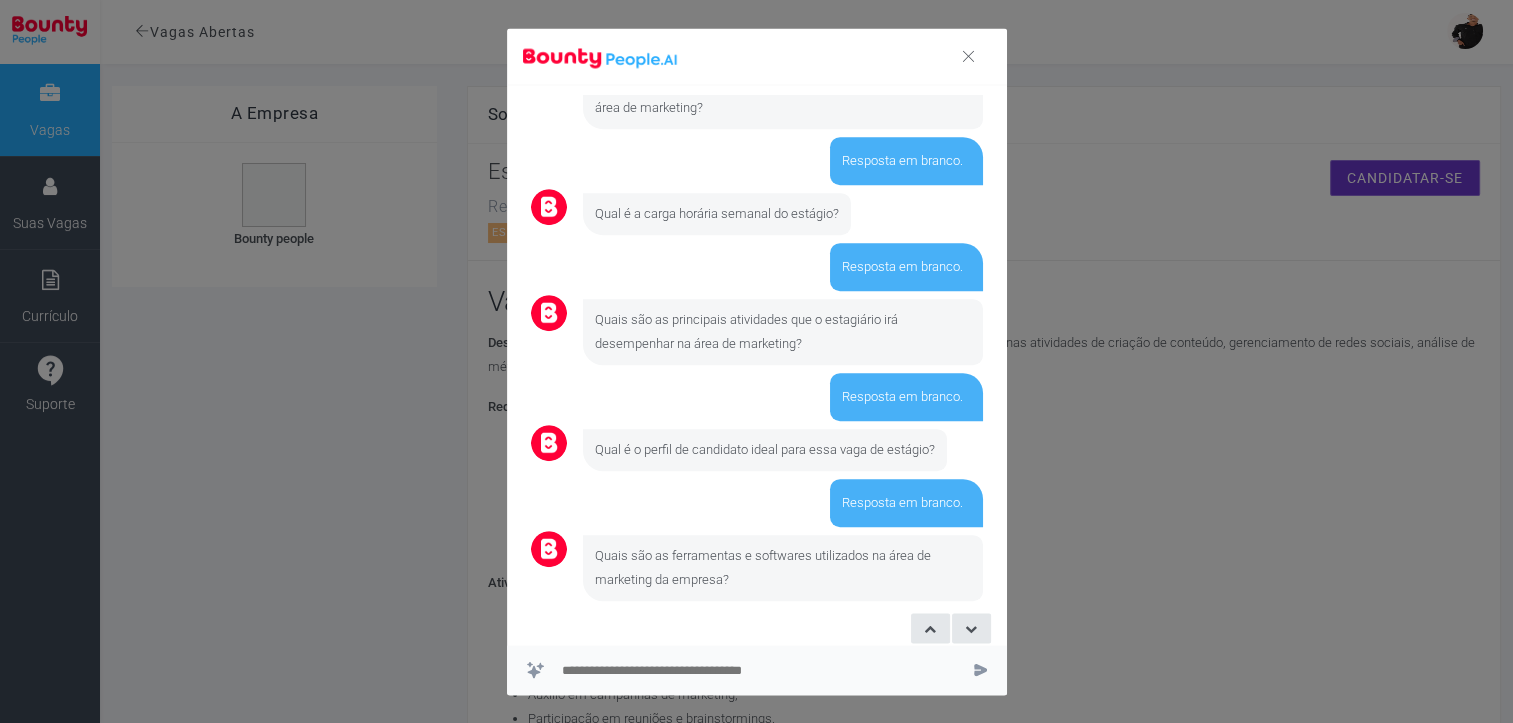 click at bounding box center [980, 669] 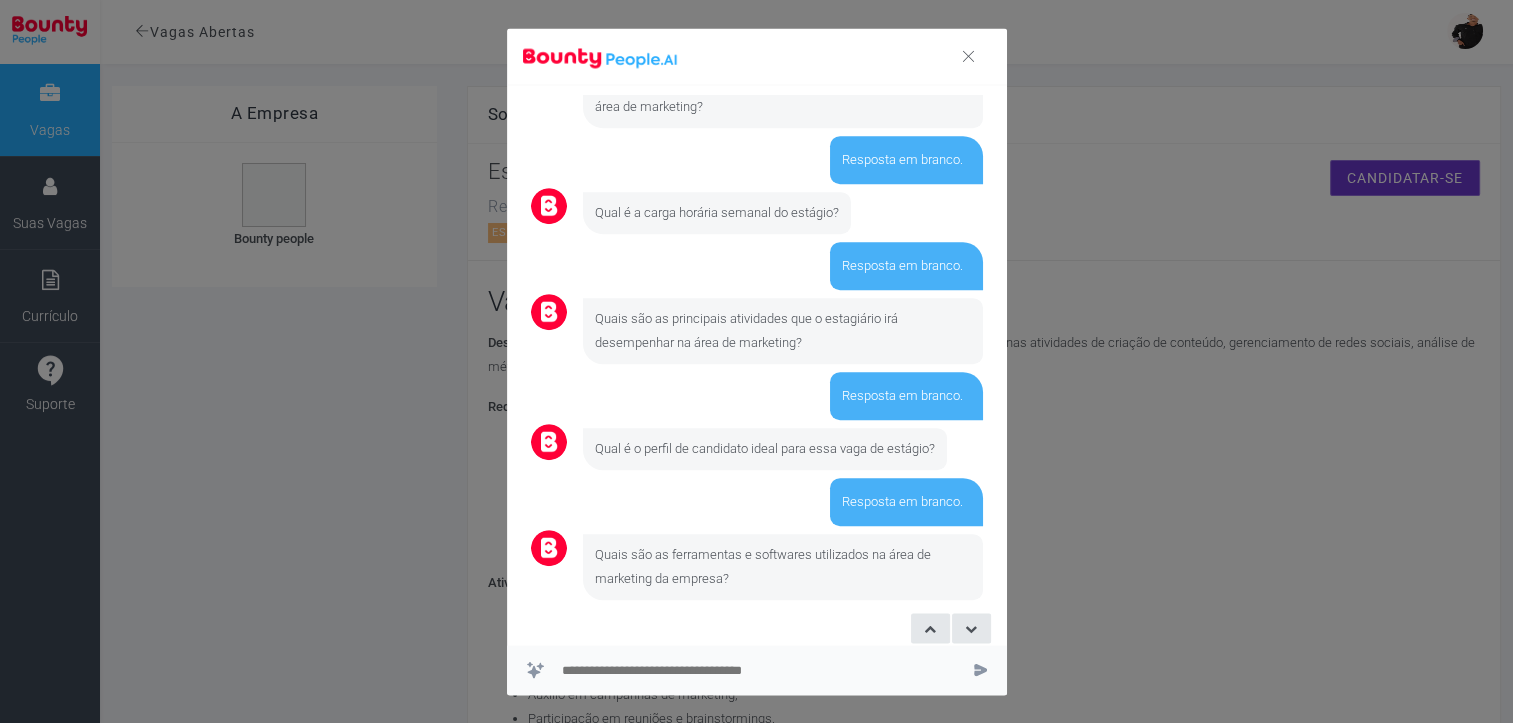 click at bounding box center [980, 669] 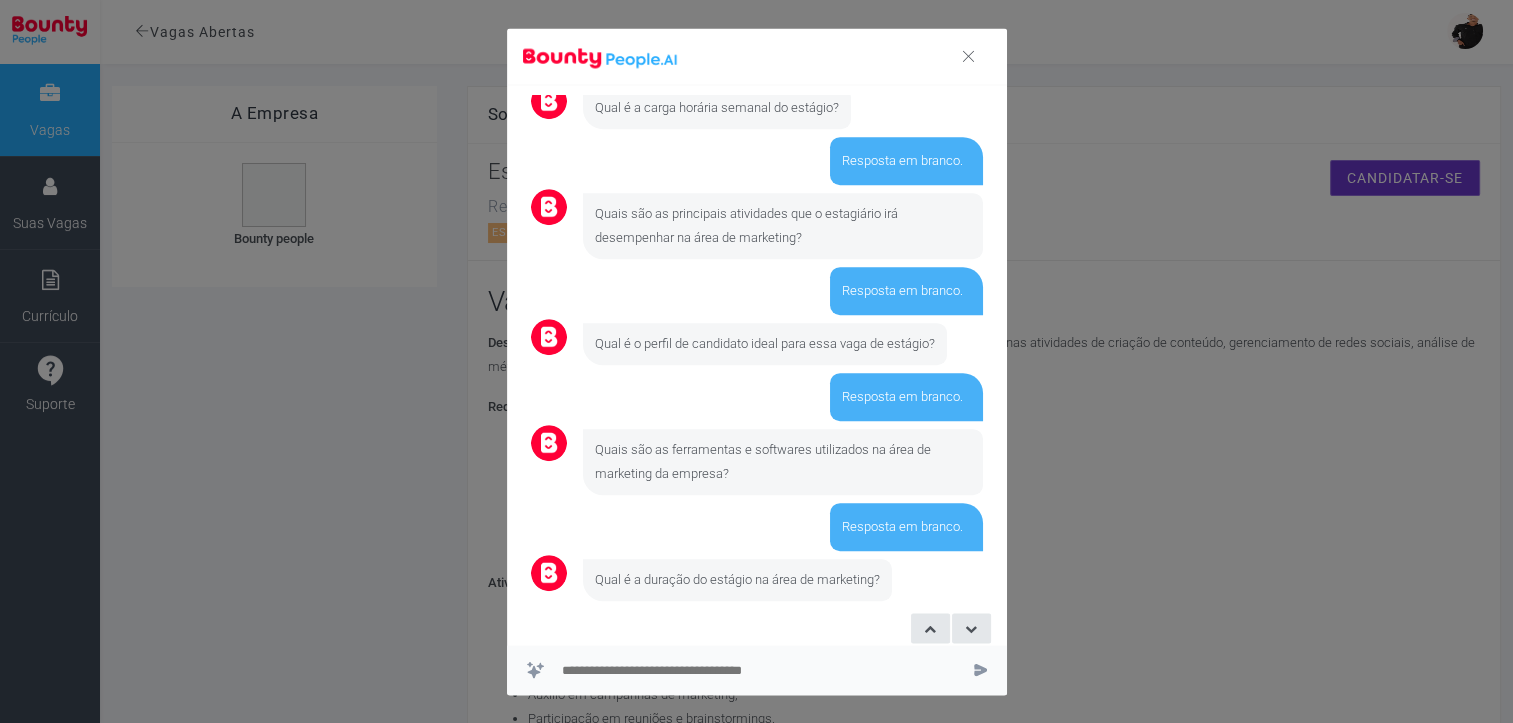 scroll, scrollTop: 1278, scrollLeft: 0, axis: vertical 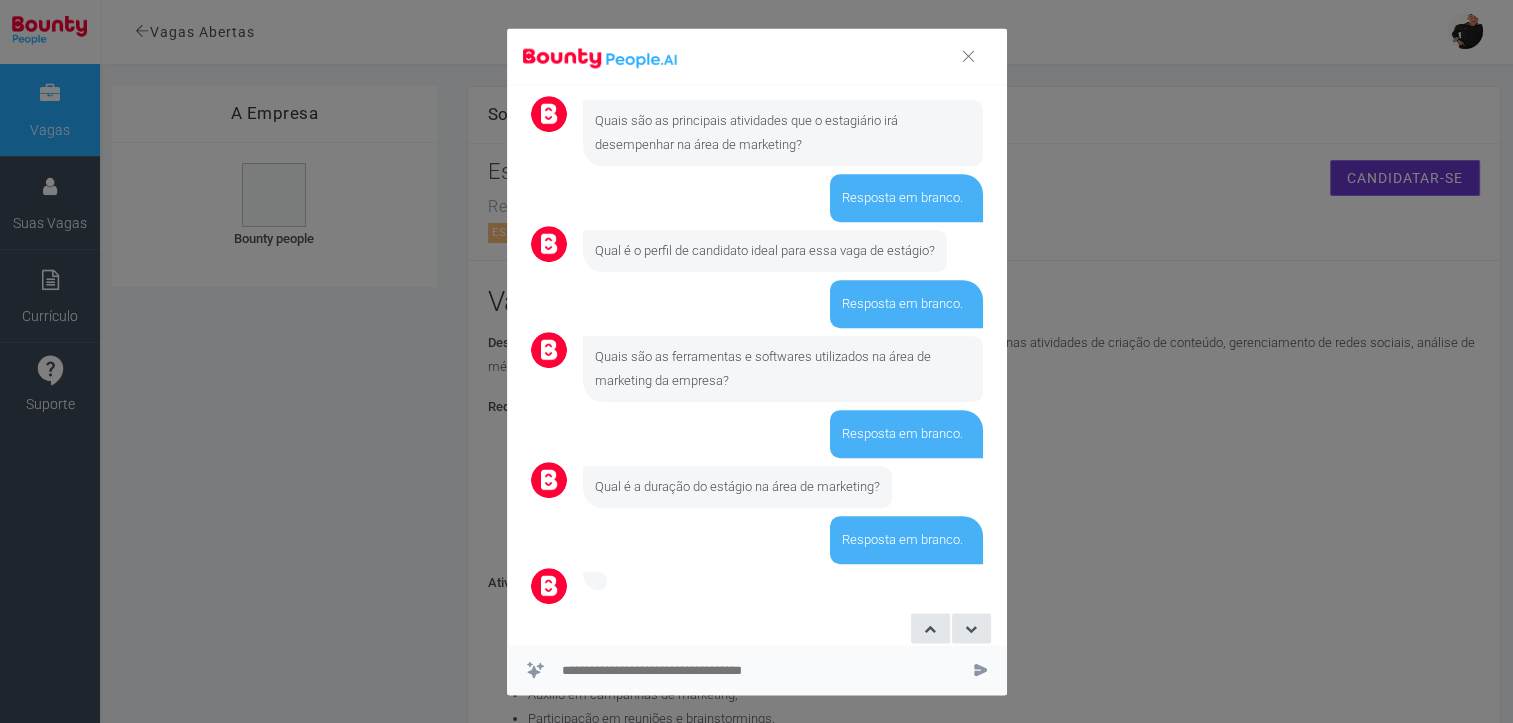 click at bounding box center (980, 669) 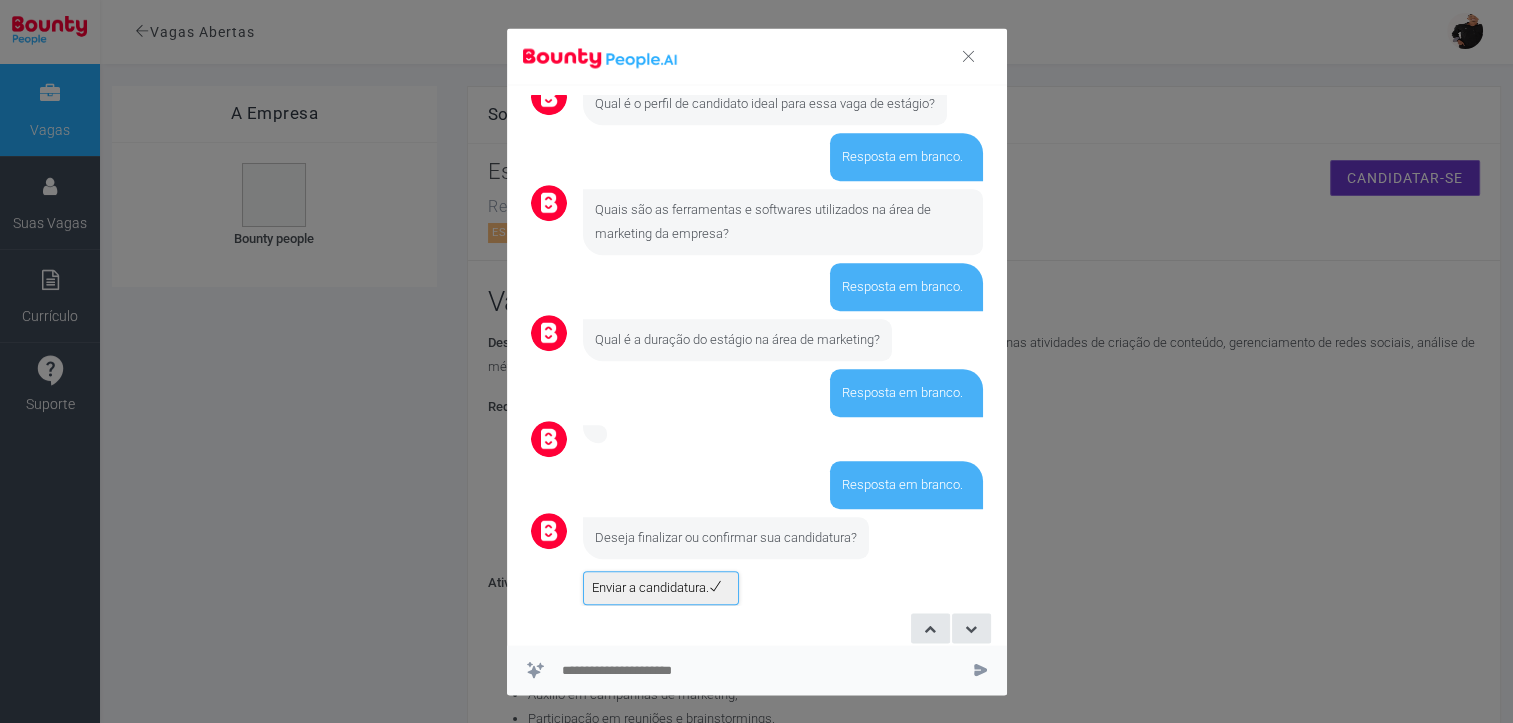 click at bounding box center (980, 669) 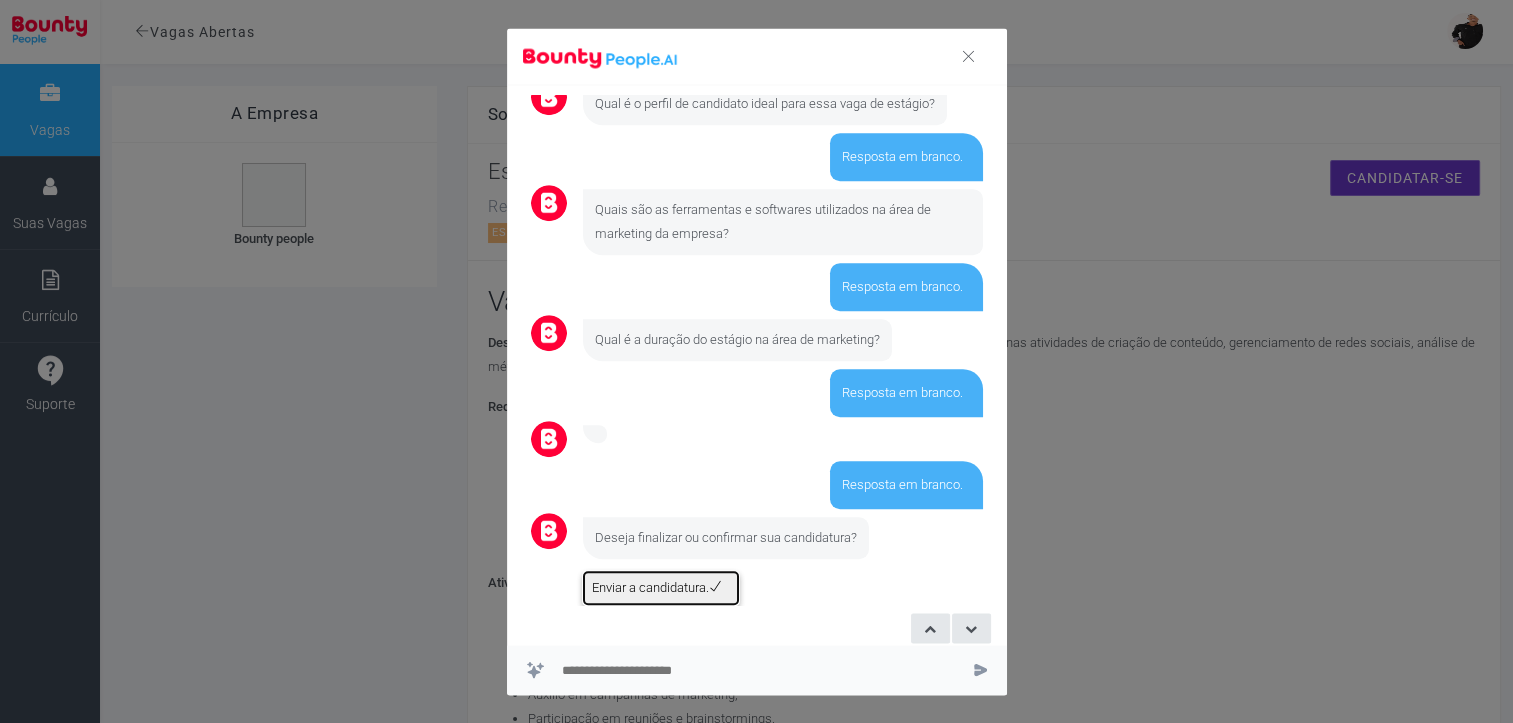 click on "Enviar a candidatura." at bounding box center [661, 589] 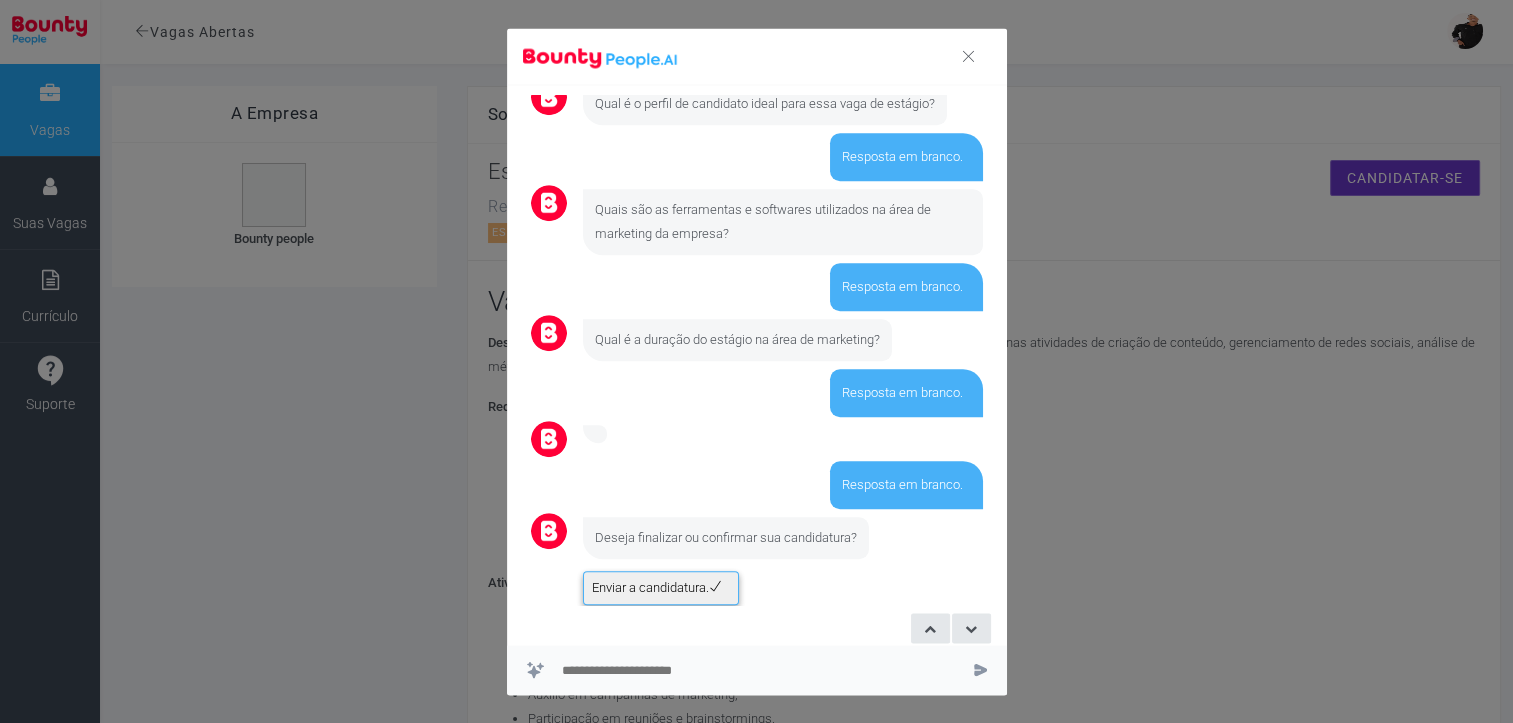scroll, scrollTop: 1236, scrollLeft: 0, axis: vertical 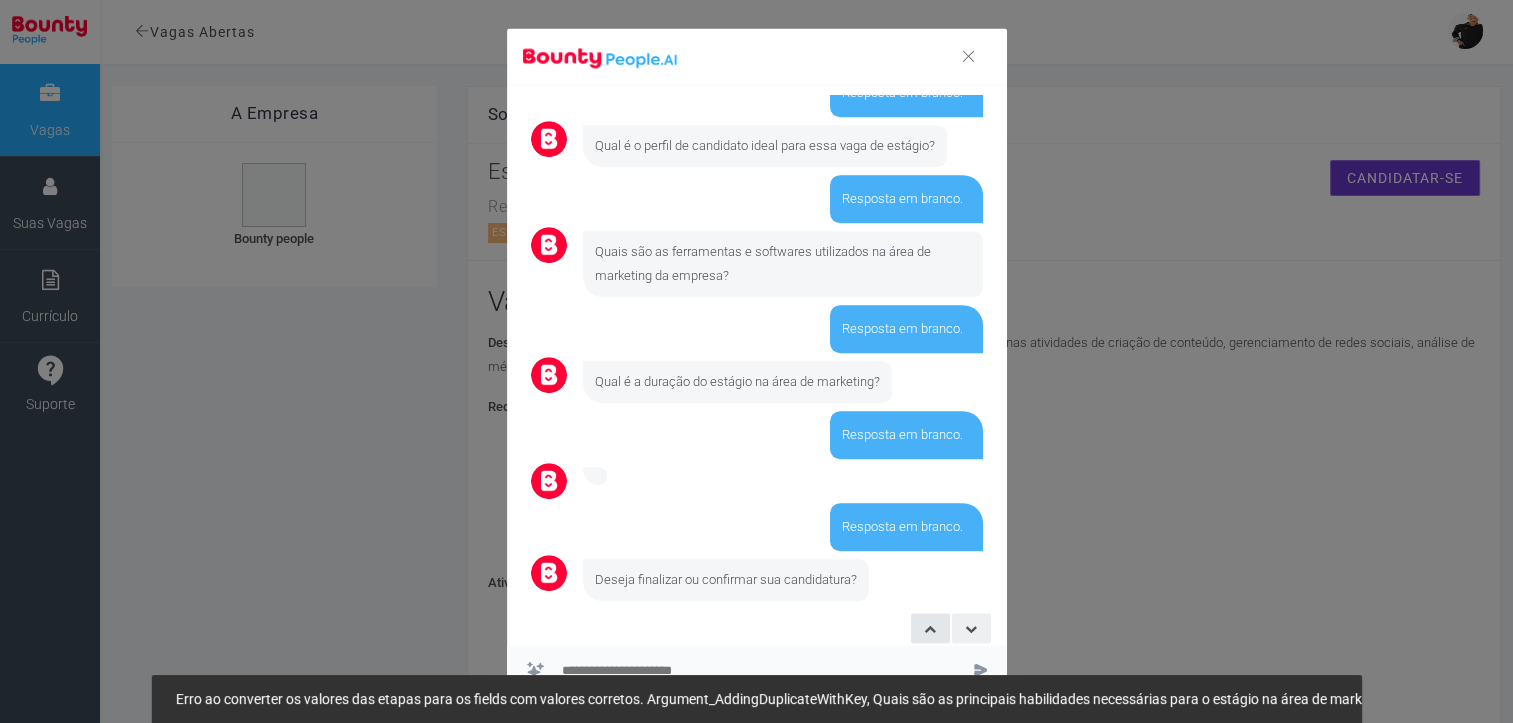 drag, startPoint x: 854, startPoint y: 606, endPoint x: 974, endPoint y: 623, distance: 121.19818 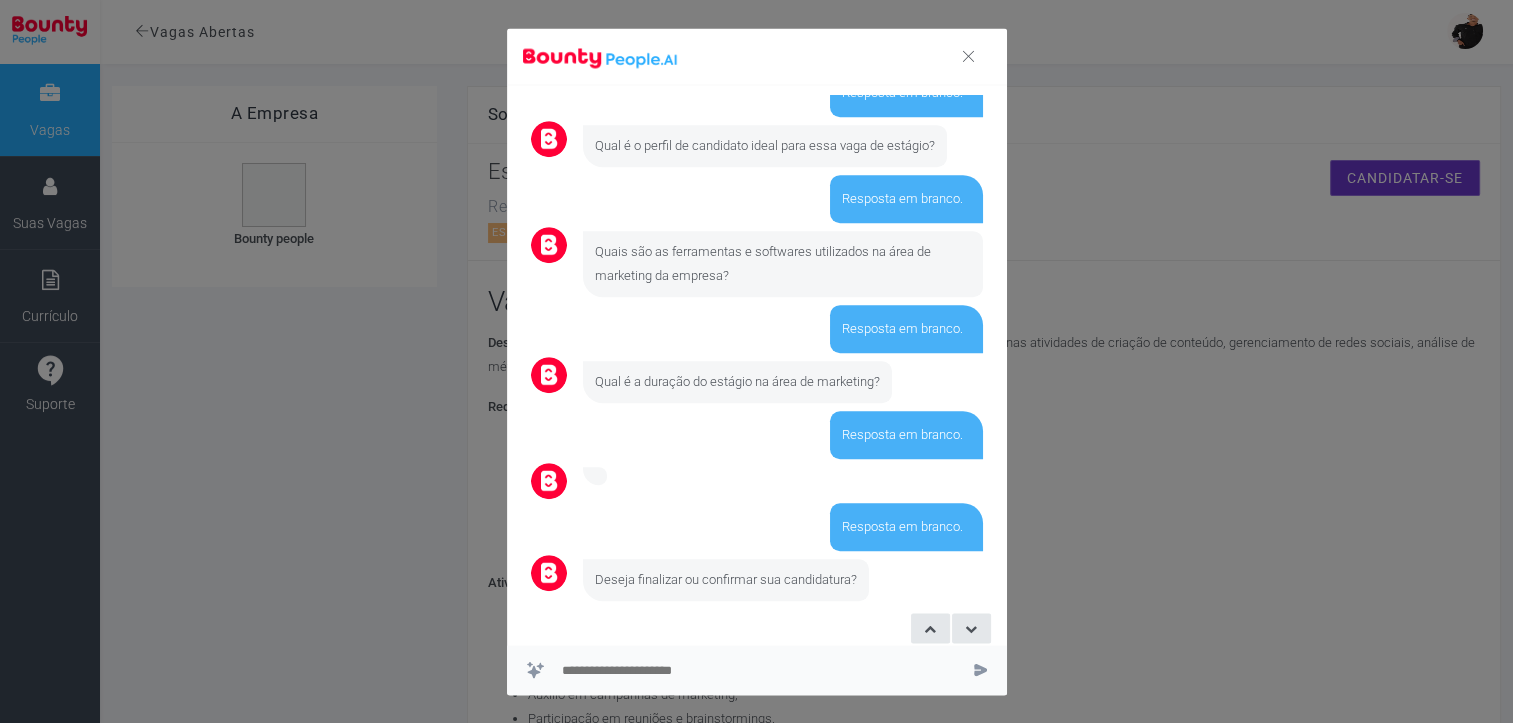 drag, startPoint x: 982, startPoint y: 678, endPoint x: 978, endPoint y: 663, distance: 15.524175 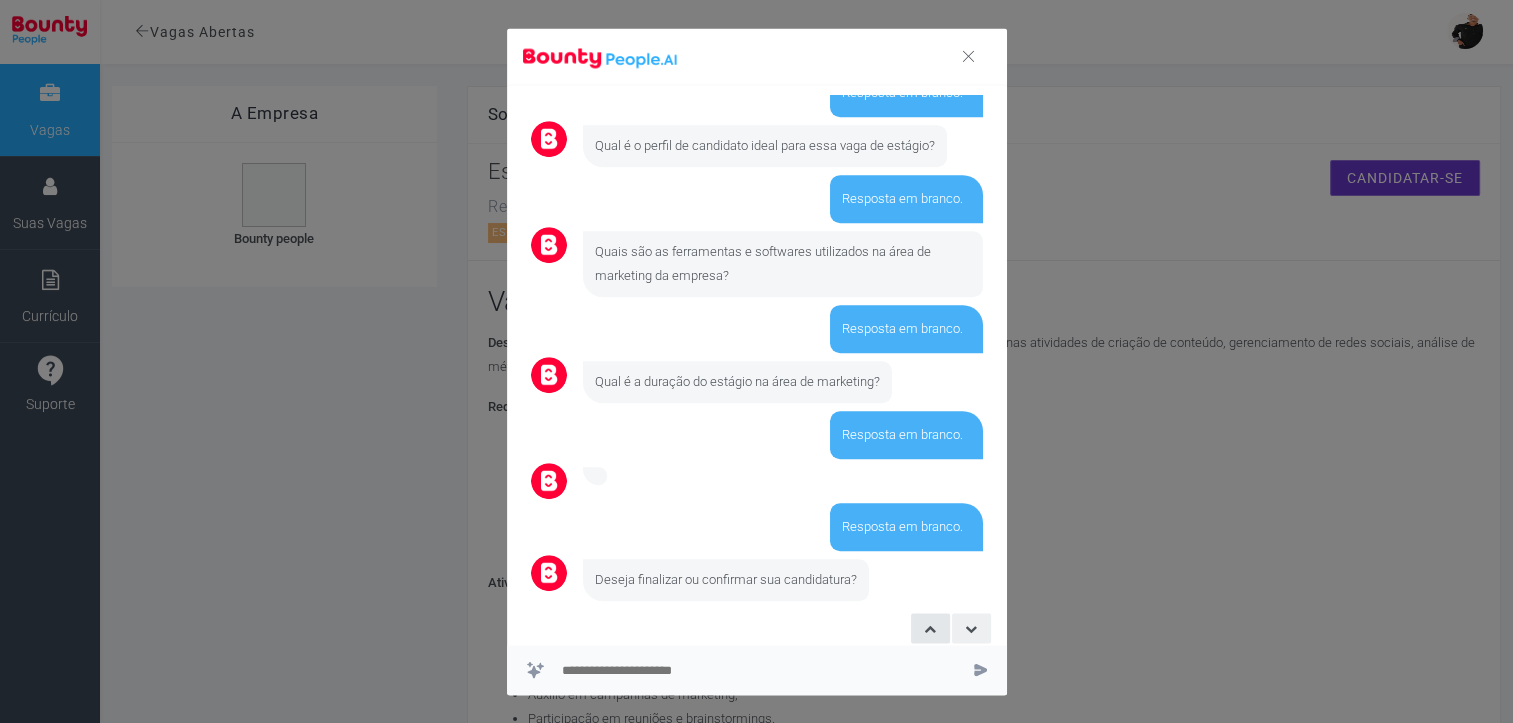 click at bounding box center (971, 628) 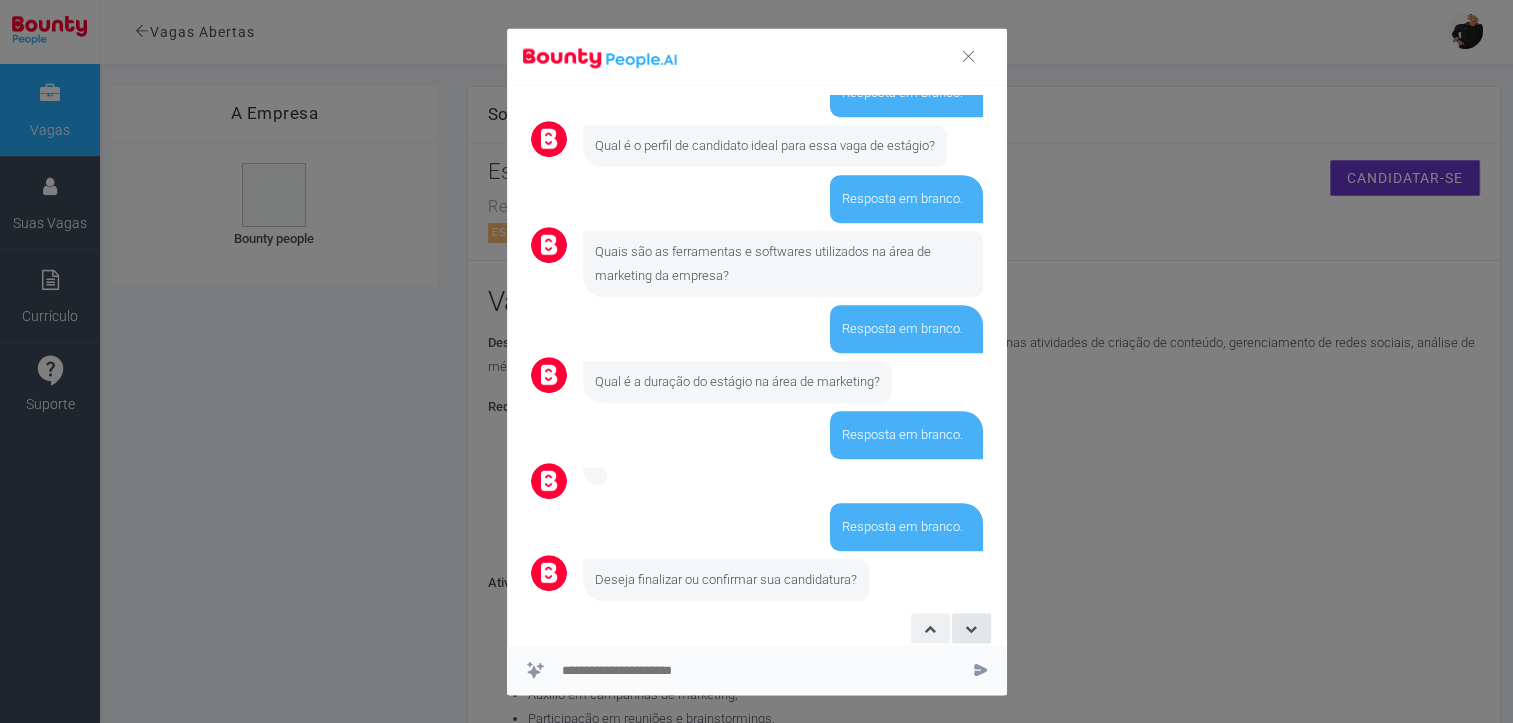 click at bounding box center [930, 628] 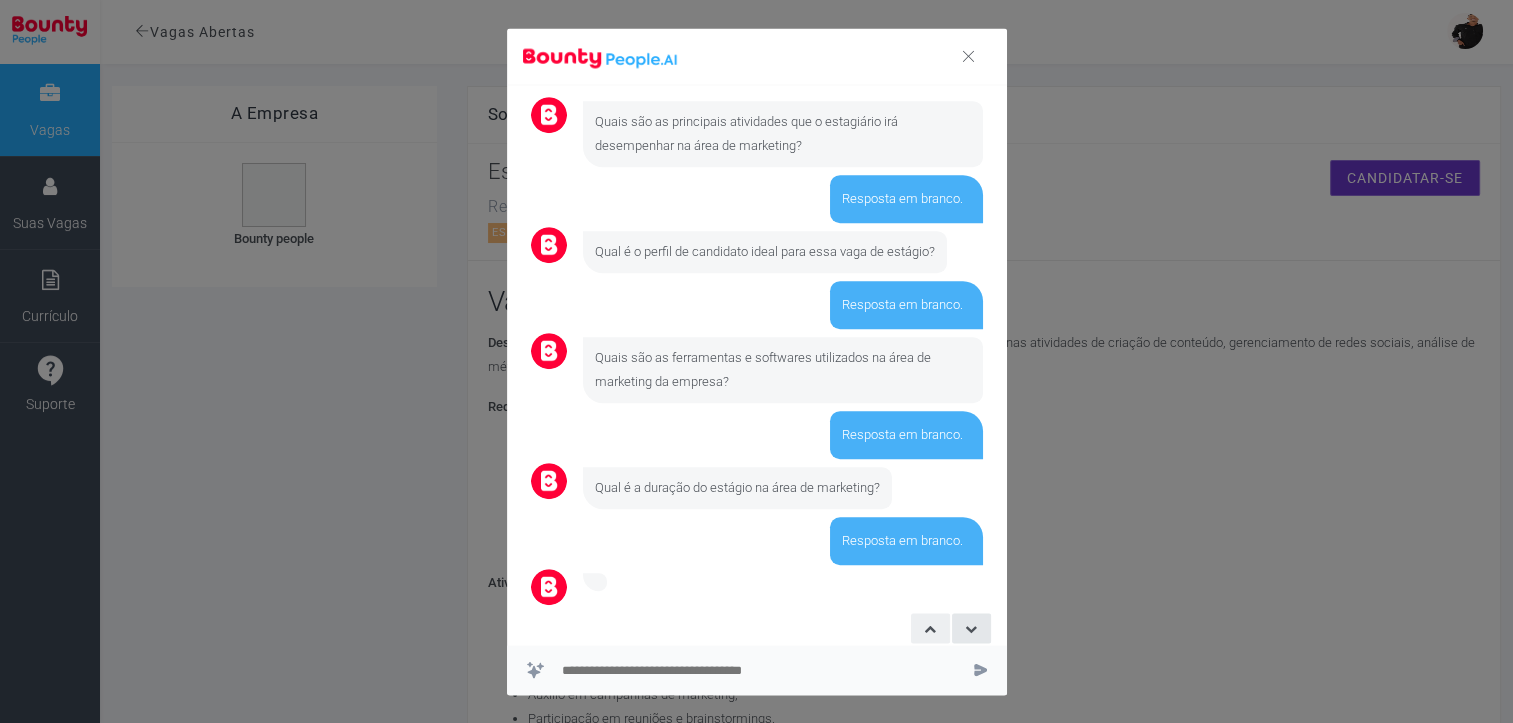 click at bounding box center [930, 628] 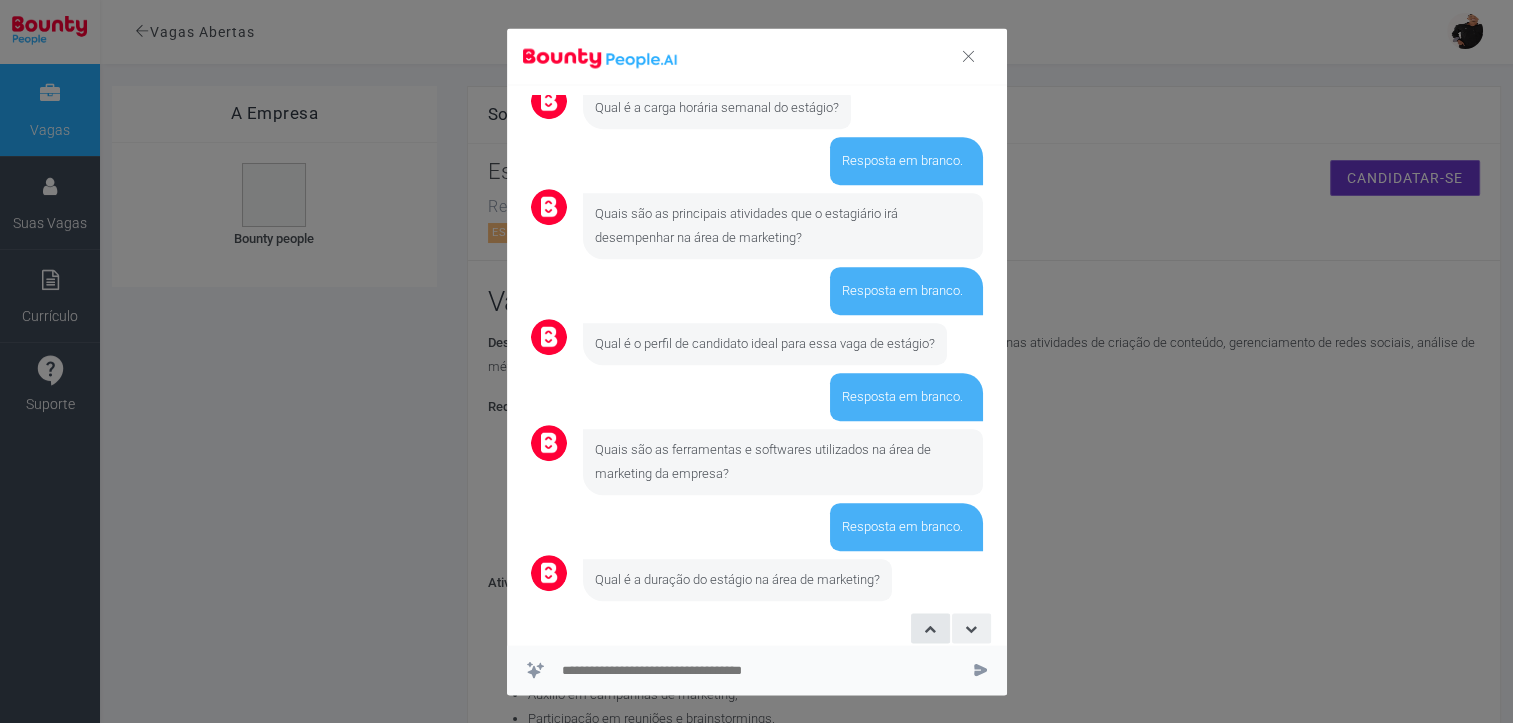 click at bounding box center [971, 628] 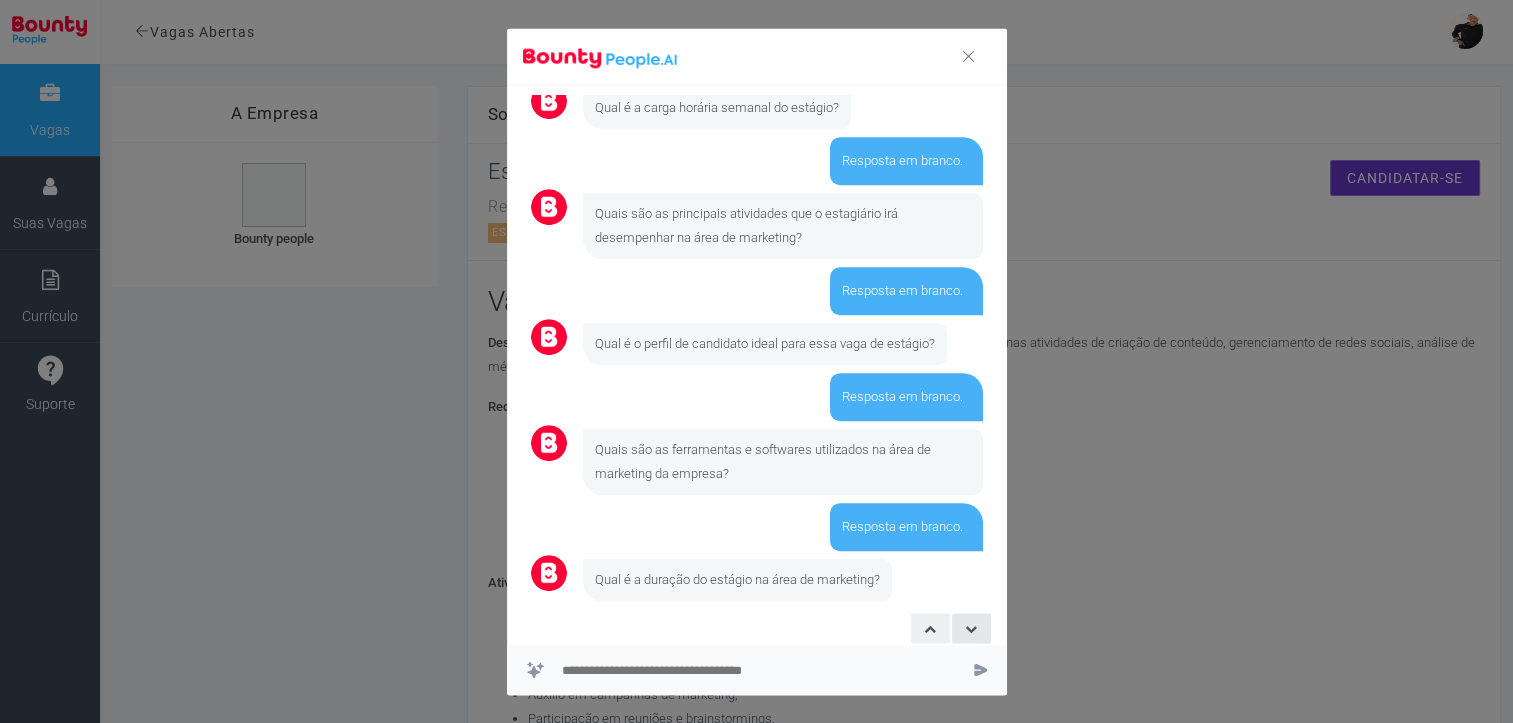 drag, startPoint x: 980, startPoint y: 631, endPoint x: 932, endPoint y: 634, distance: 48.09366 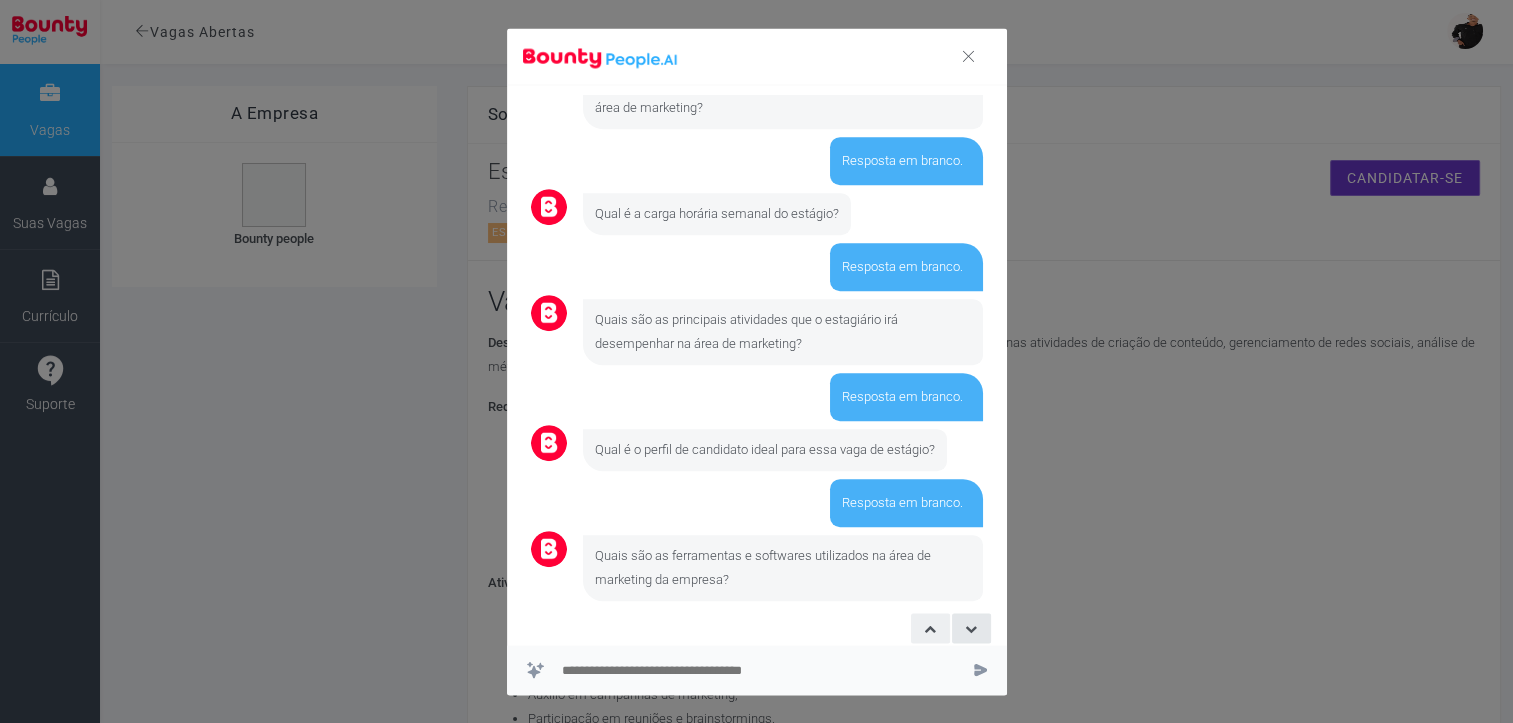click at bounding box center [930, 628] 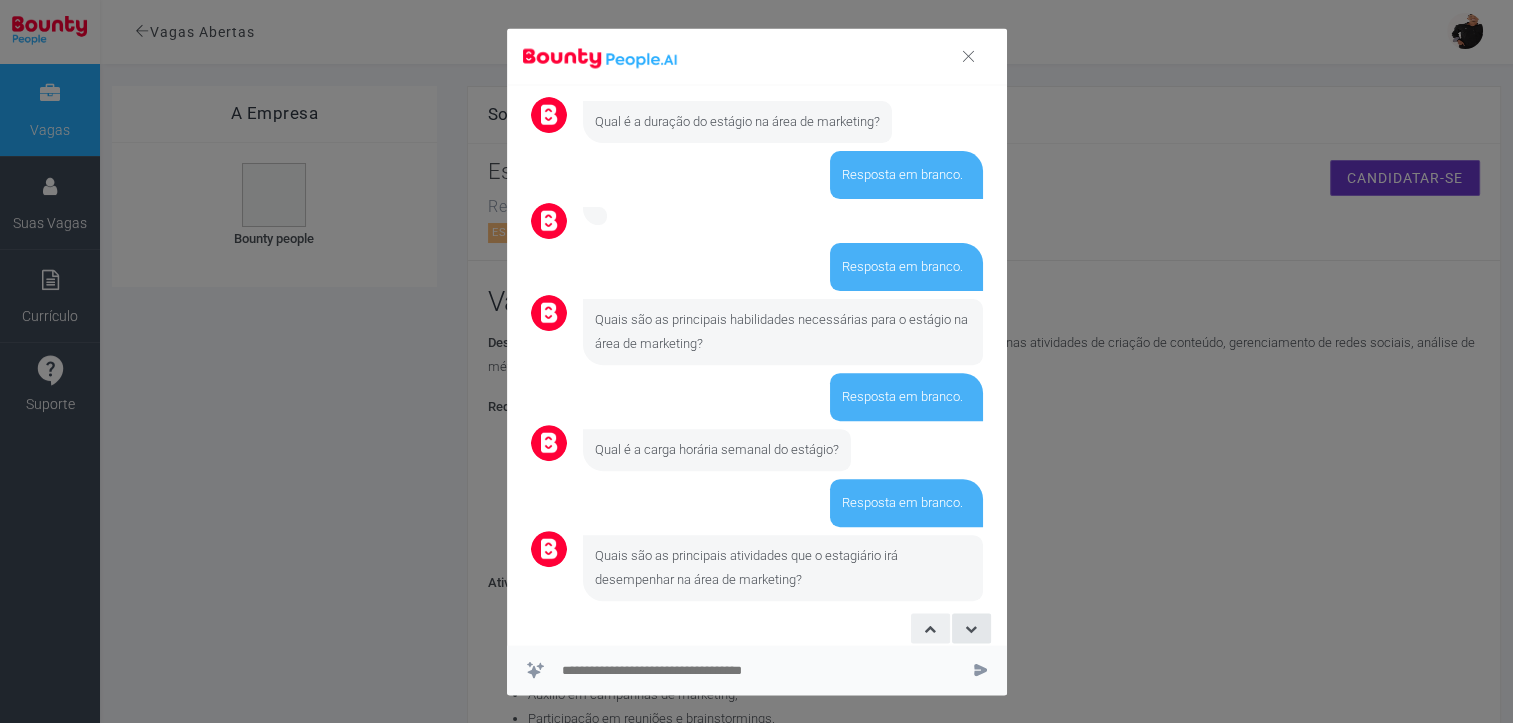 click at bounding box center (930, 628) 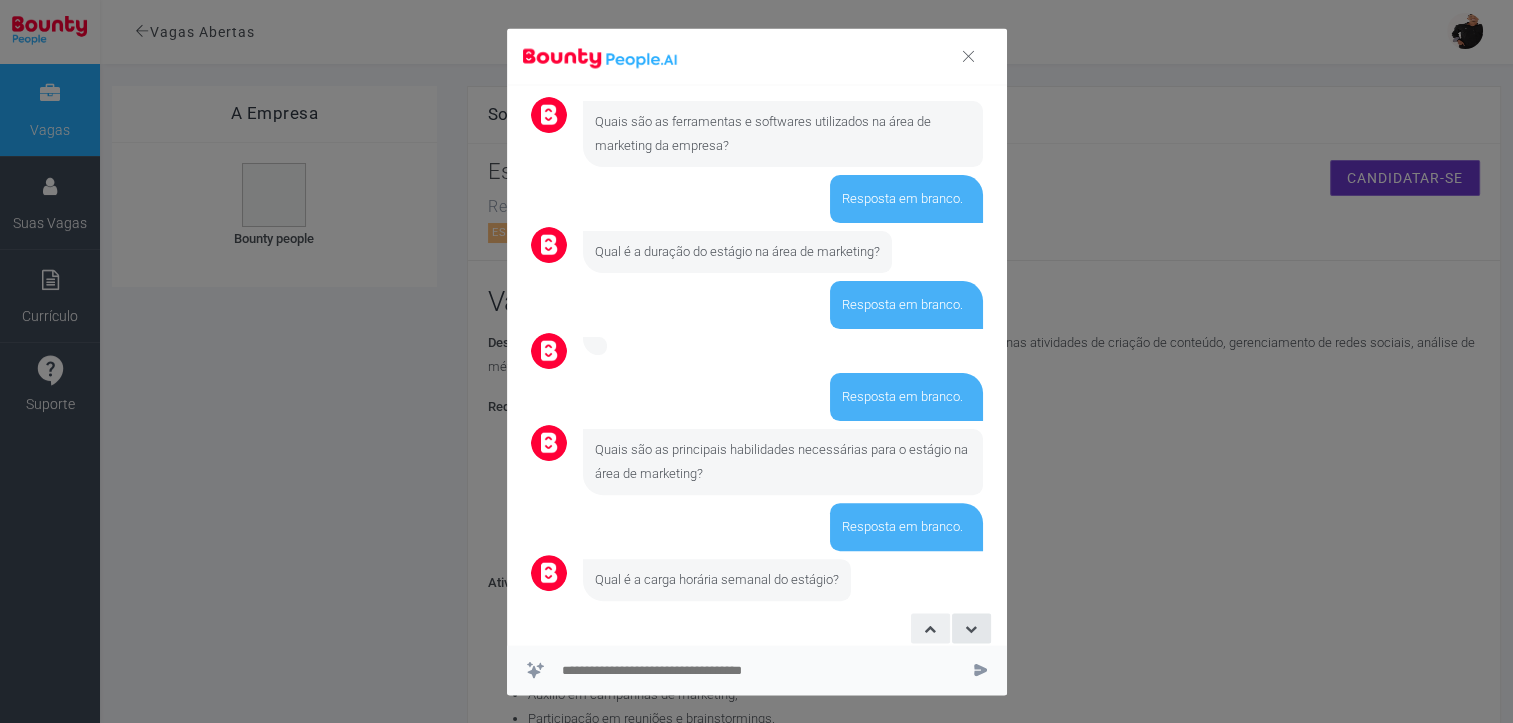 click at bounding box center (930, 628) 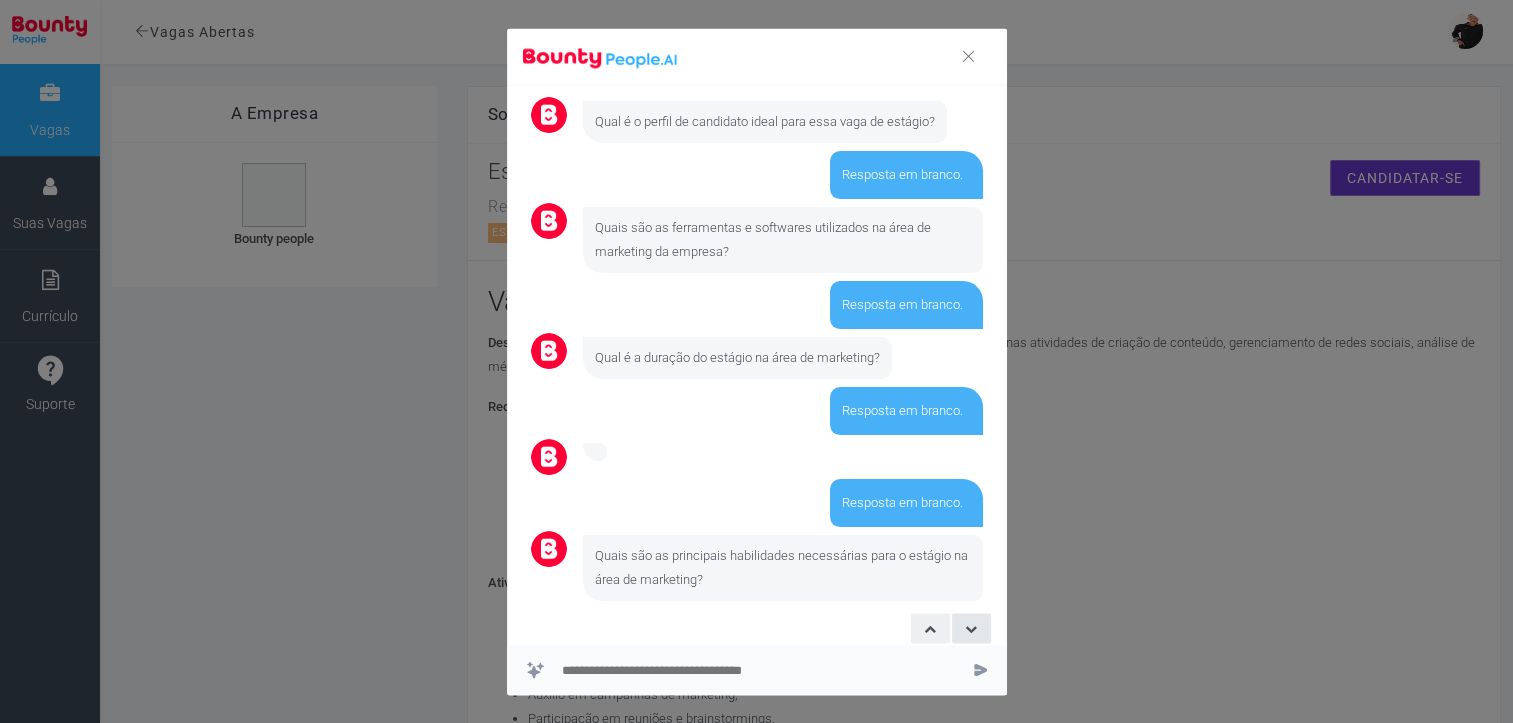 click at bounding box center (930, 628) 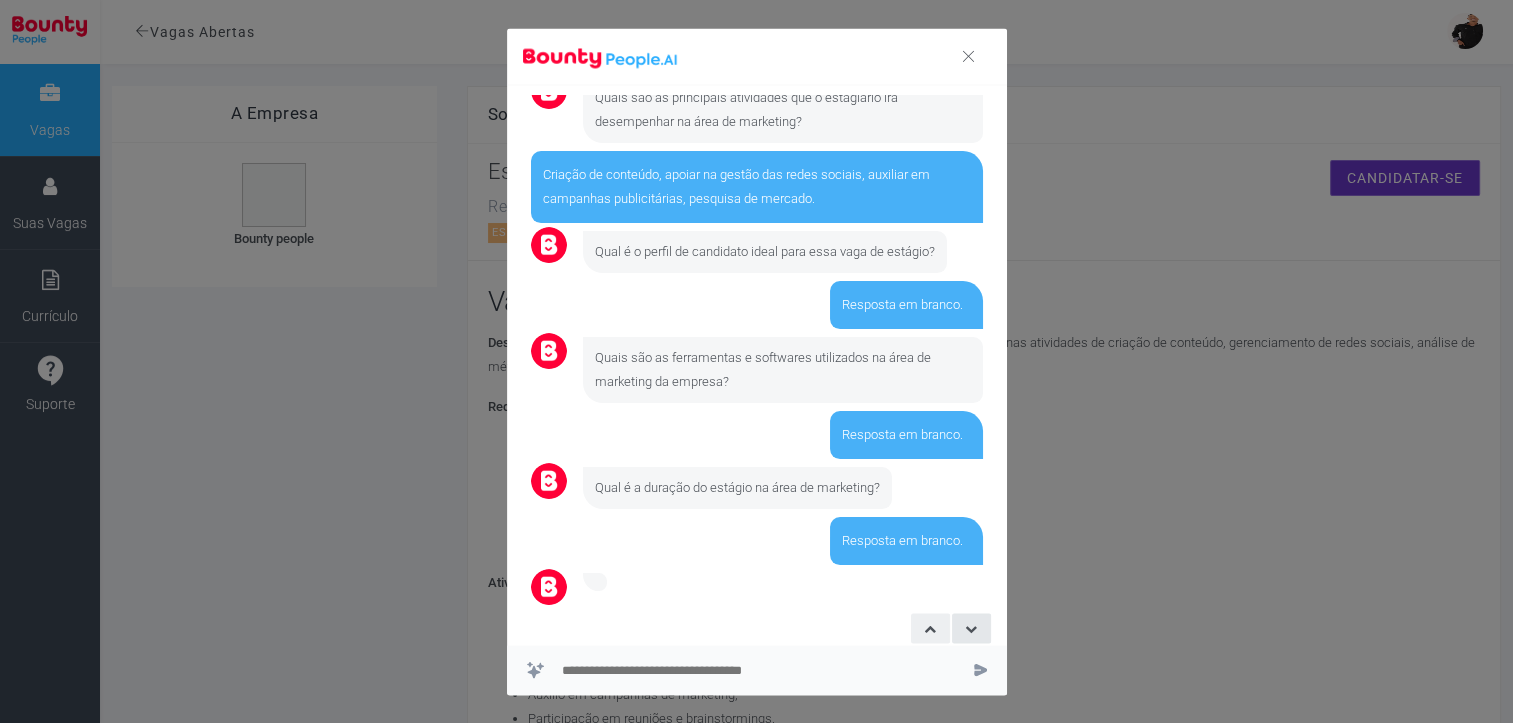 click at bounding box center (930, 628) 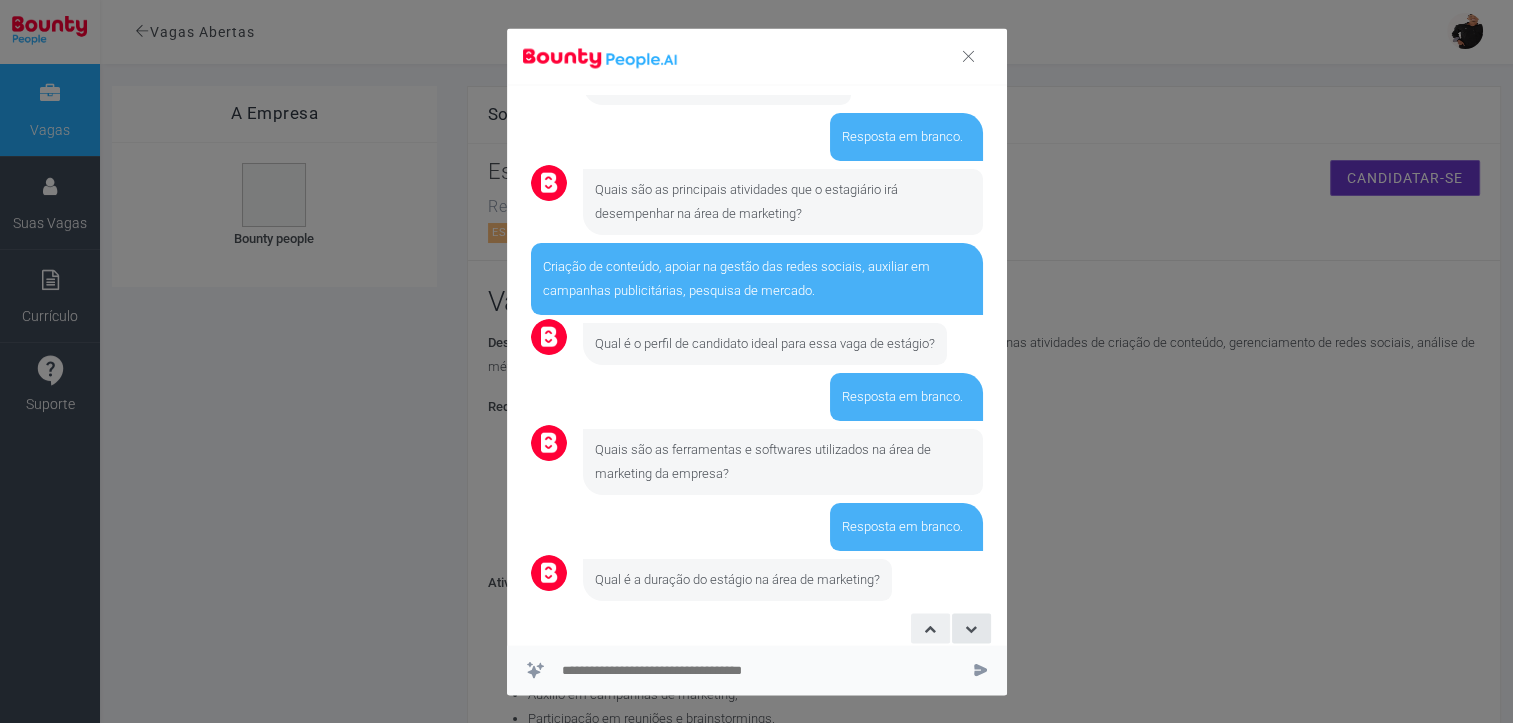 click at bounding box center [930, 628] 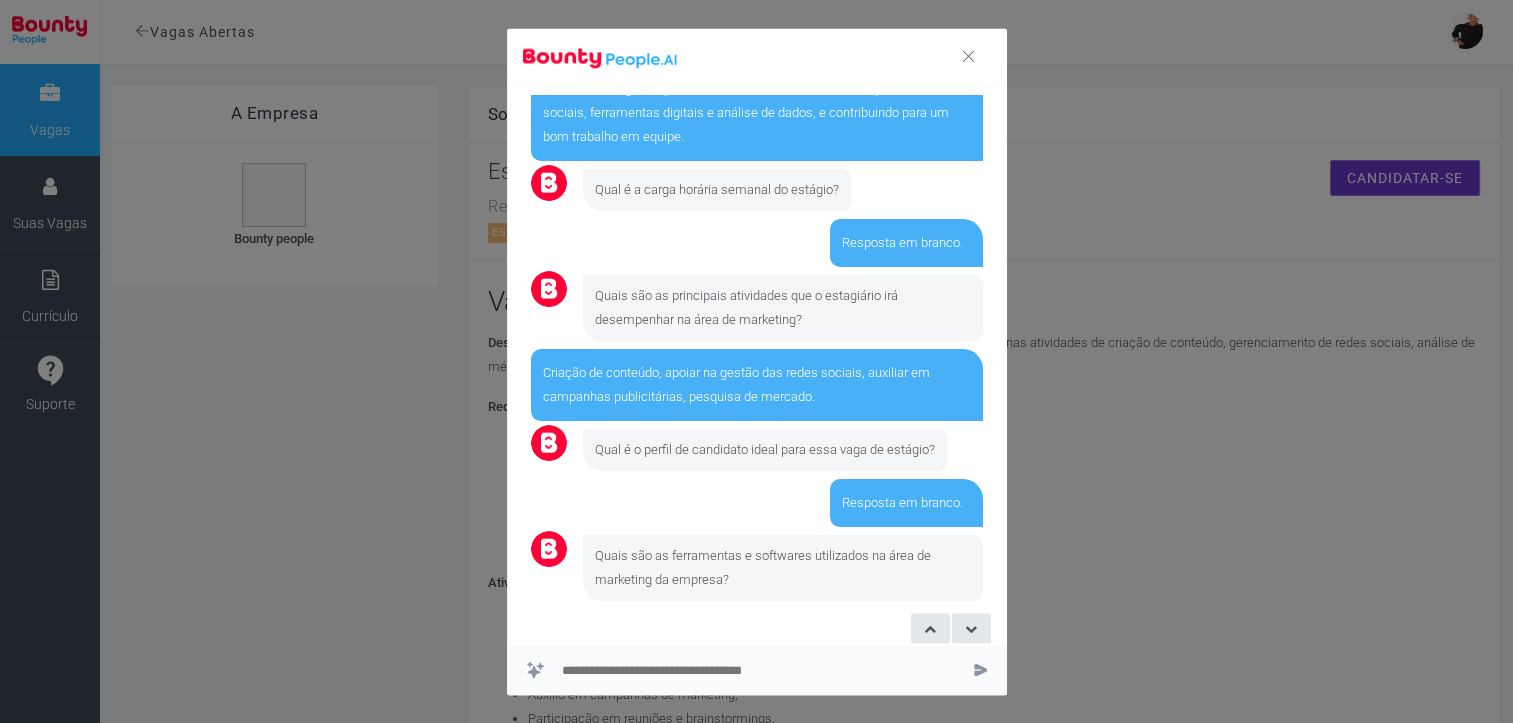 click at bounding box center (759, 670) 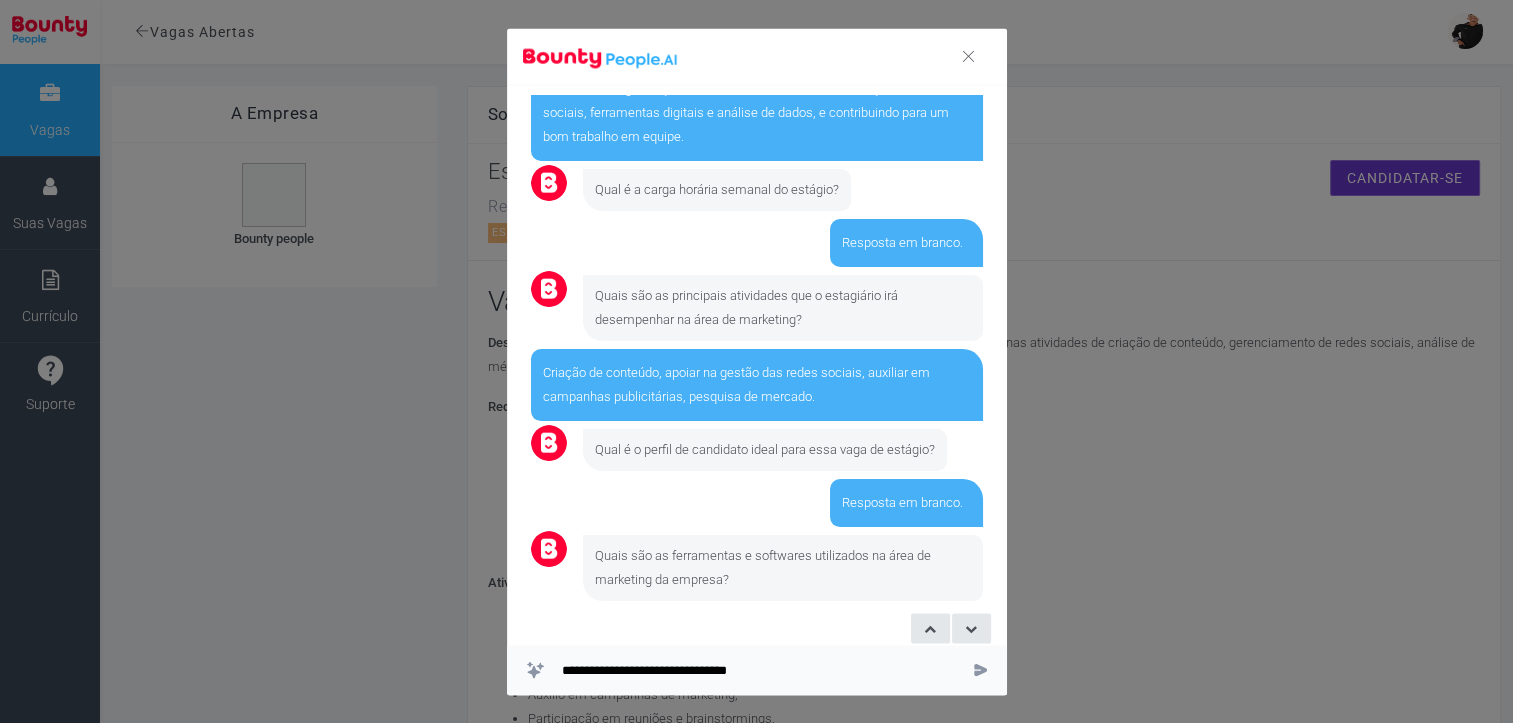 type on "**********" 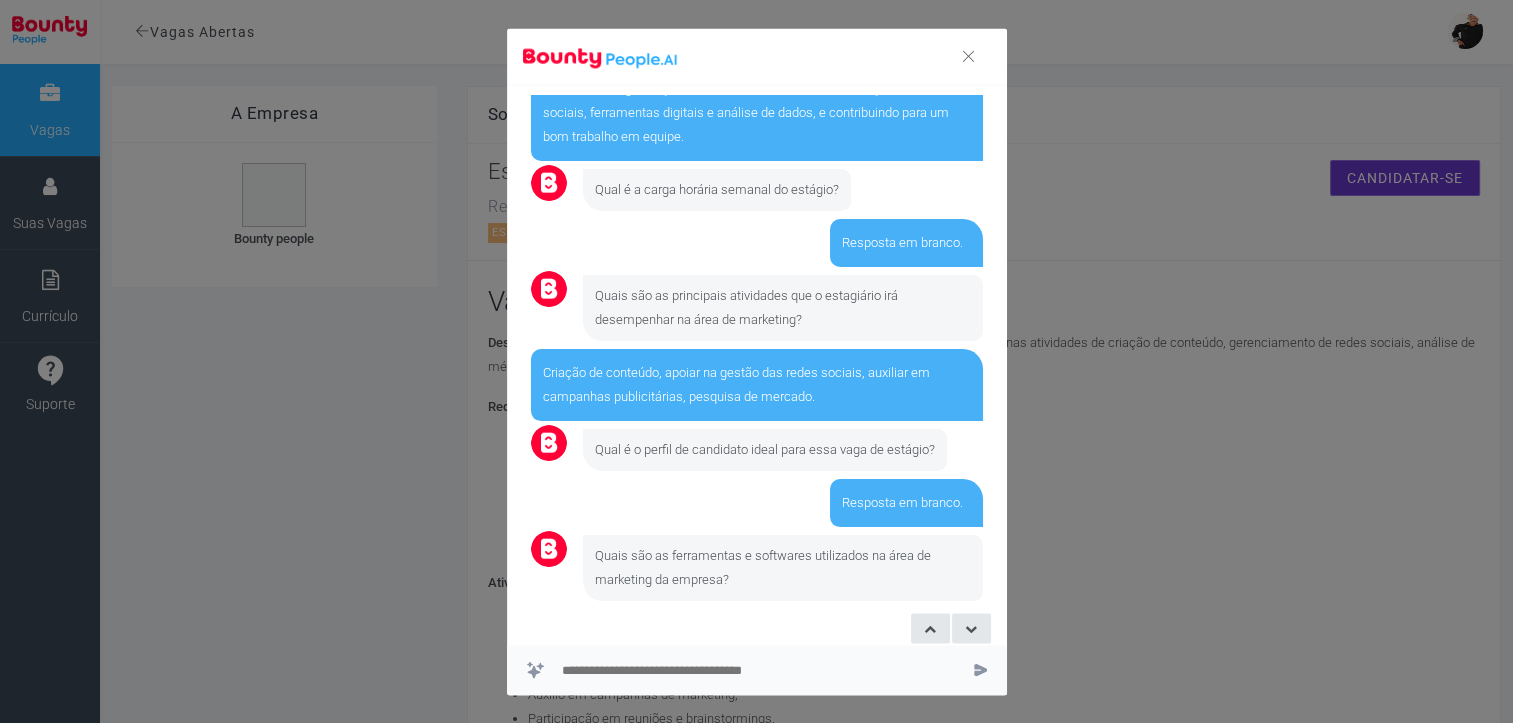 scroll, scrollTop: 238, scrollLeft: 0, axis: vertical 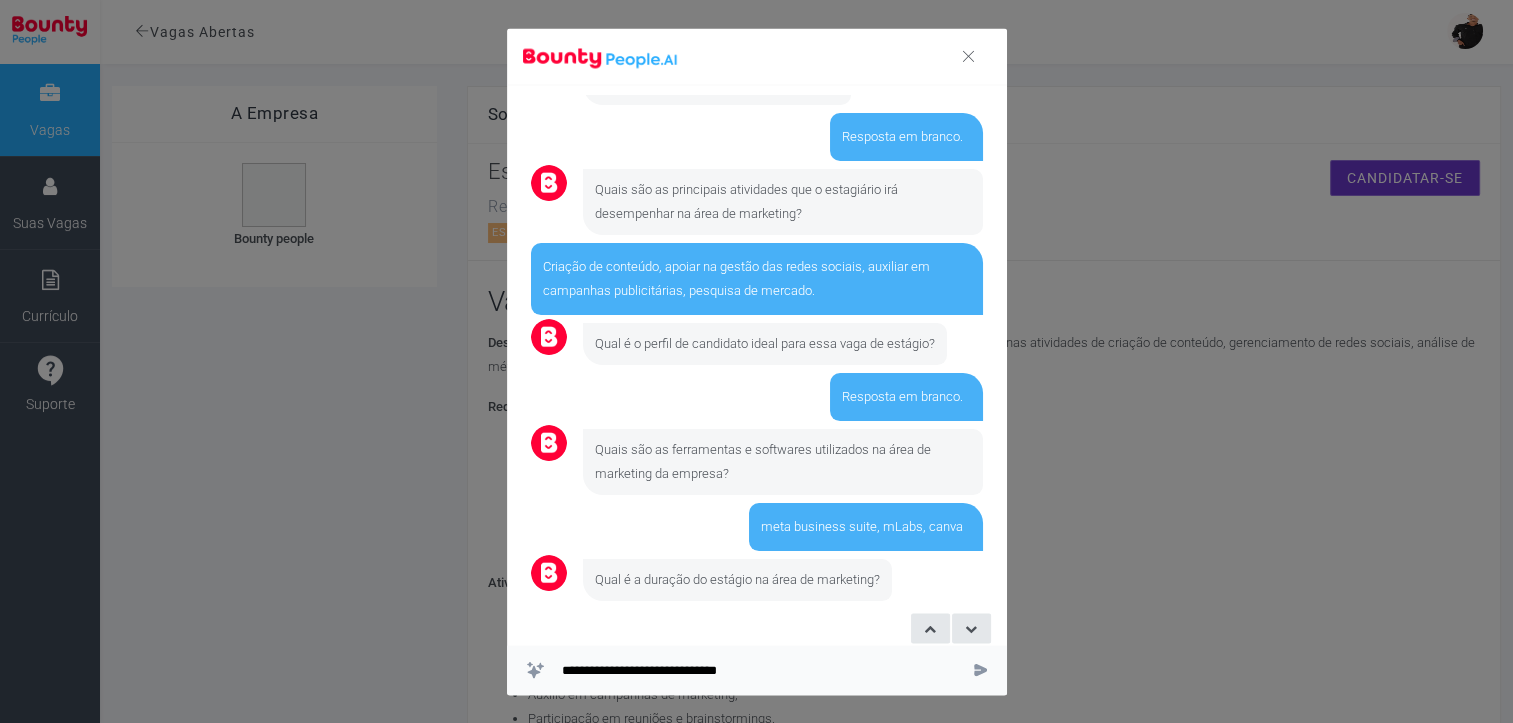 type on "**********" 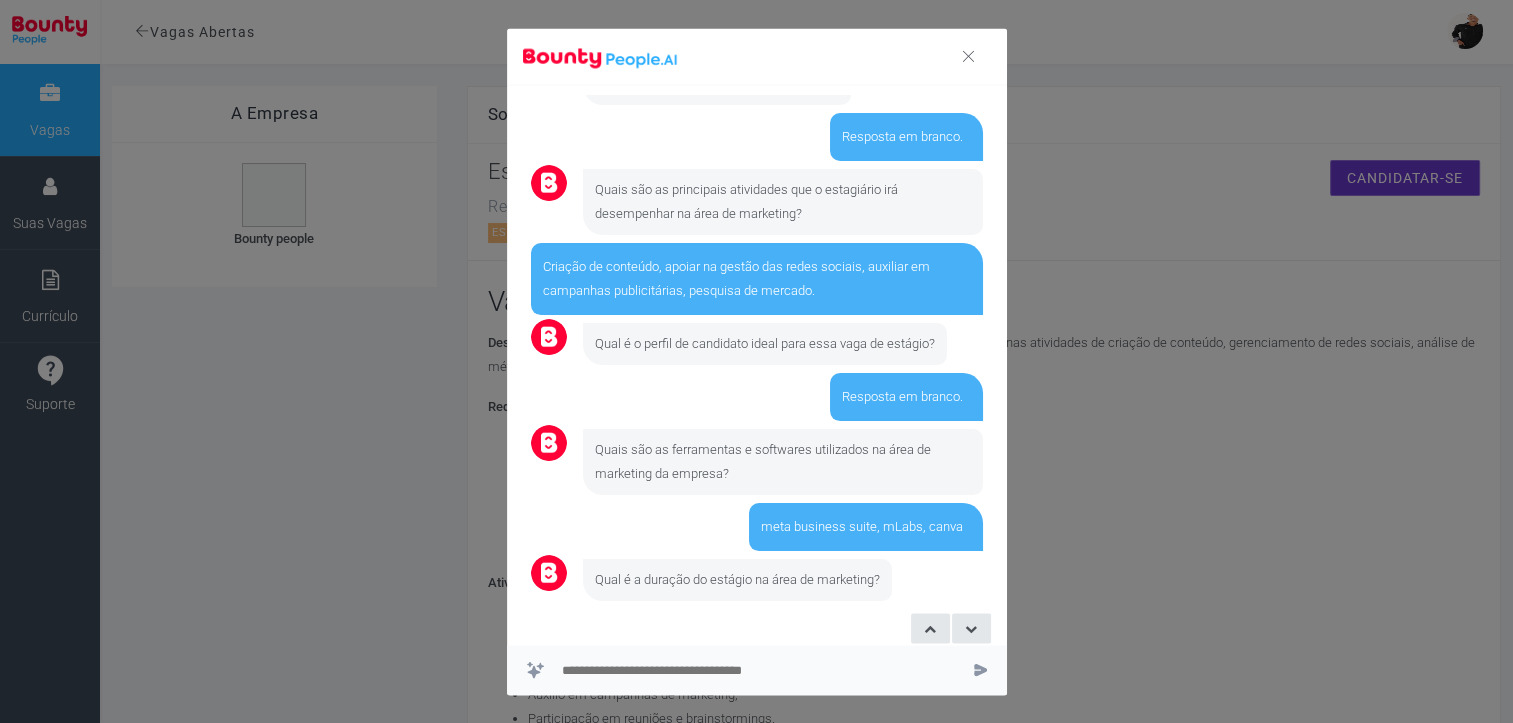scroll, scrollTop: 330, scrollLeft: 0, axis: vertical 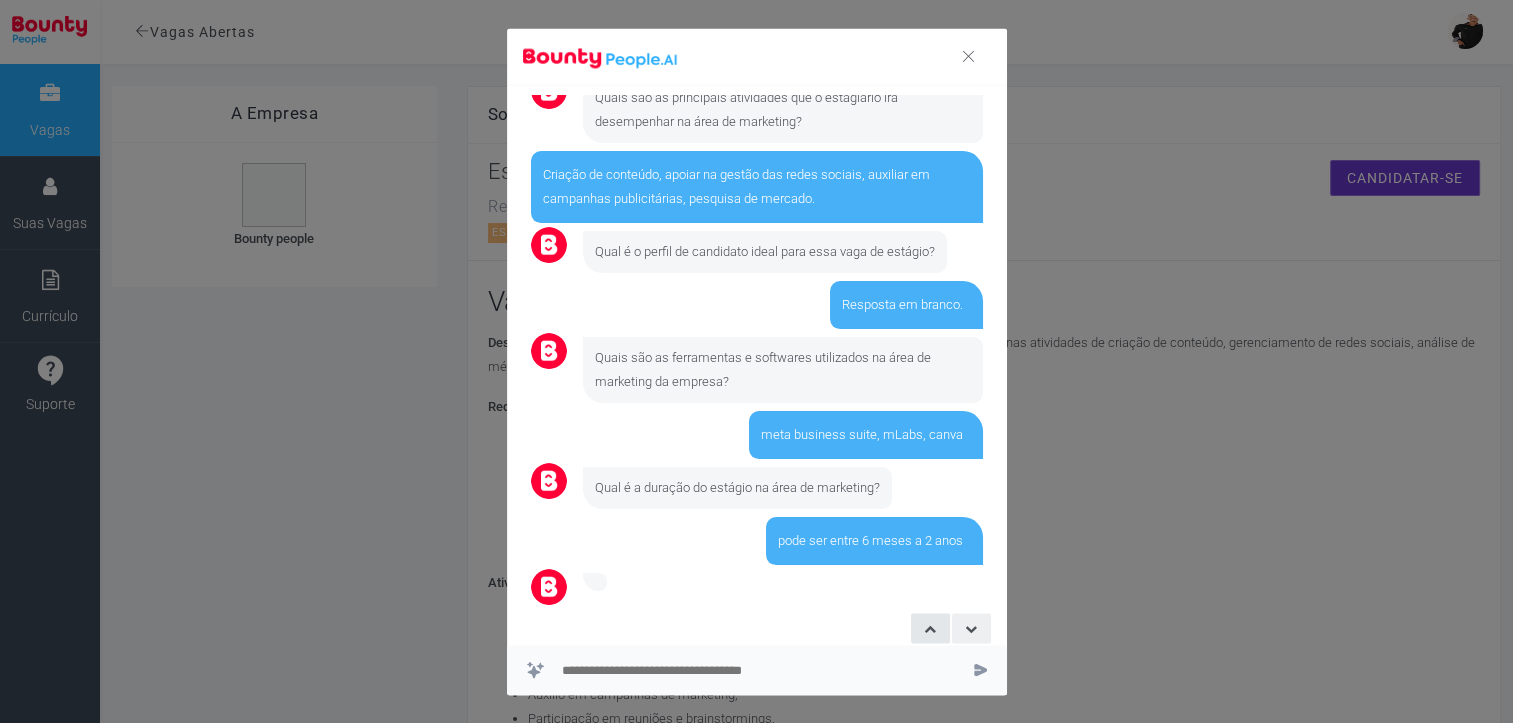 click at bounding box center (971, 628) 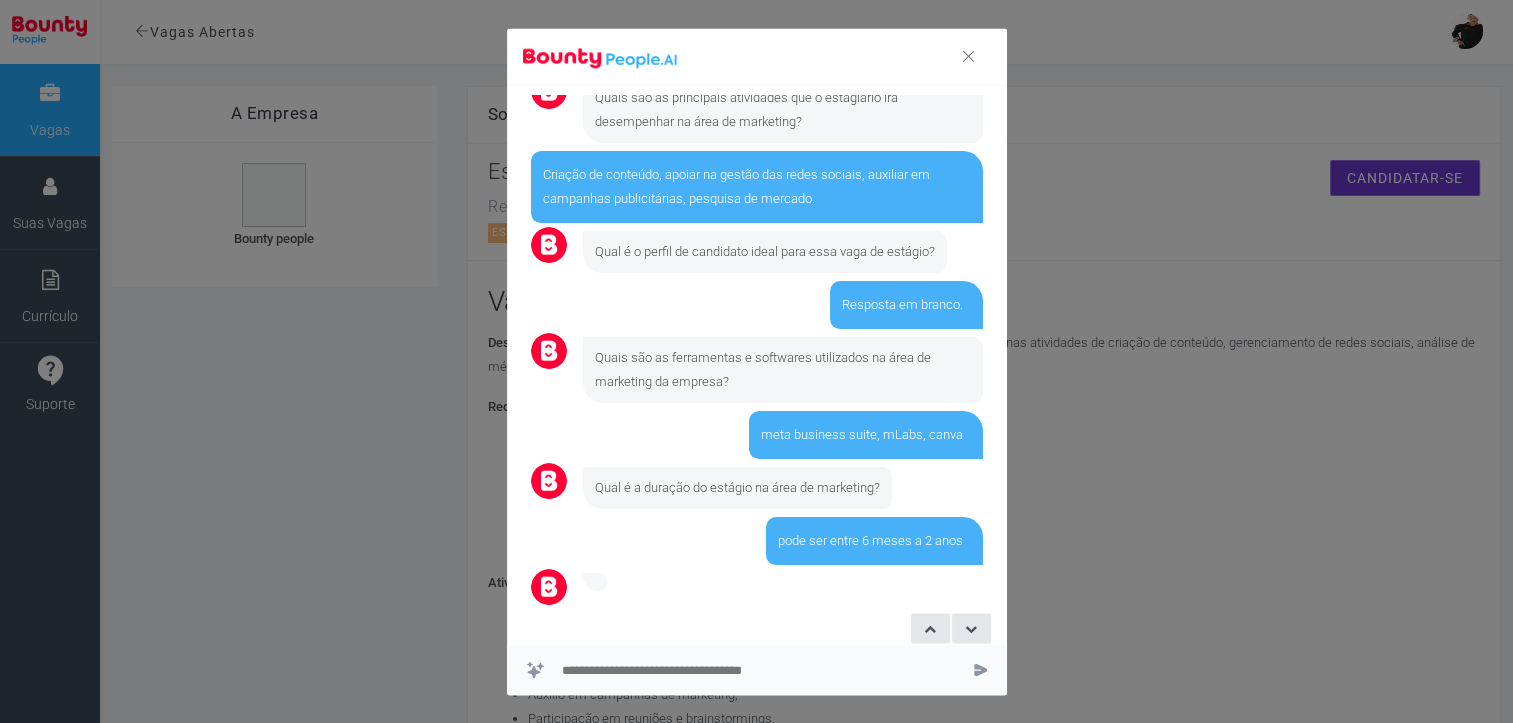 click at bounding box center [980, 669] 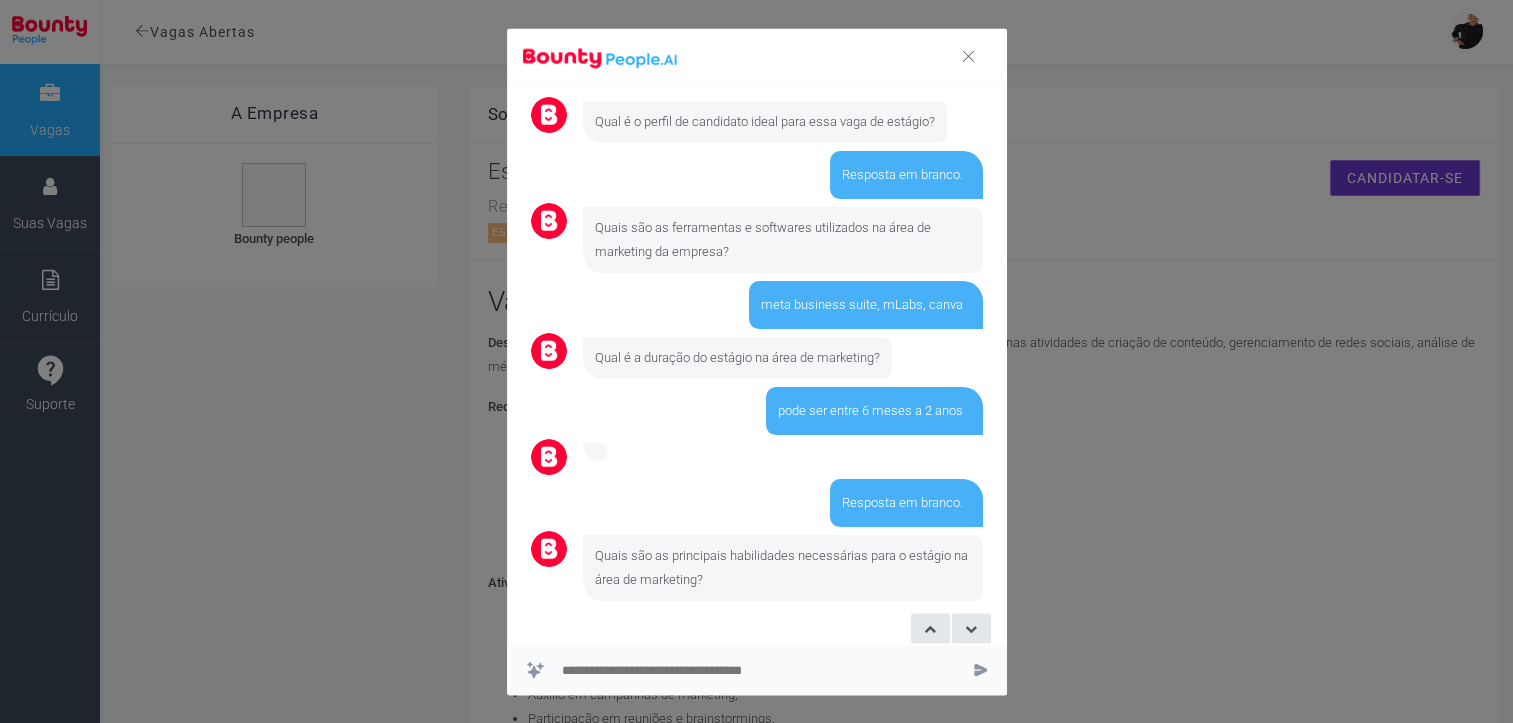 click at bounding box center (980, 669) 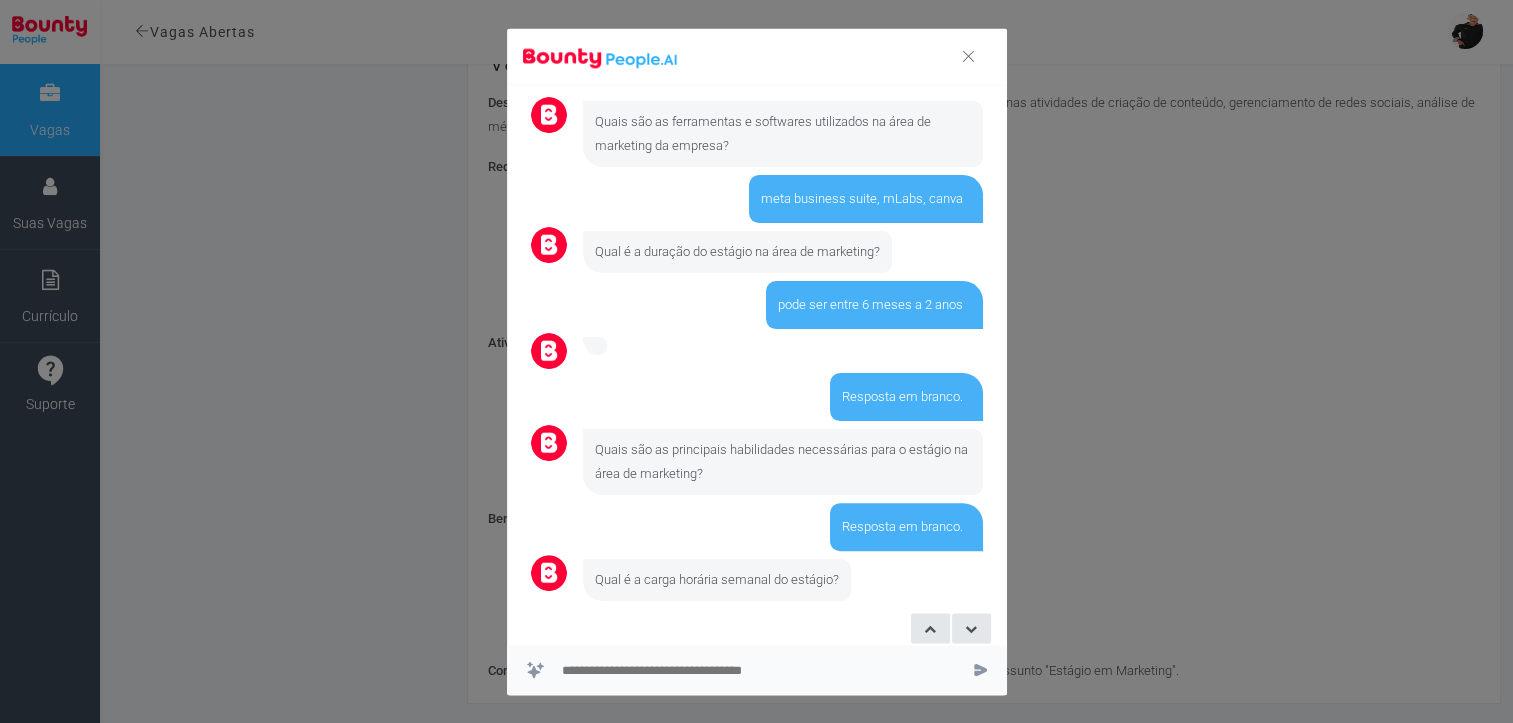 scroll, scrollTop: 252, scrollLeft: 0, axis: vertical 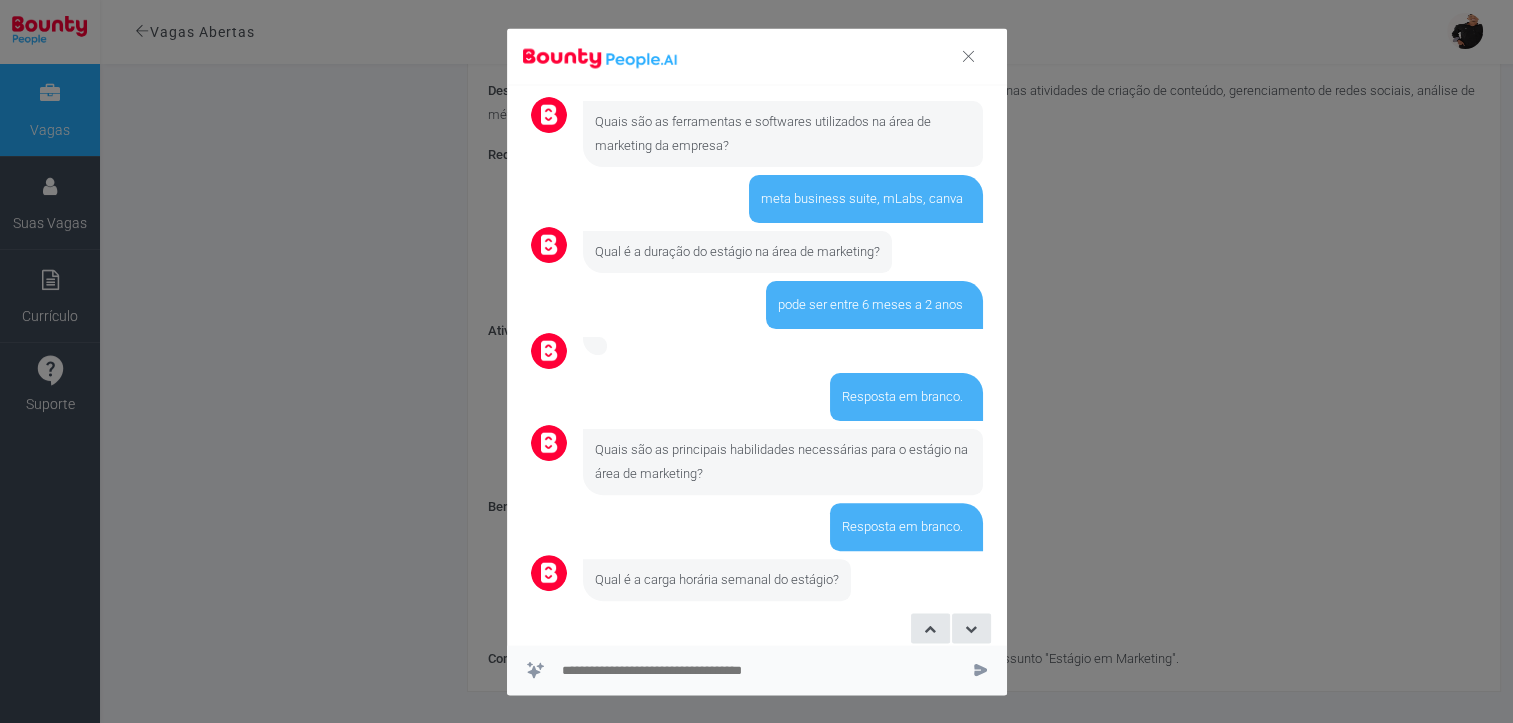 click at bounding box center [759, 670] 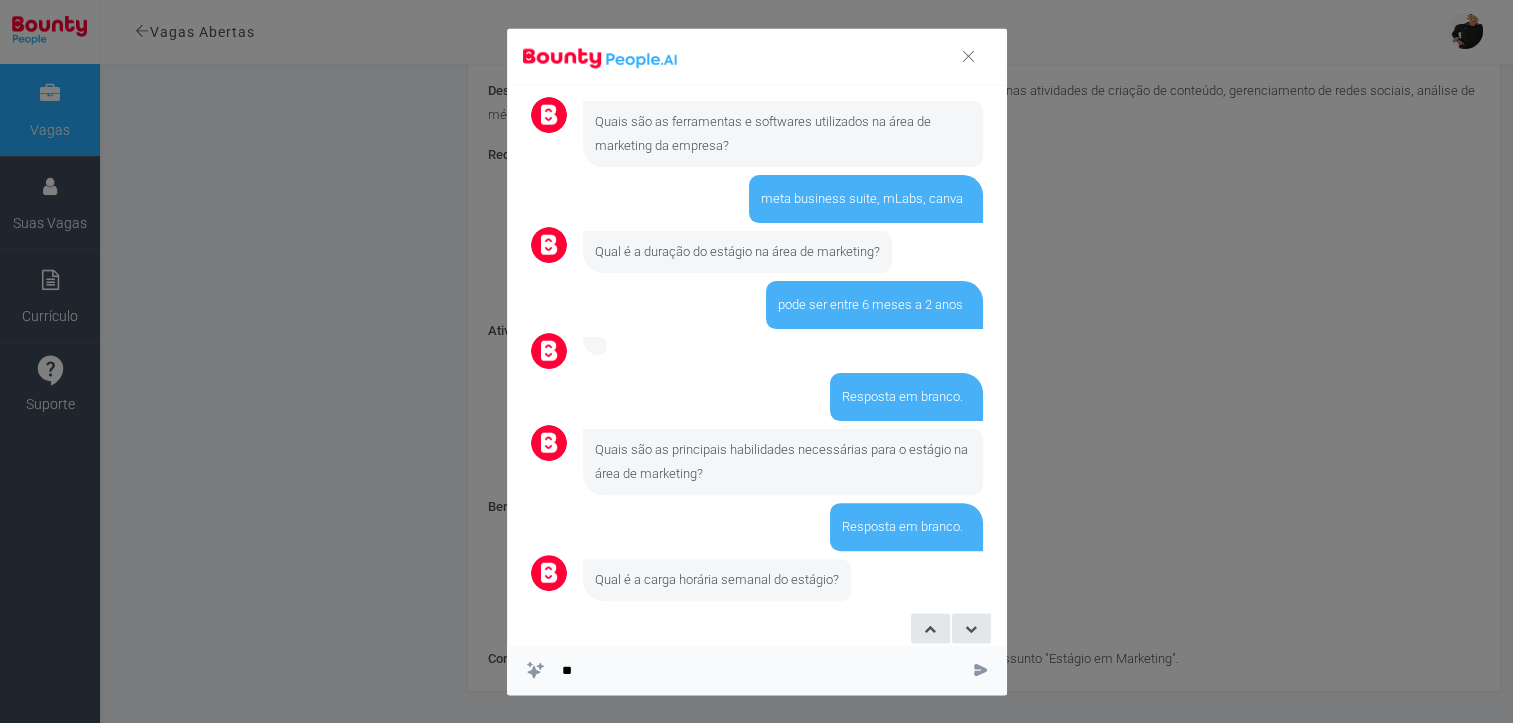type on "*" 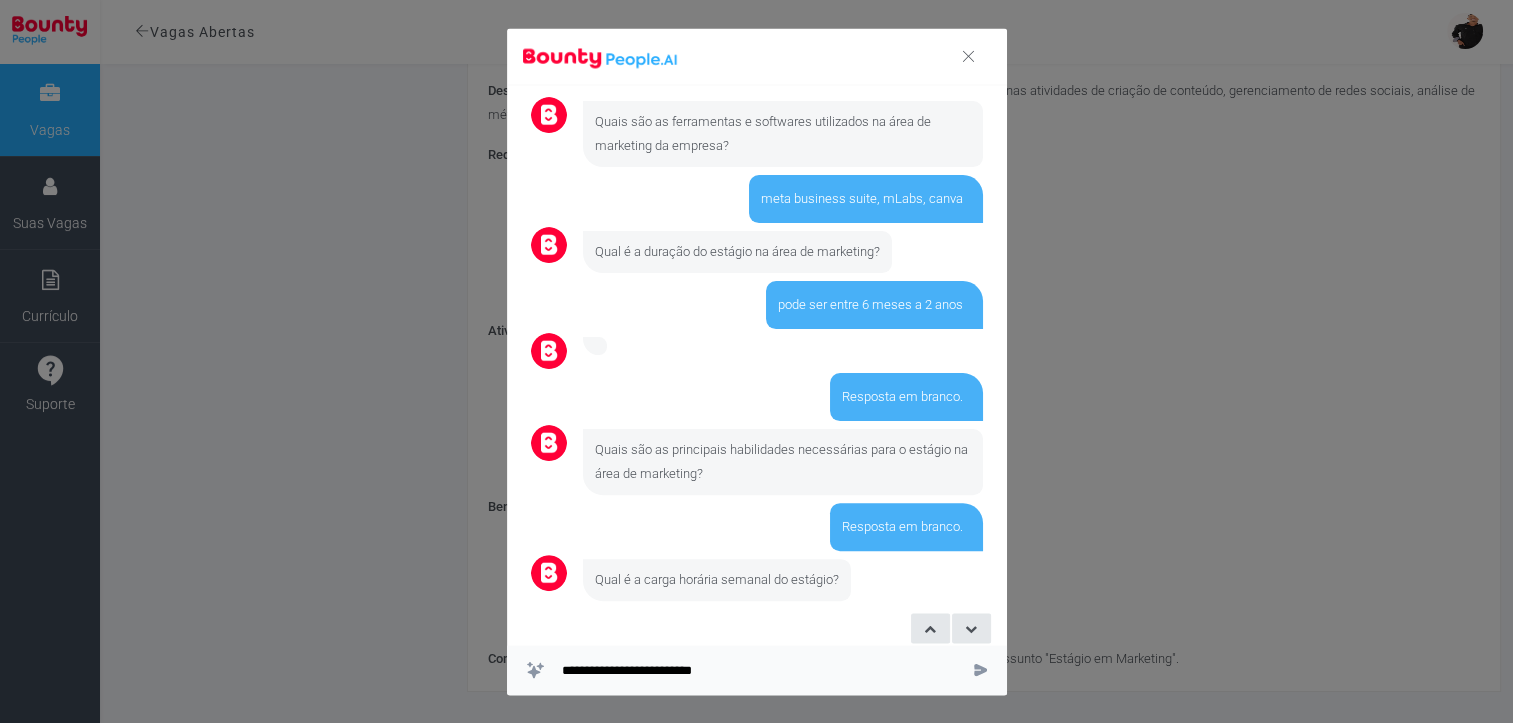 type on "**********" 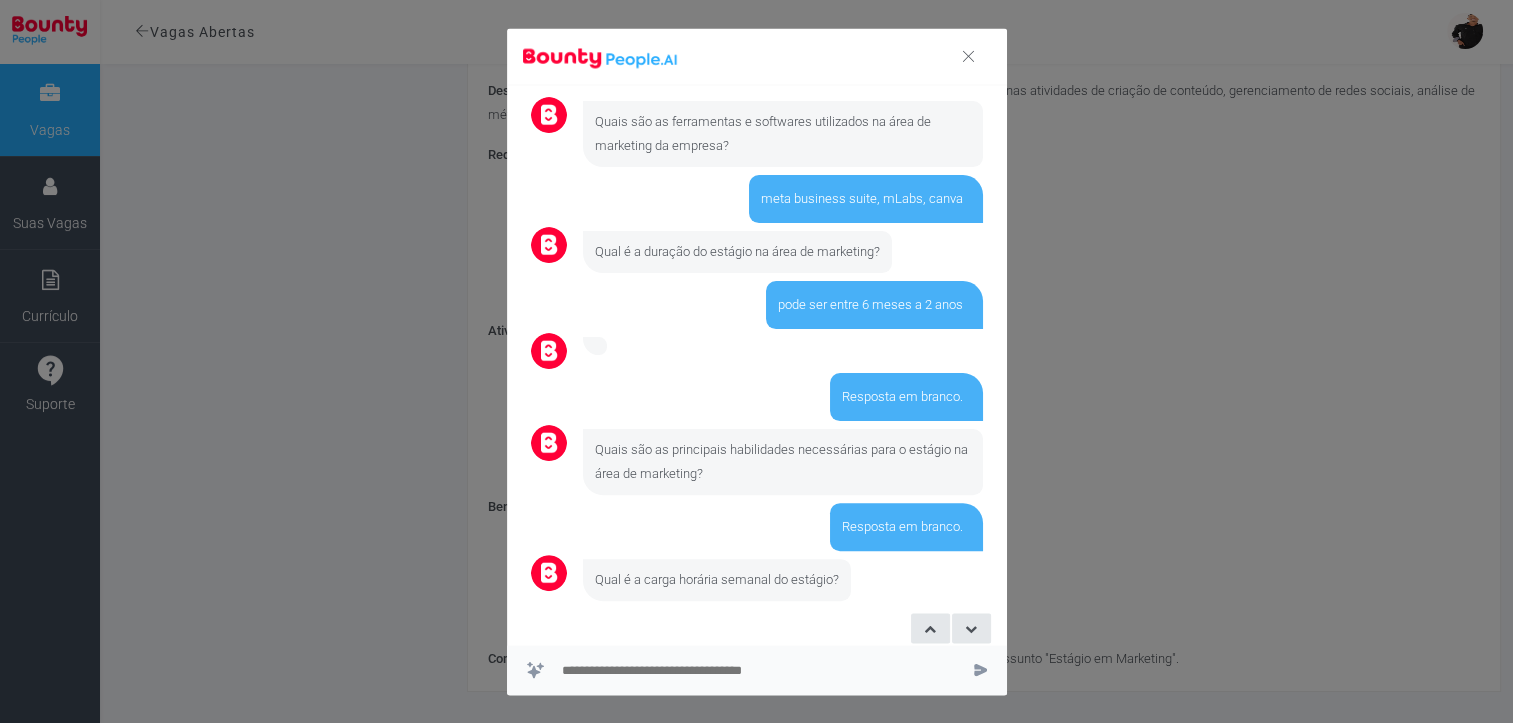 scroll, scrollTop: 696, scrollLeft: 0, axis: vertical 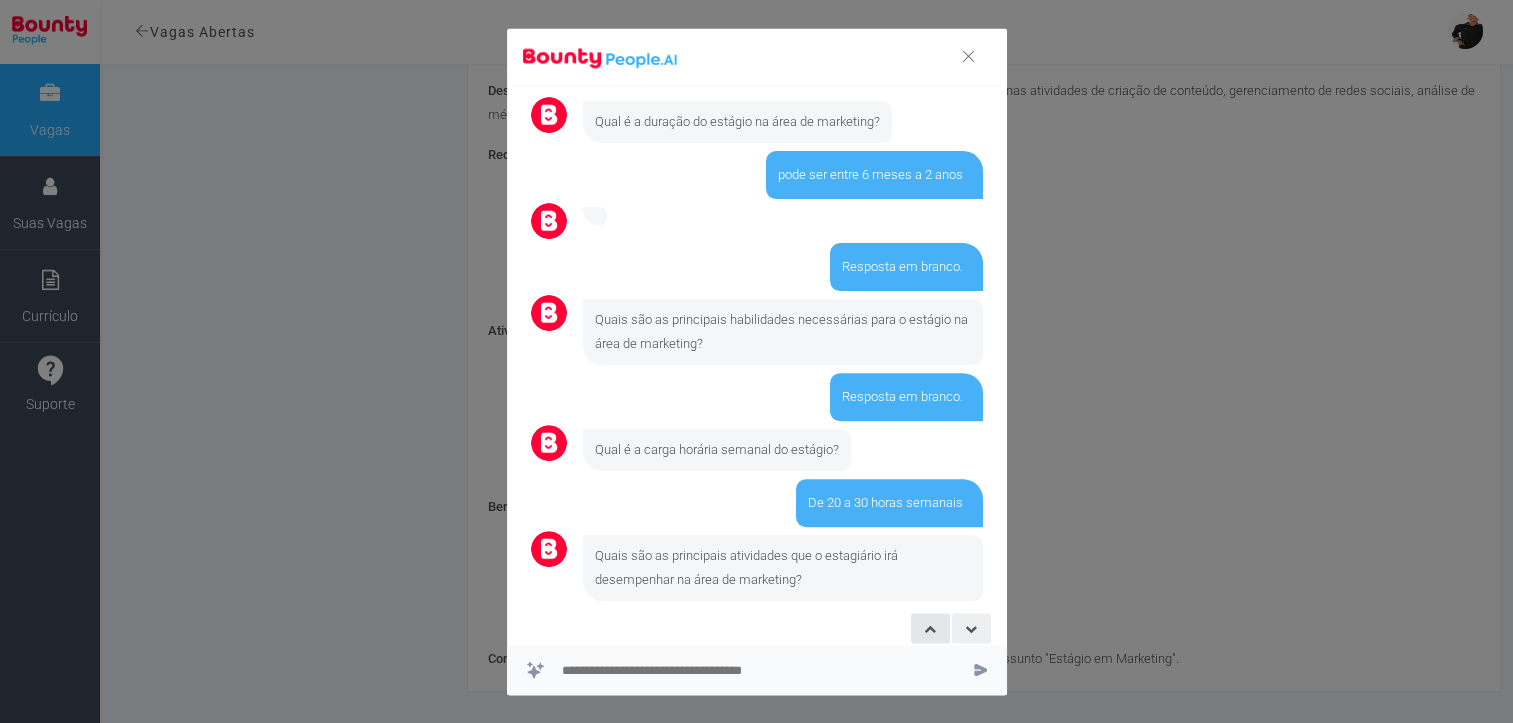 click at bounding box center [971, 628] 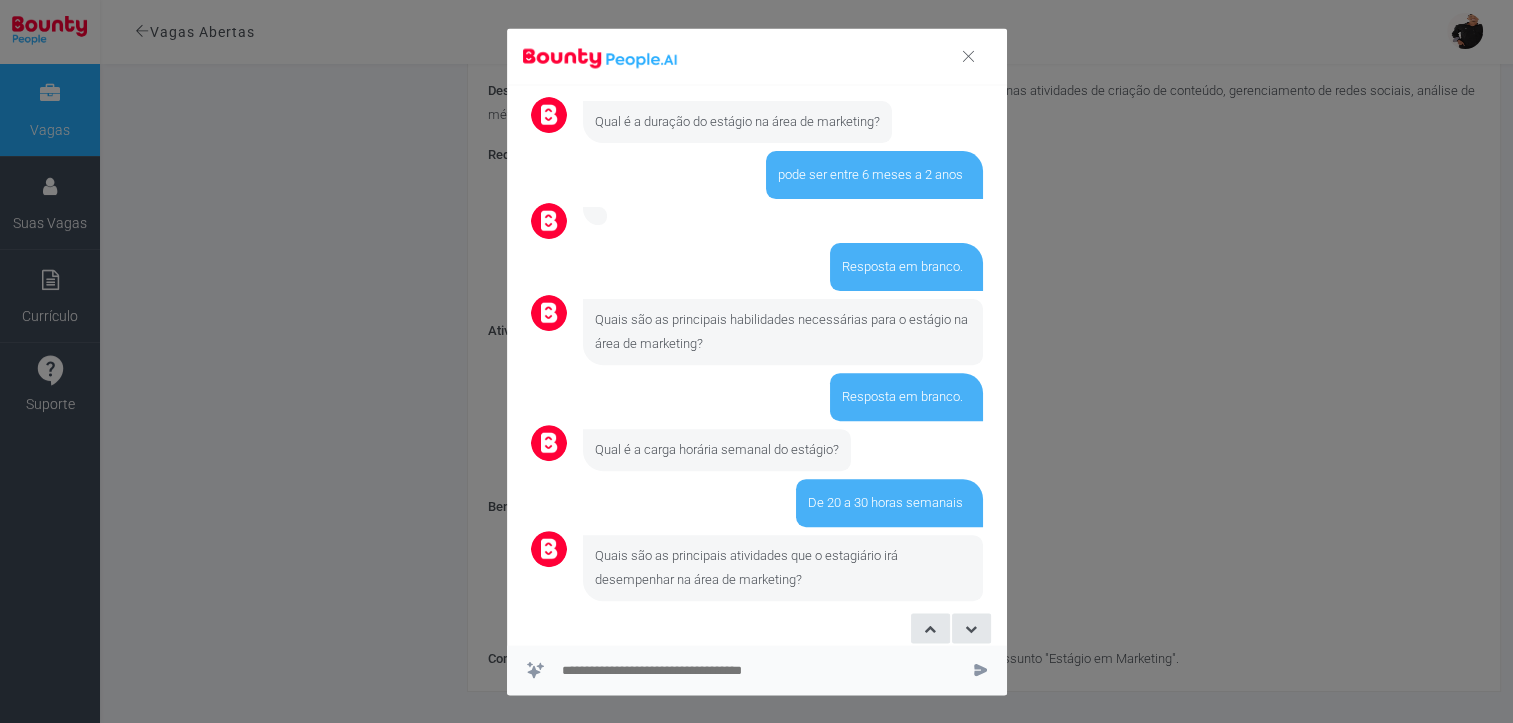 click at bounding box center [759, 670] 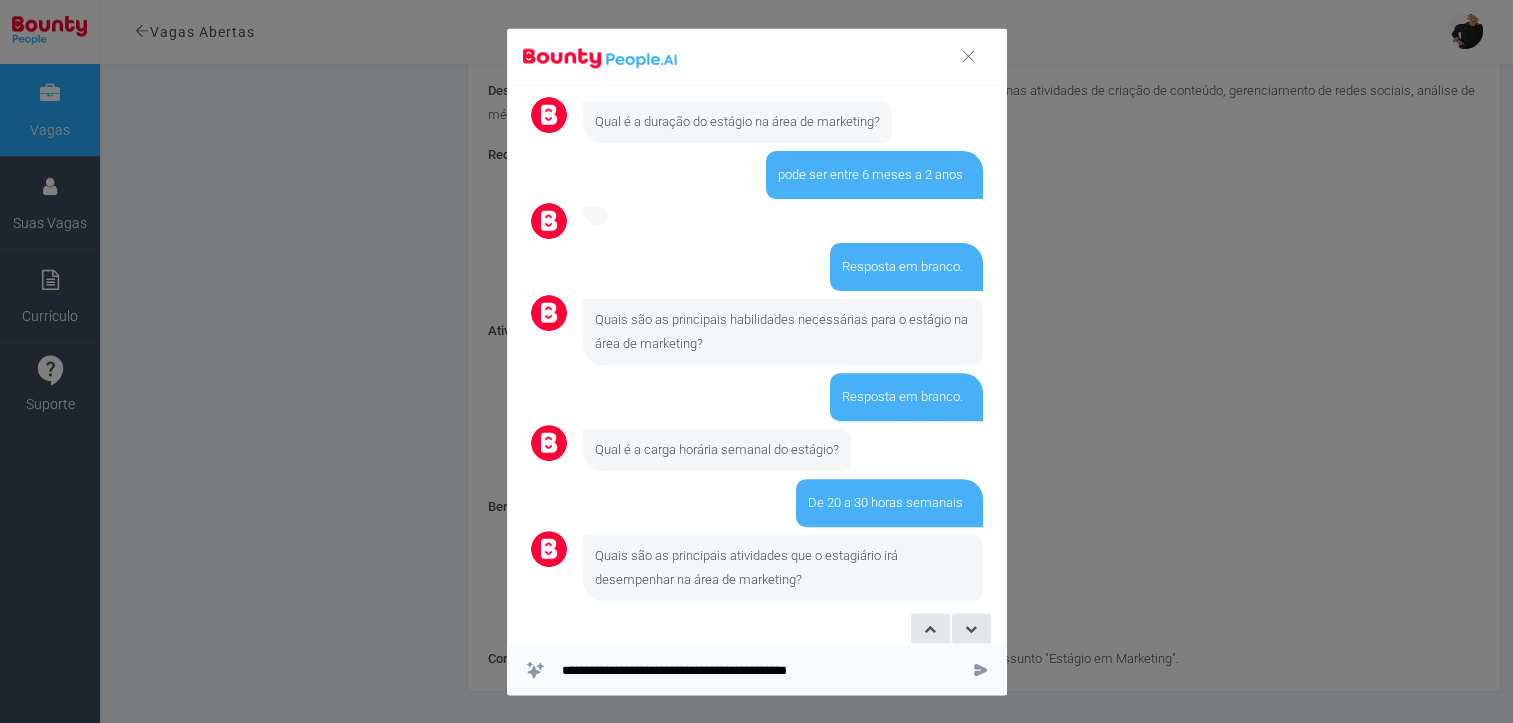 type on "**********" 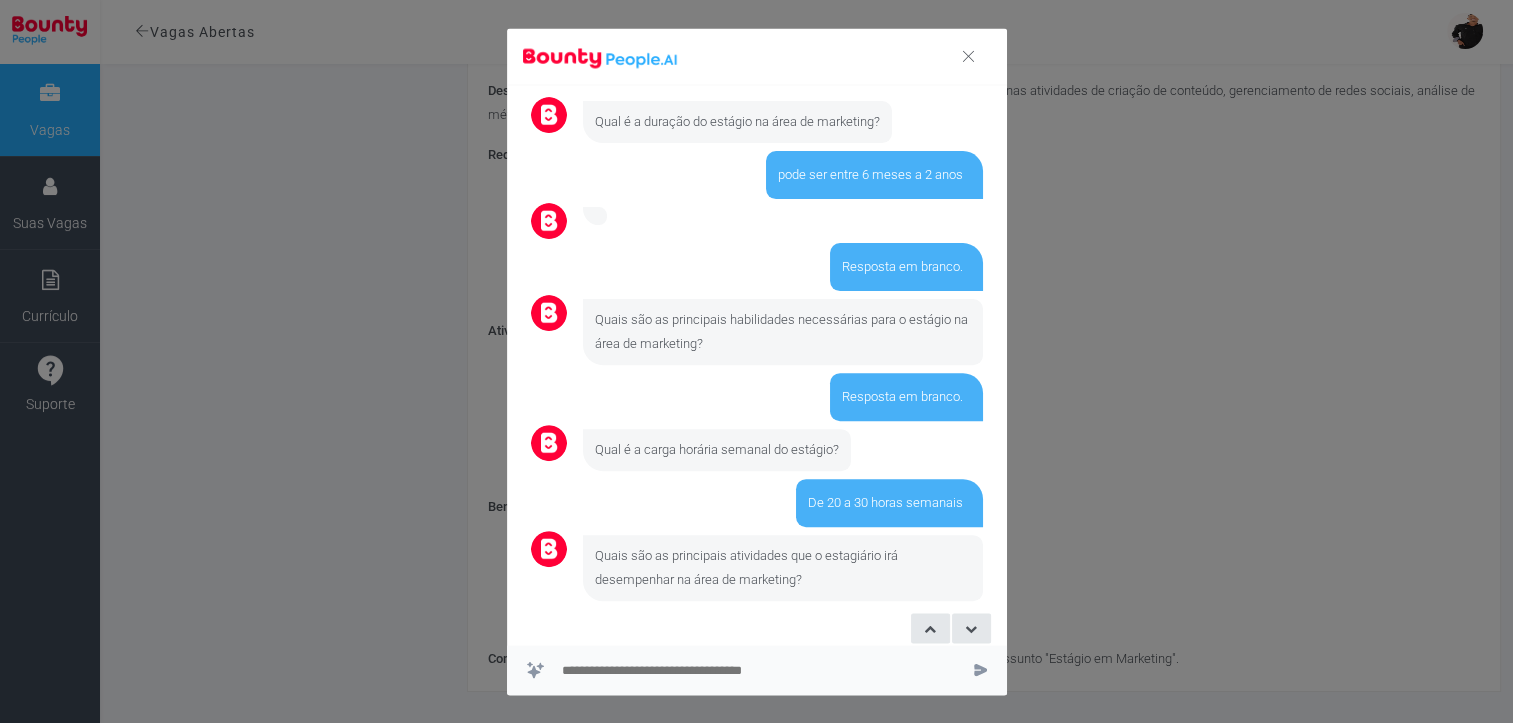scroll, scrollTop: 802, scrollLeft: 0, axis: vertical 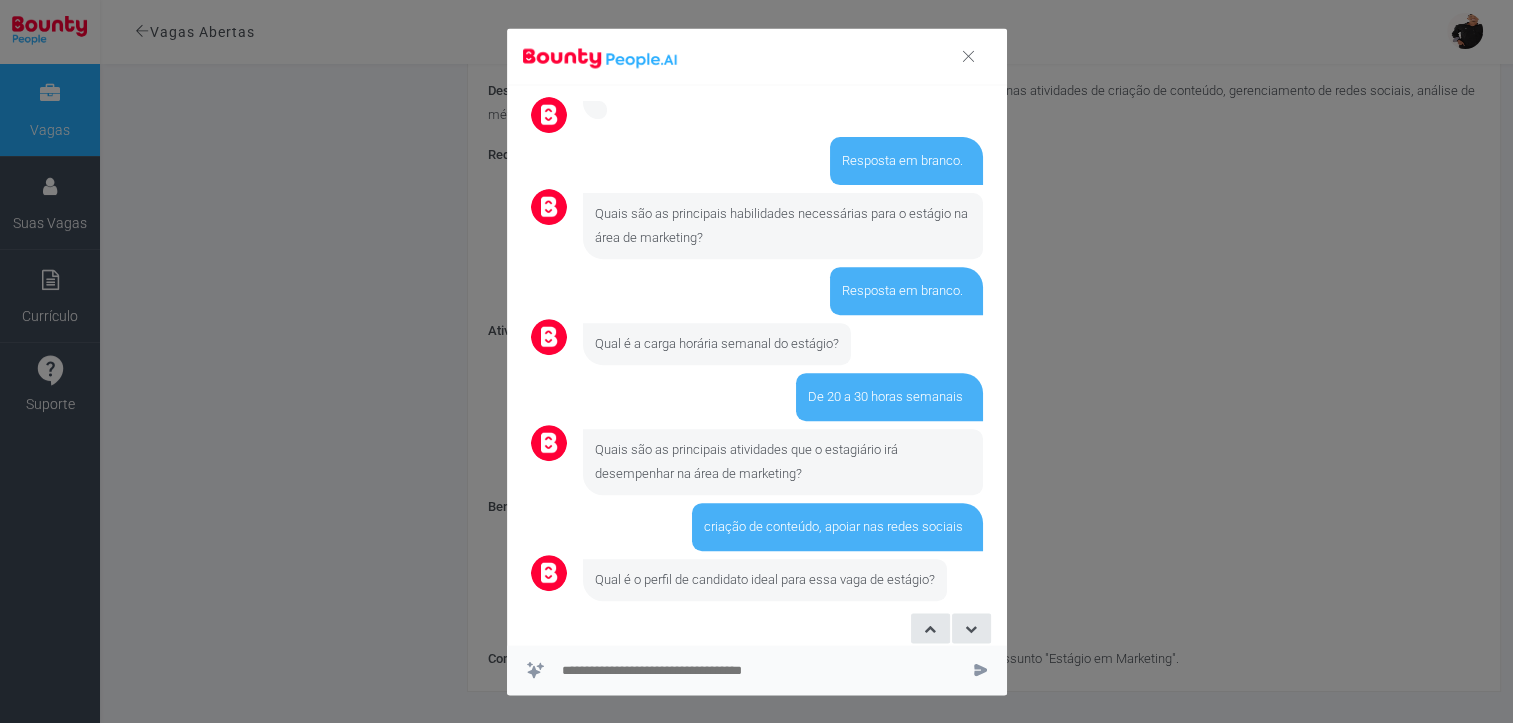 click at bounding box center (759, 670) 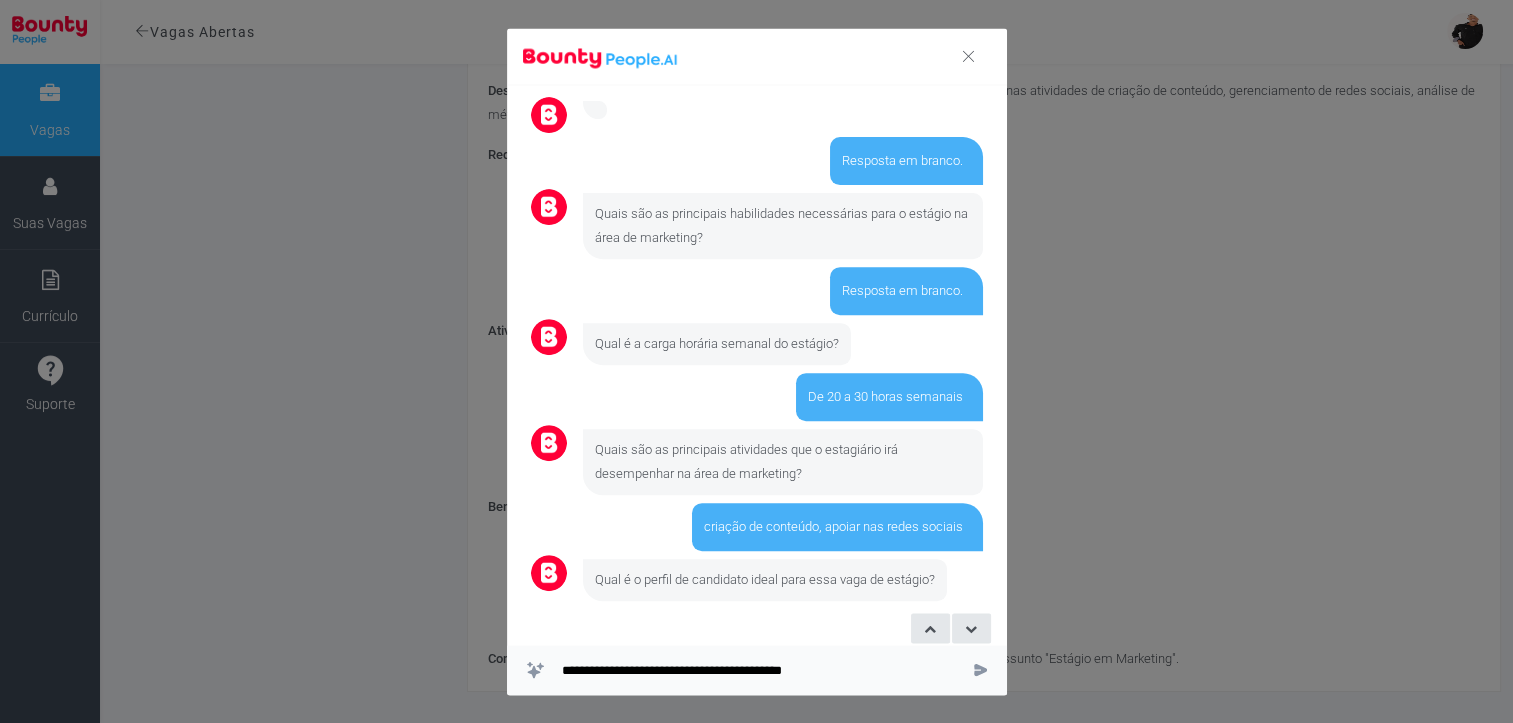 type on "**********" 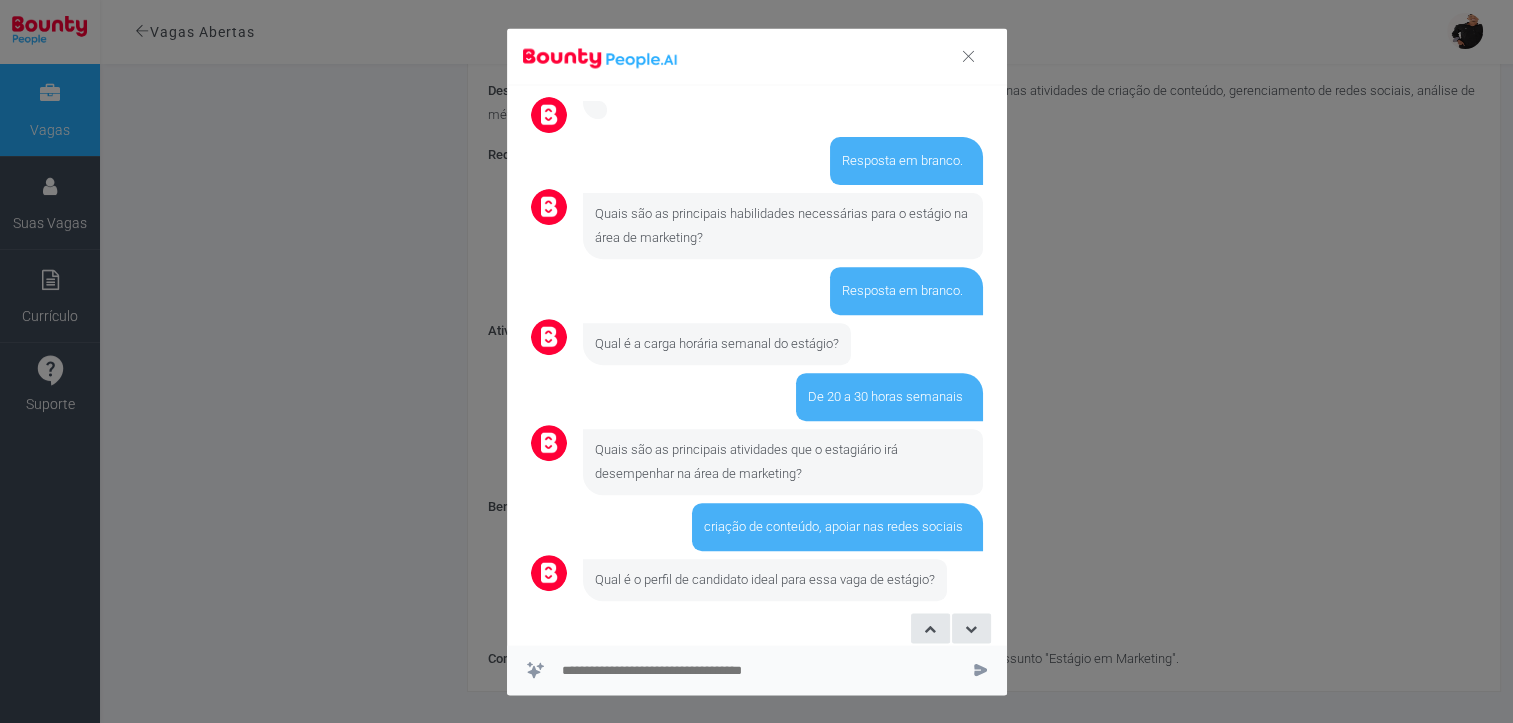 scroll, scrollTop: 932, scrollLeft: 0, axis: vertical 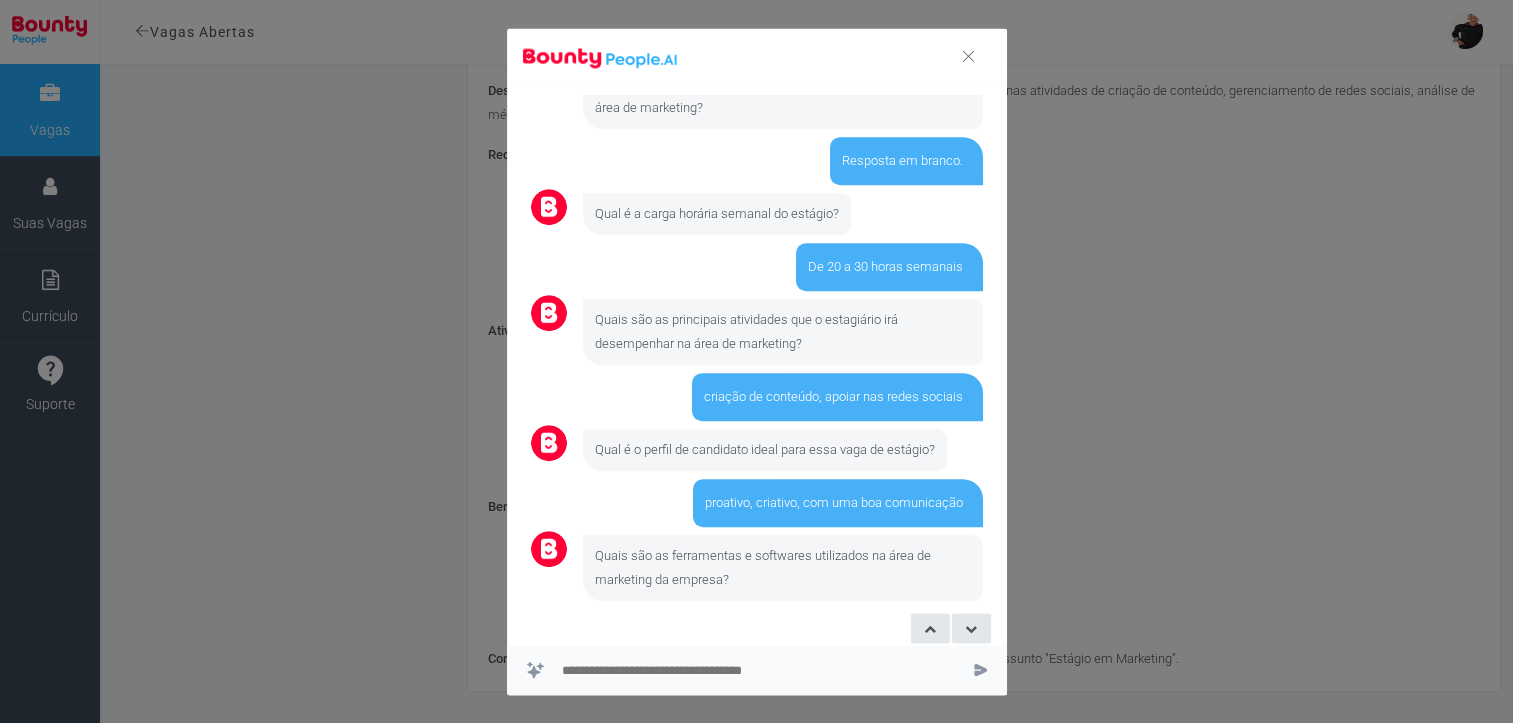 click at bounding box center (757, 670) 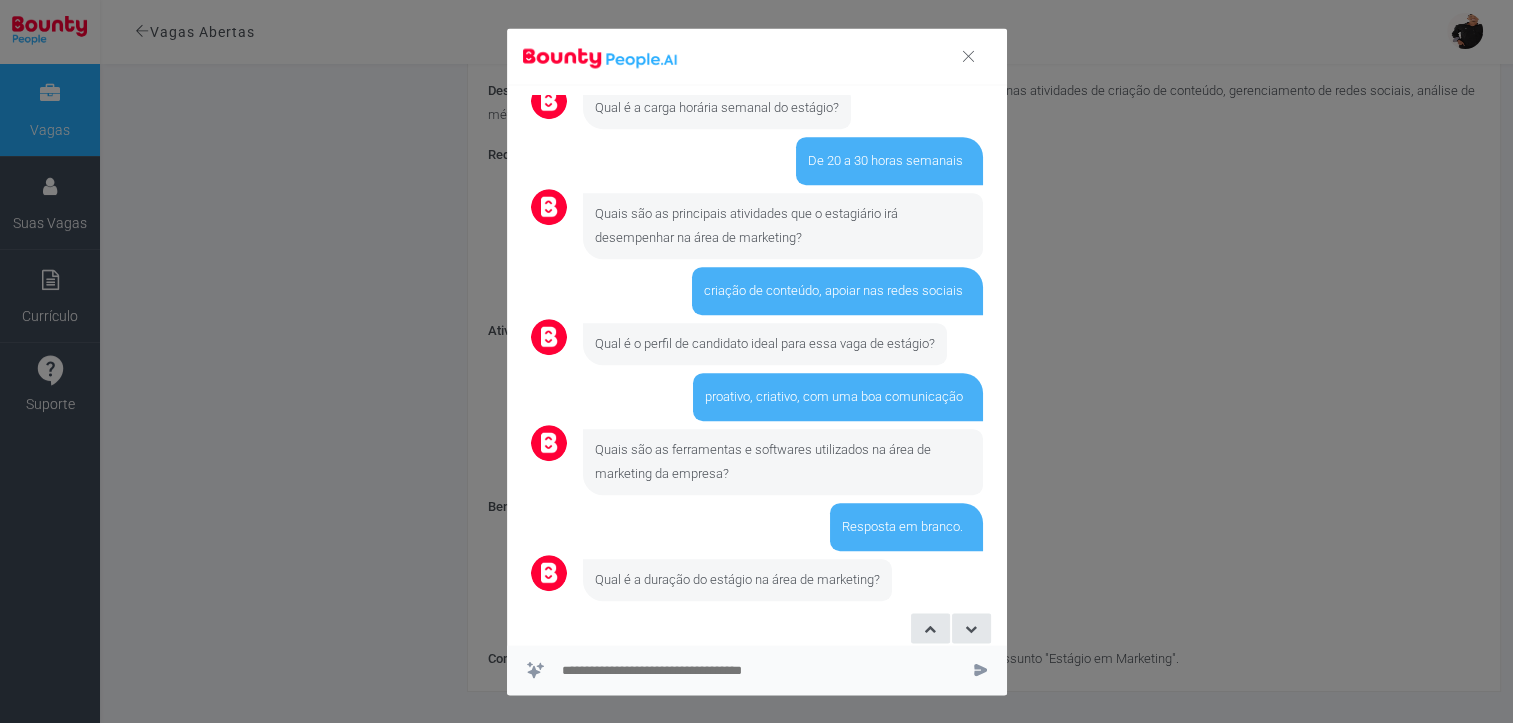 click at bounding box center [980, 669] 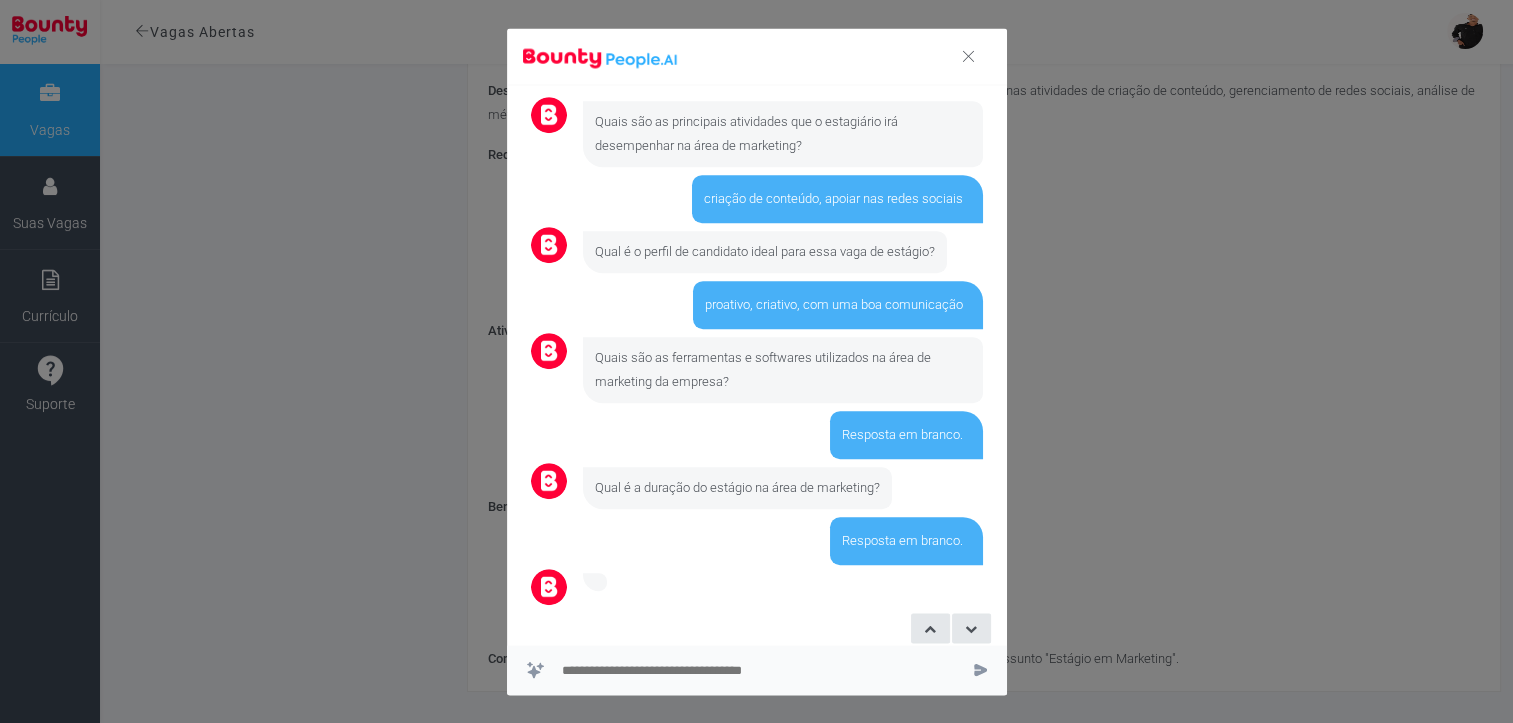 click at bounding box center (980, 669) 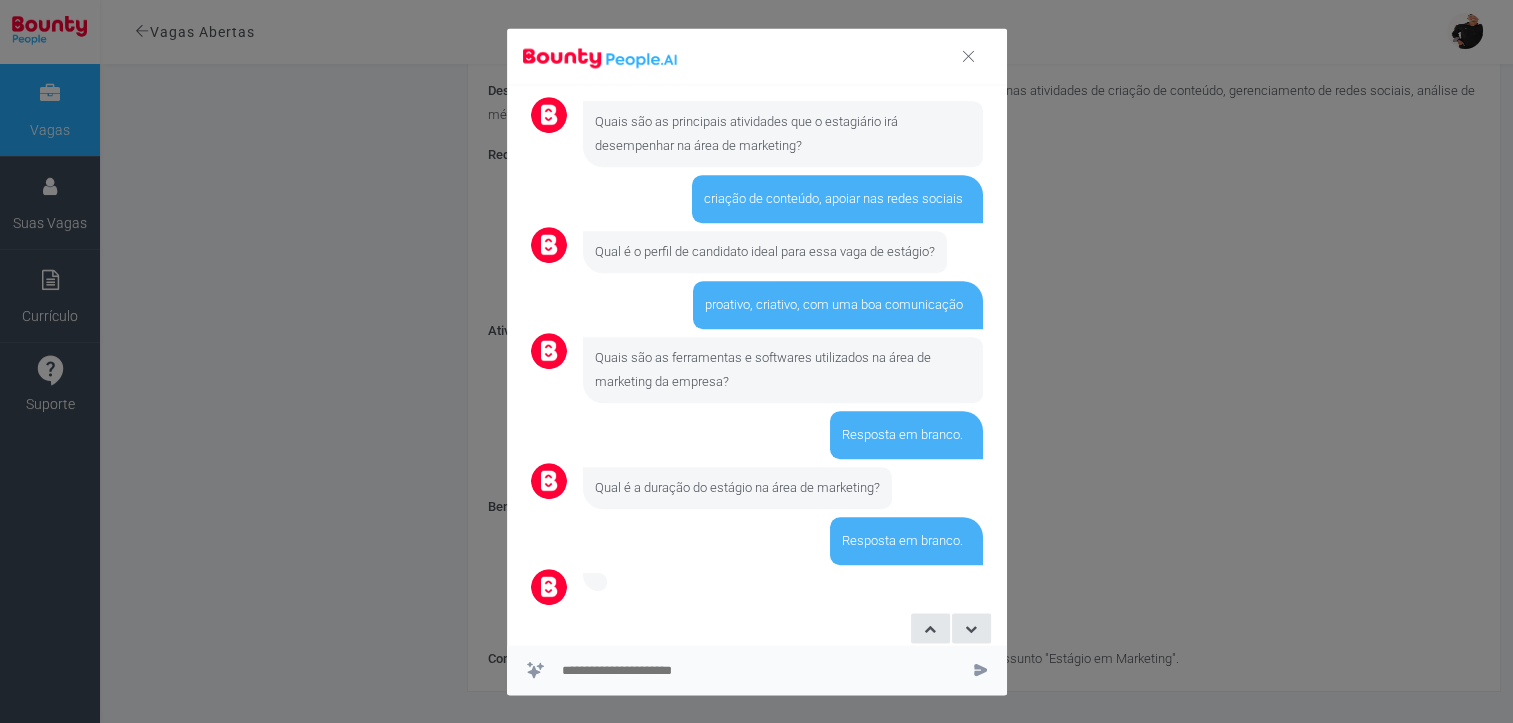 scroll, scrollTop: 1236, scrollLeft: 0, axis: vertical 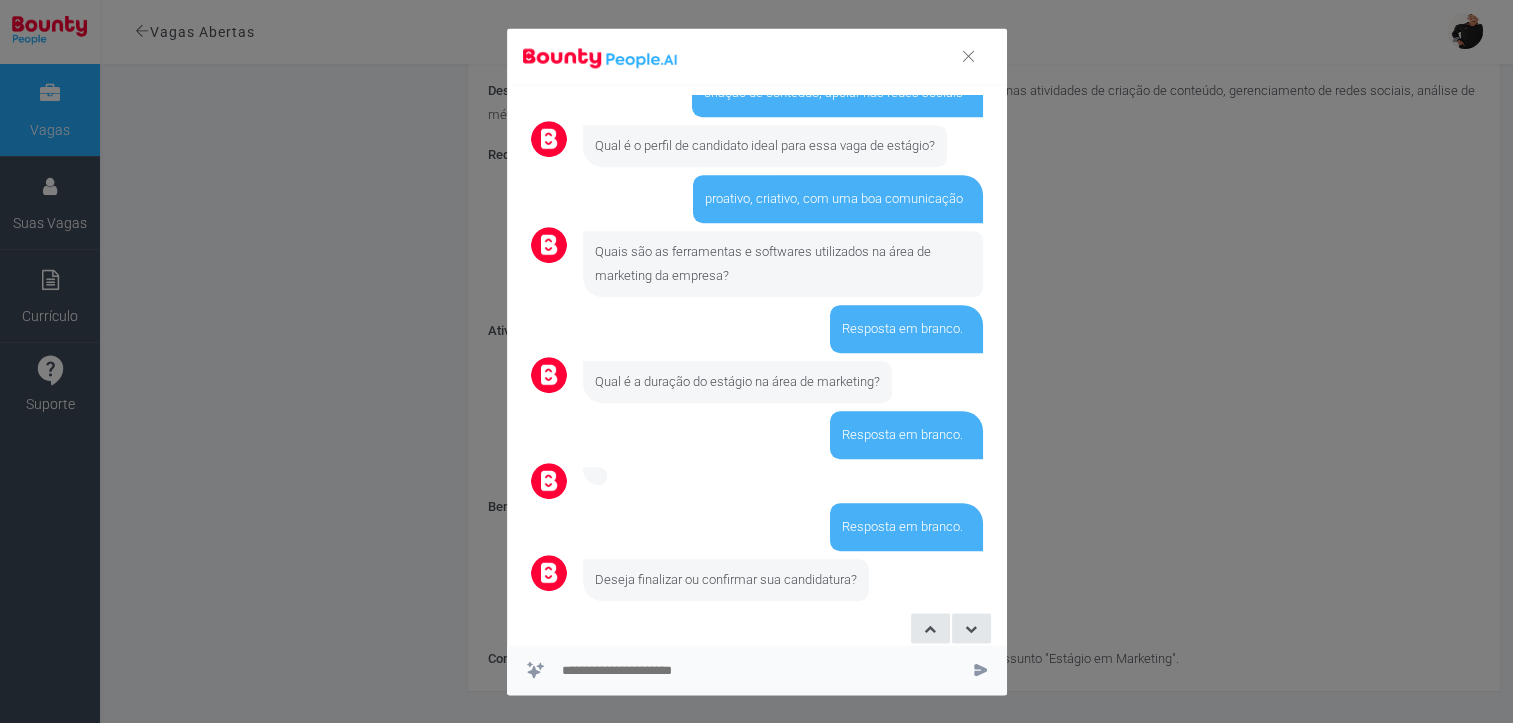 click at bounding box center [980, 669] 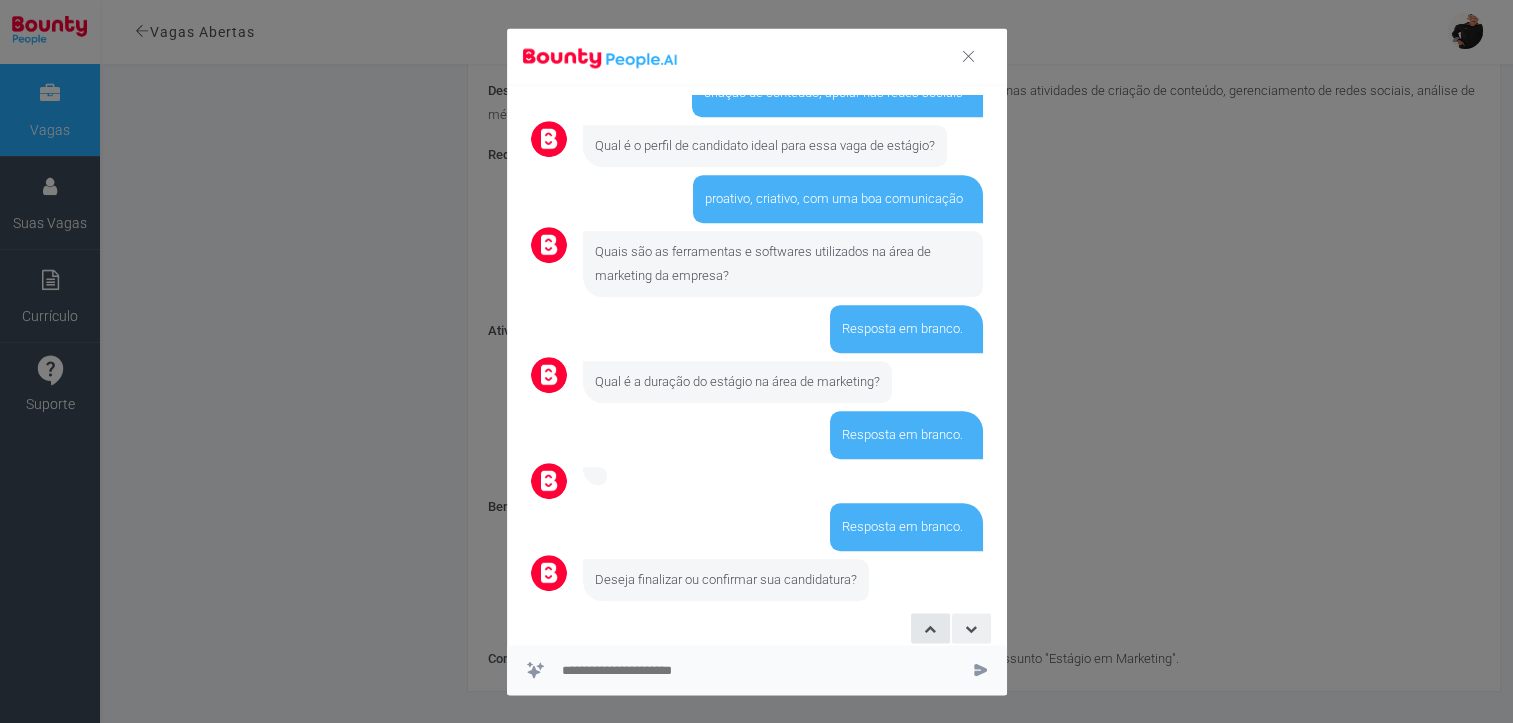 click at bounding box center [971, 628] 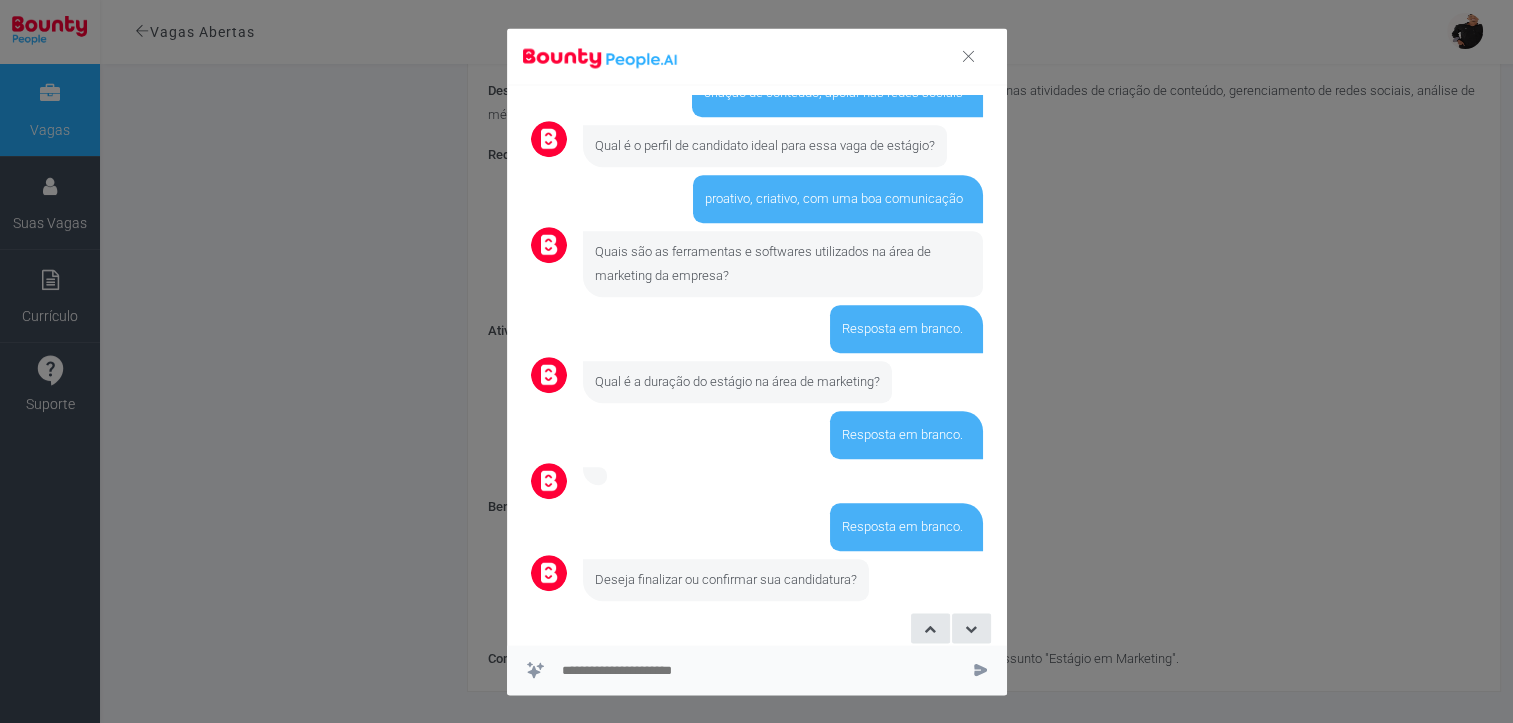 click at bounding box center [968, 56] 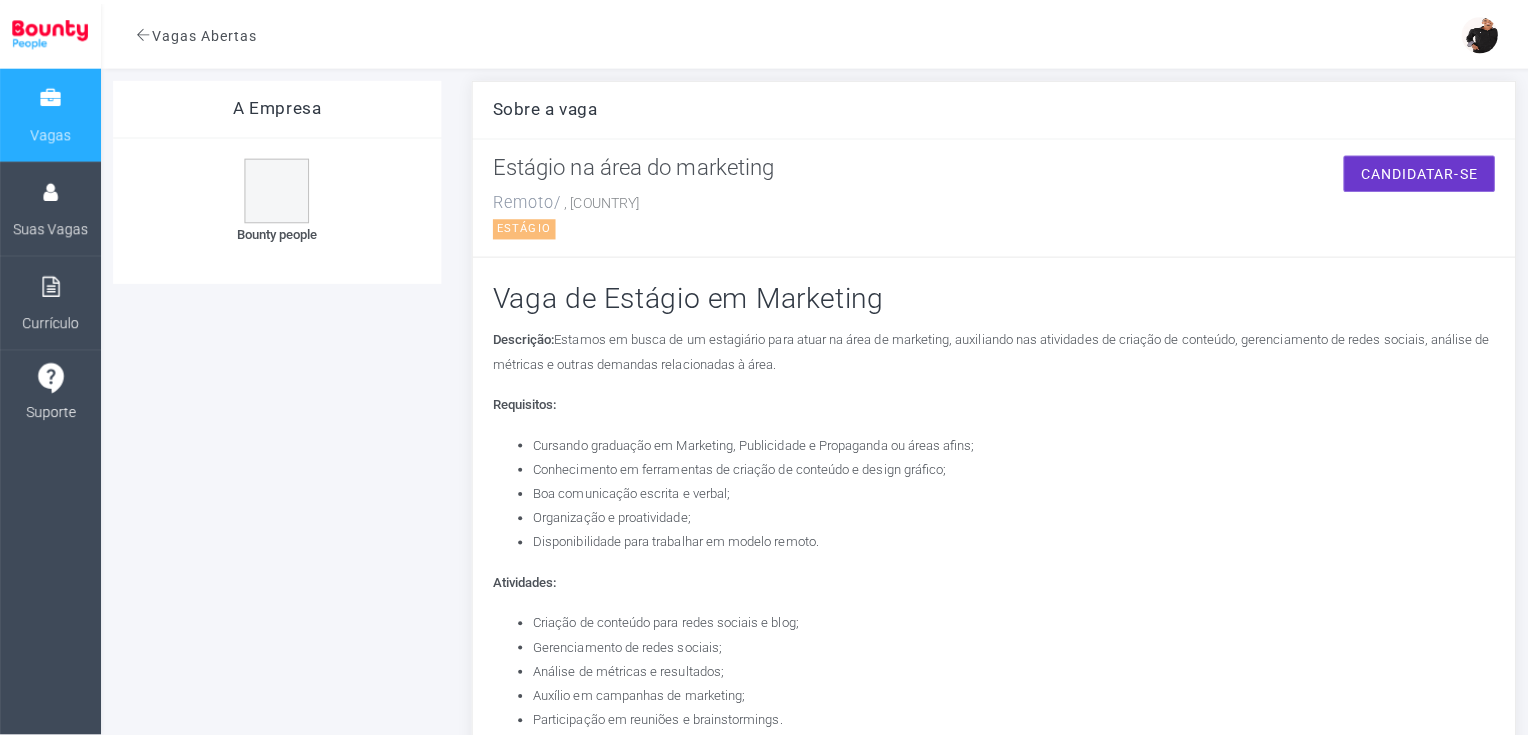 scroll, scrollTop: 0, scrollLeft: 0, axis: both 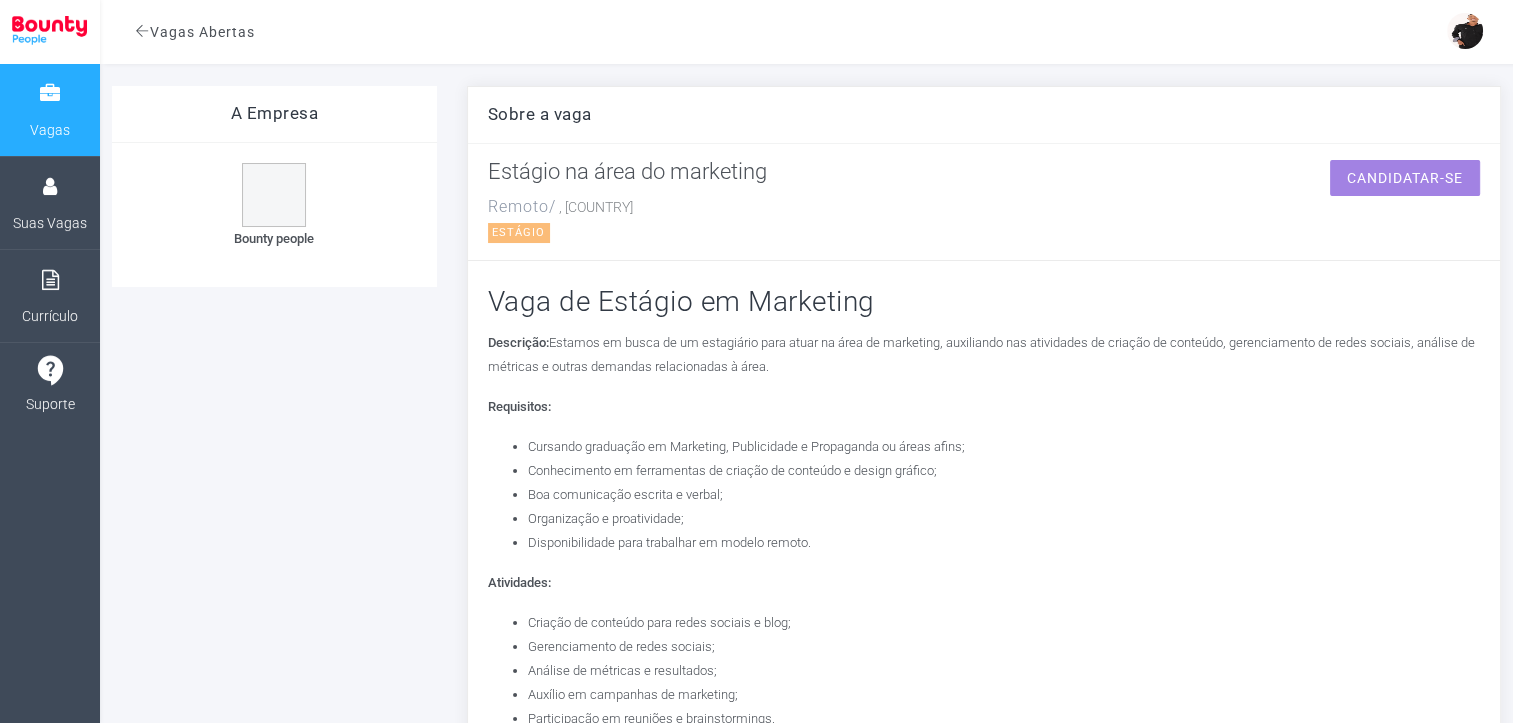 click on "CANDIDATAR-SE" at bounding box center [1405, 178] 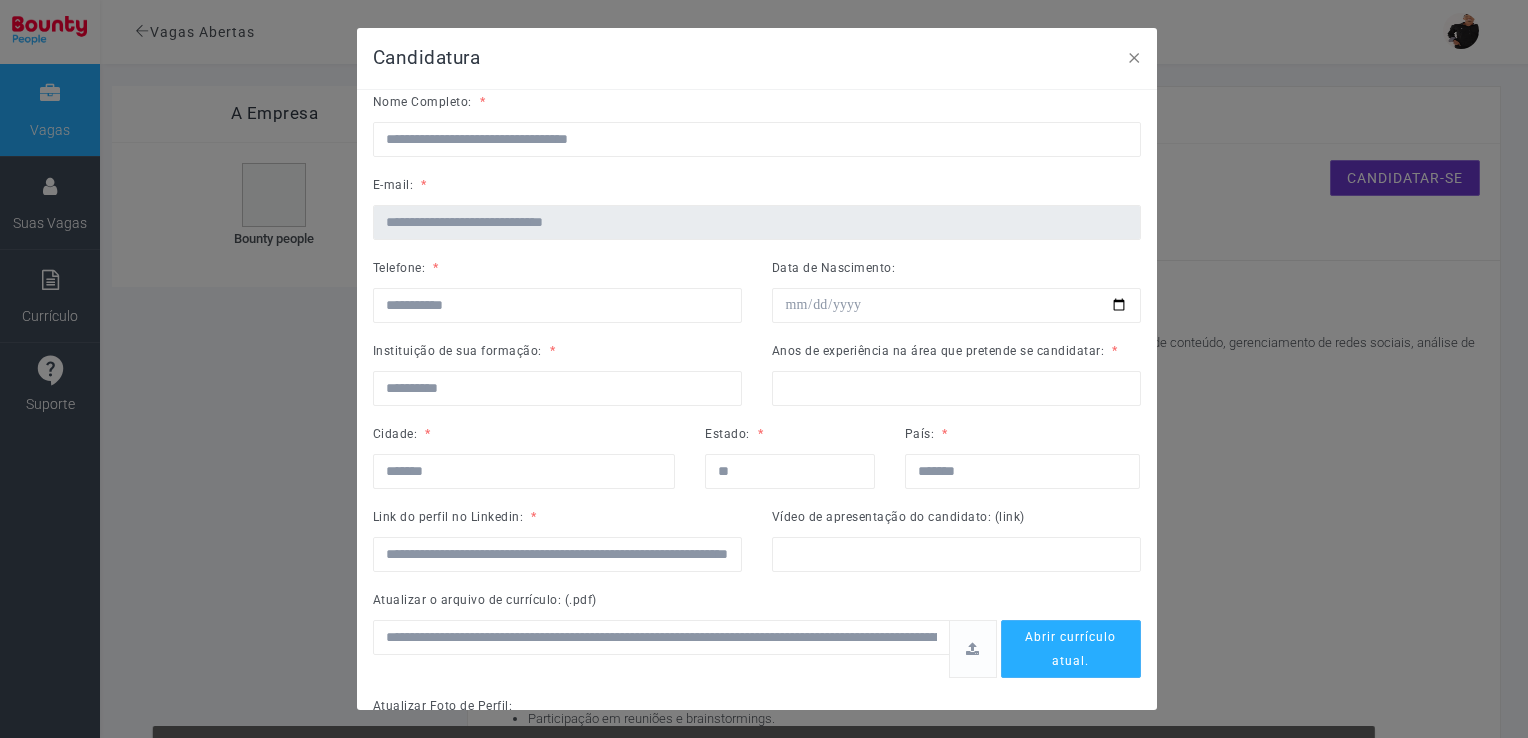 scroll, scrollTop: 337, scrollLeft: 0, axis: vertical 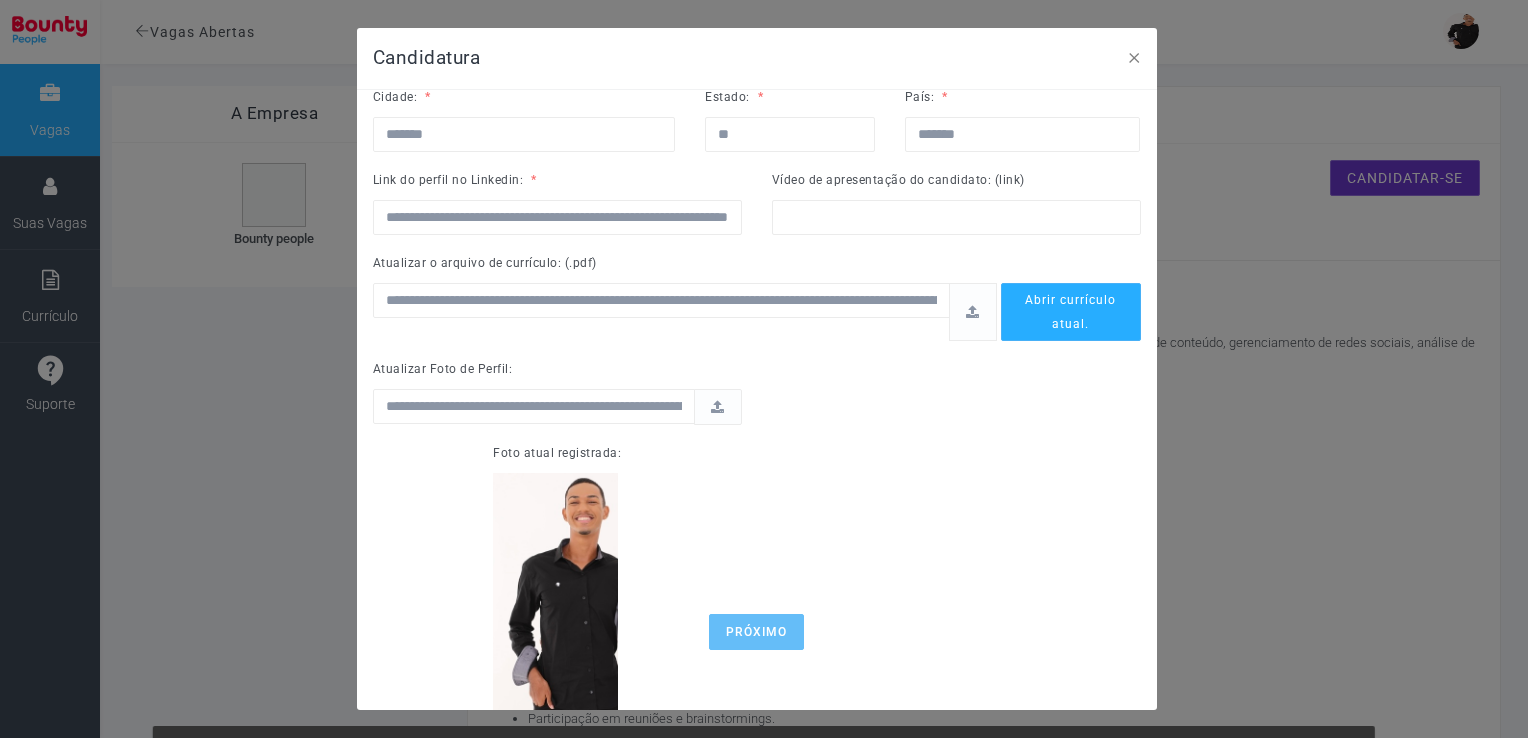click on "Próximo" at bounding box center (756, 632) 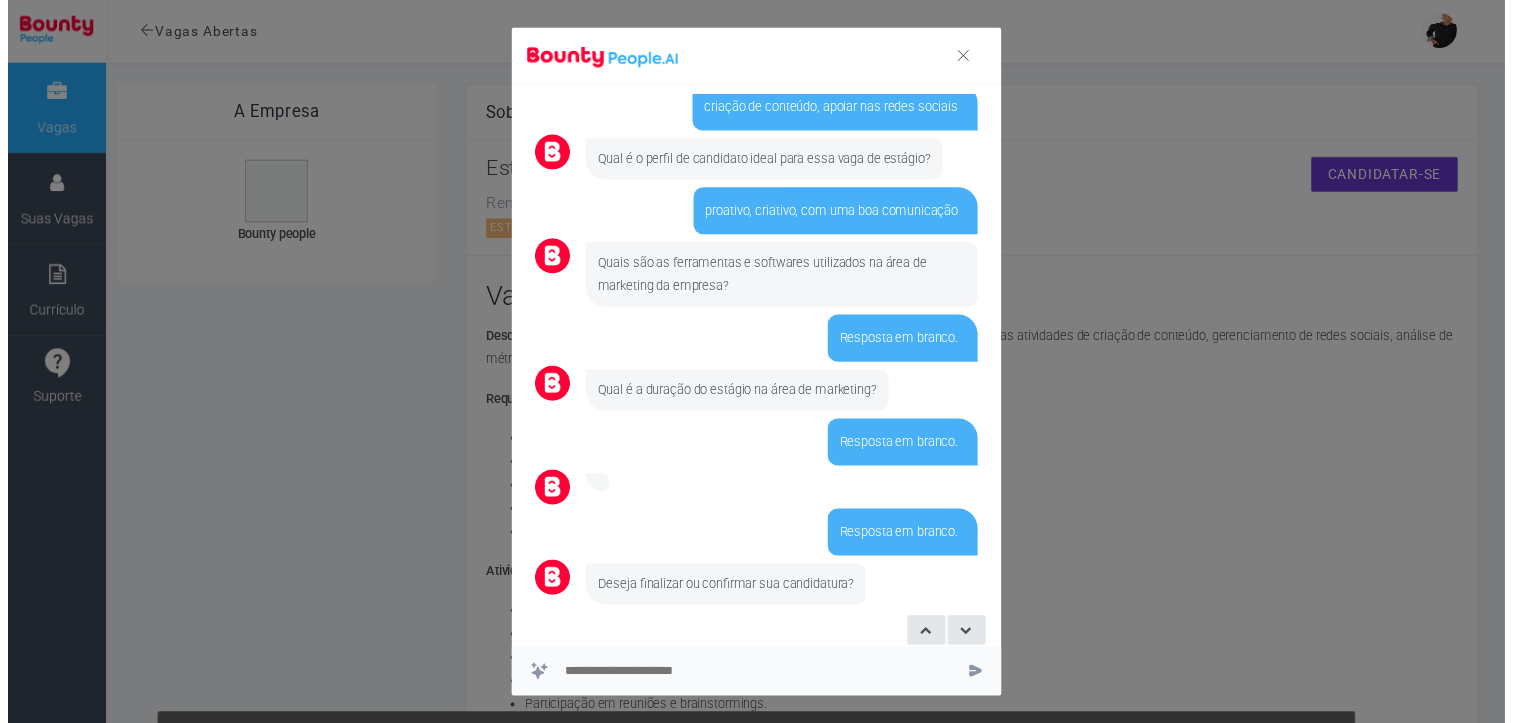 scroll, scrollTop: 1236, scrollLeft: 0, axis: vertical 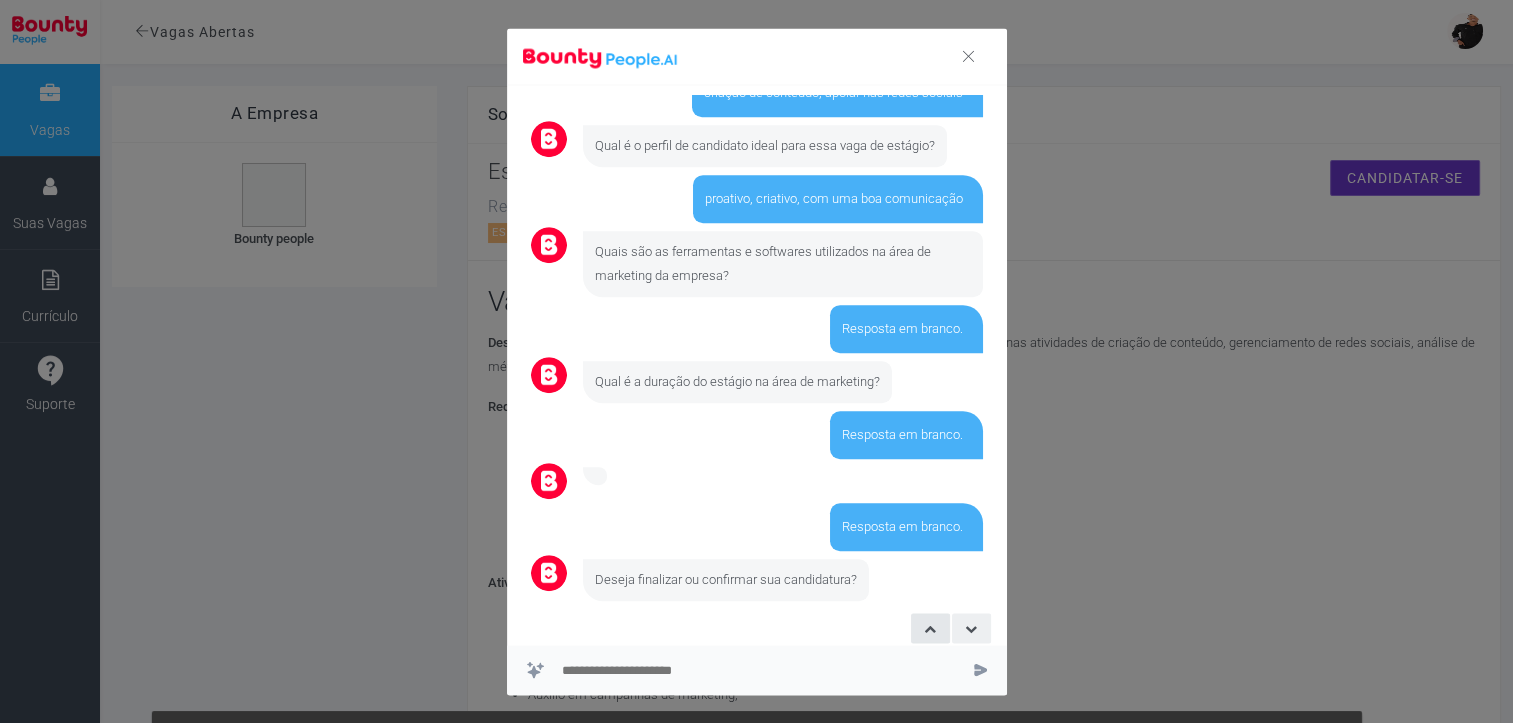 click at bounding box center (971, 628) 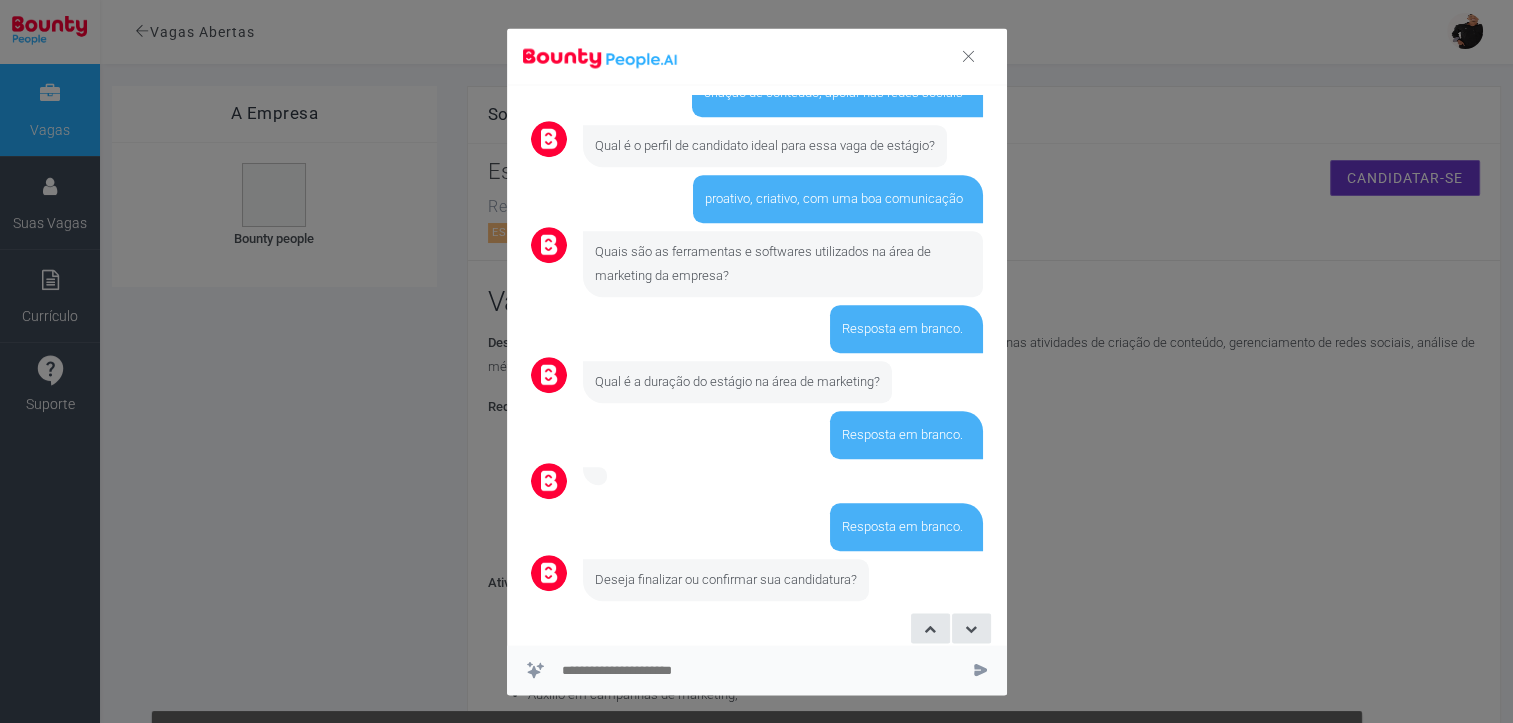 type 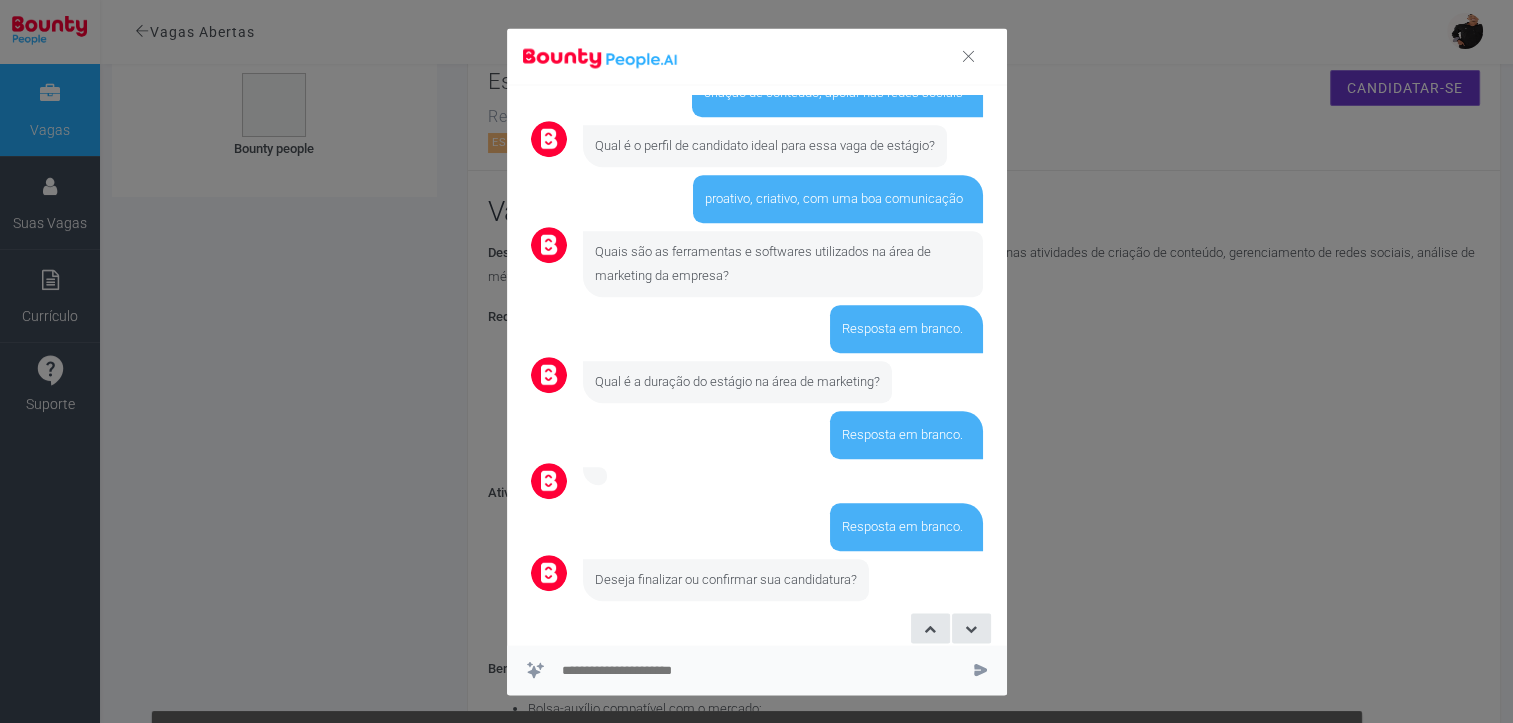 scroll, scrollTop: 252, scrollLeft: 0, axis: vertical 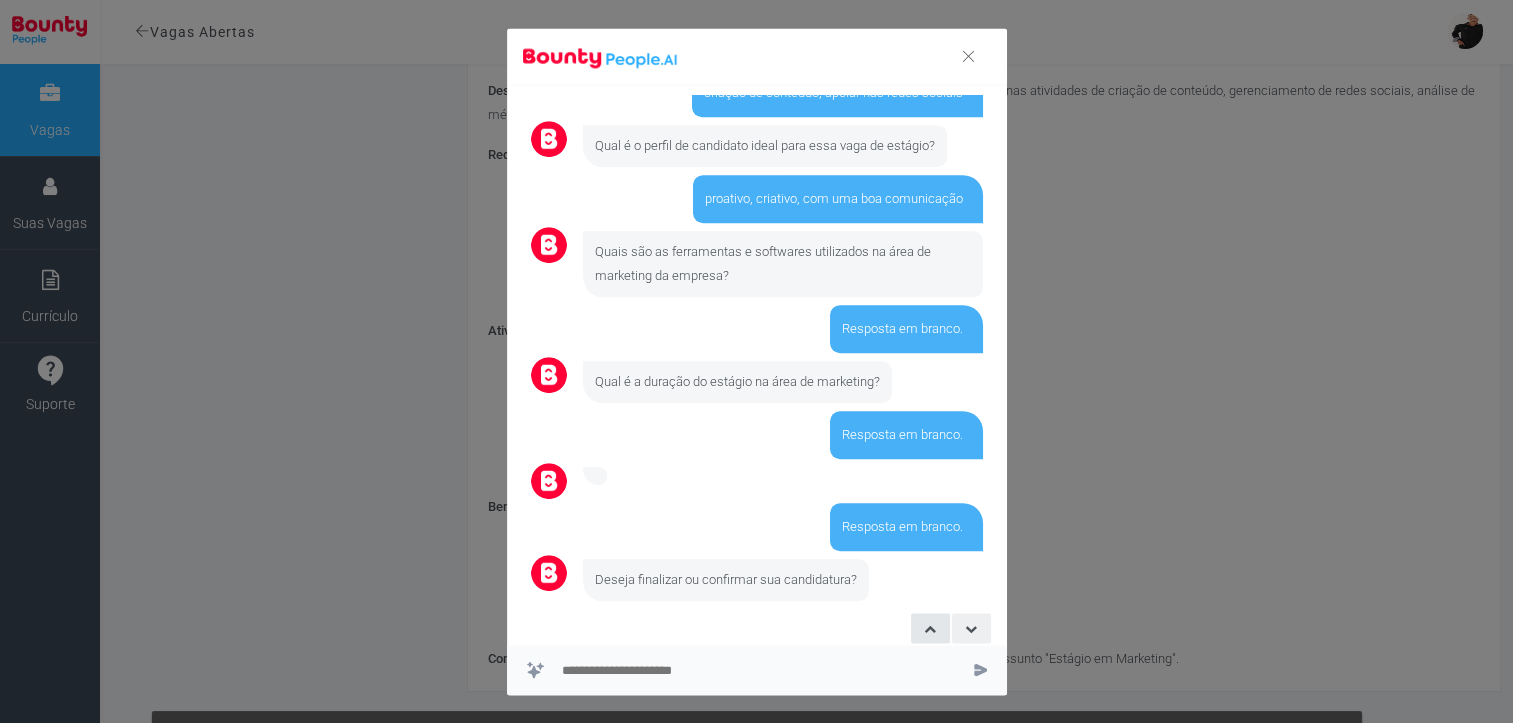 click at bounding box center [971, 628] 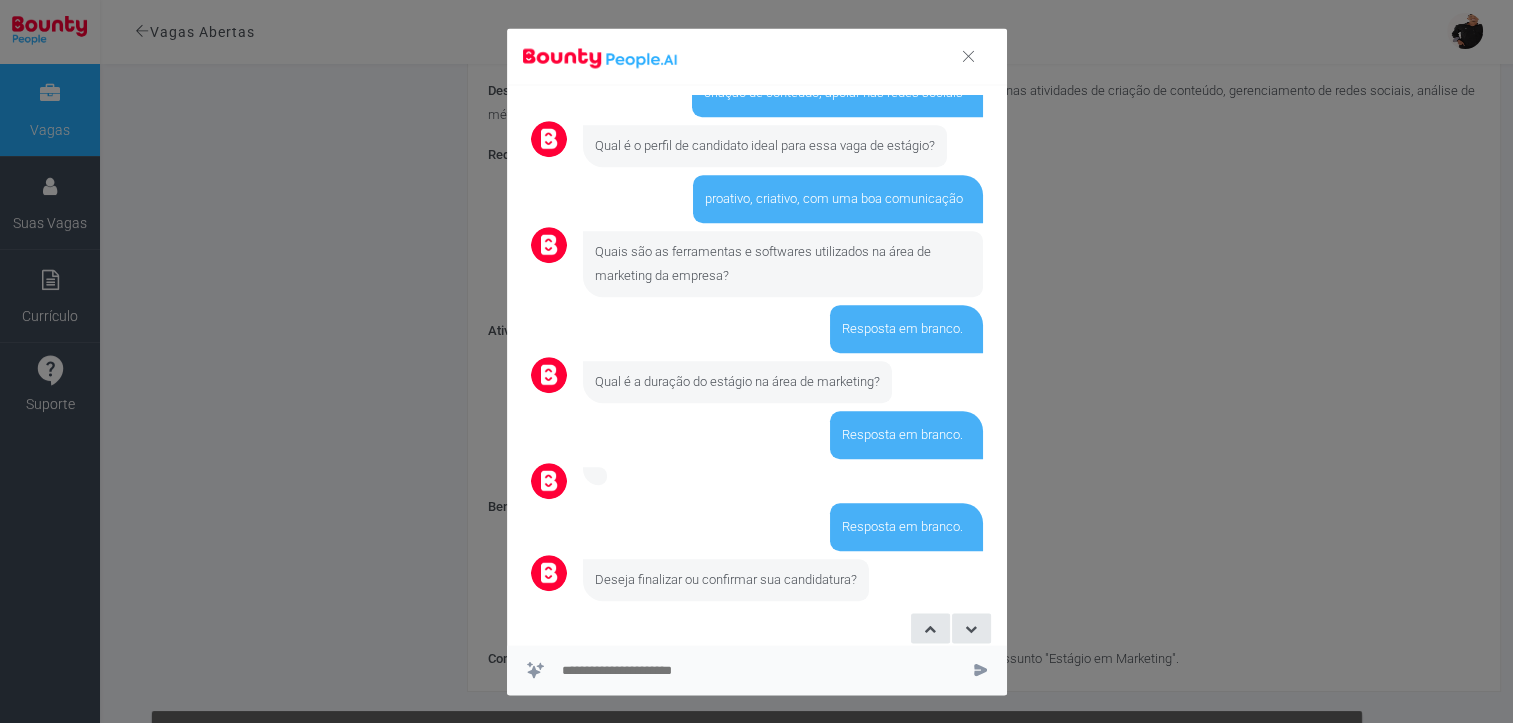 click at bounding box center (980, 669) 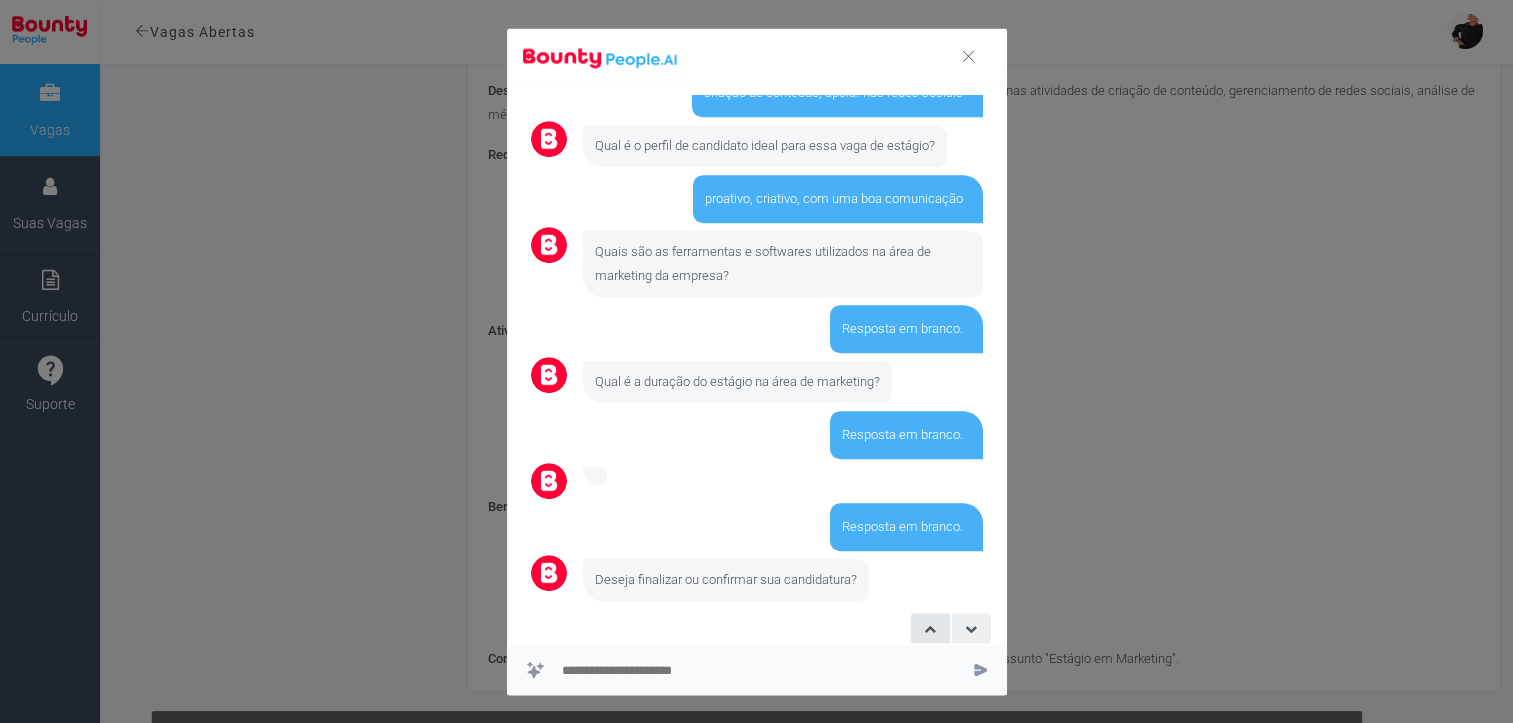 click at bounding box center (971, 628) 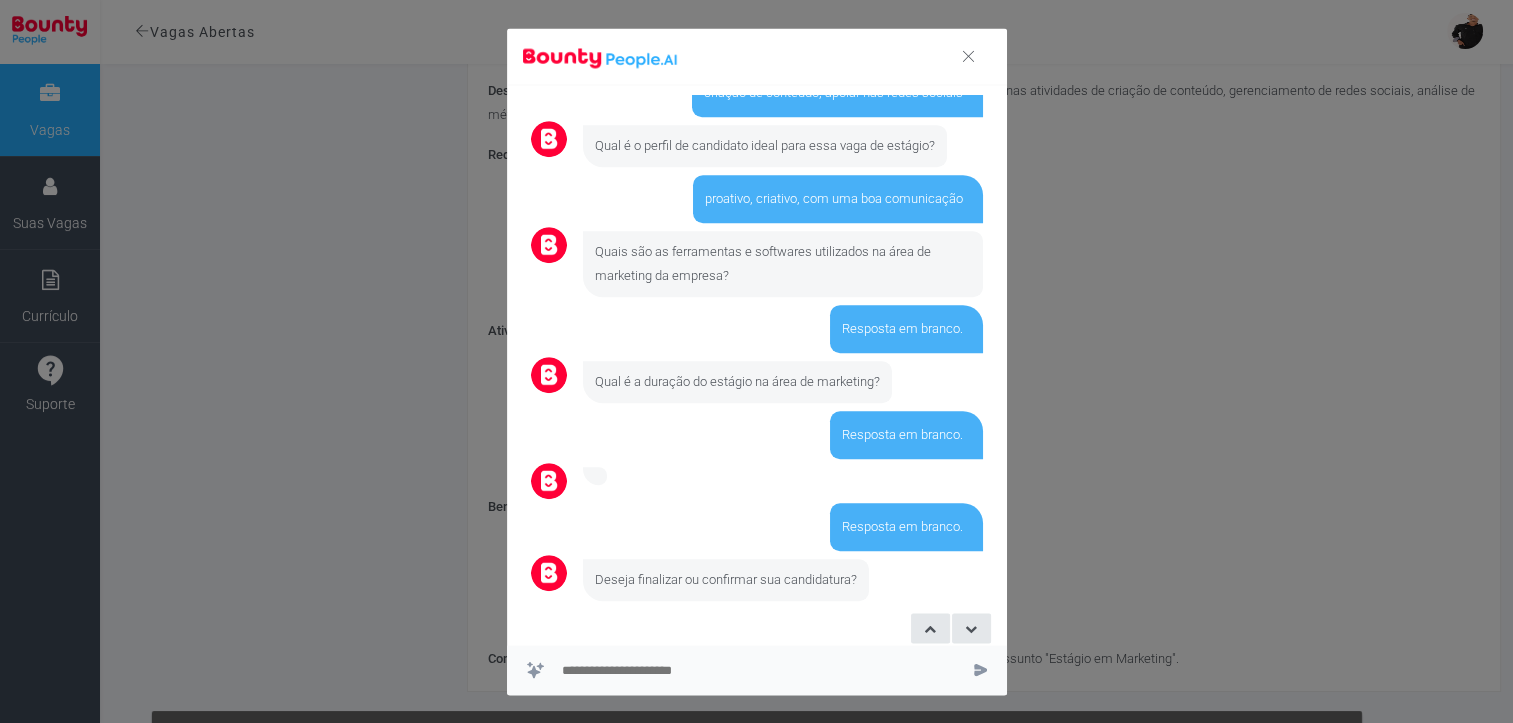 click at bounding box center (968, 56) 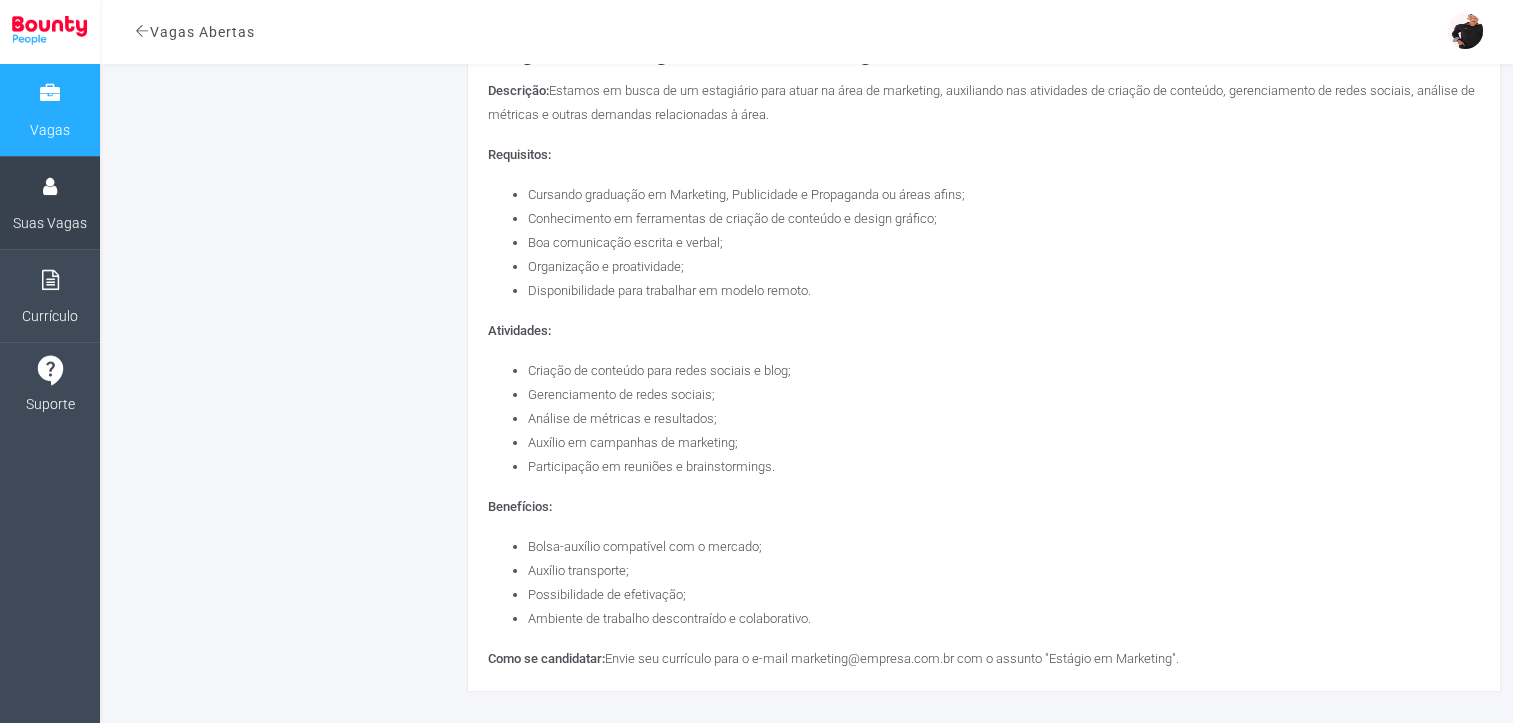 click on "Suas Vagas" at bounding box center [50, 223] 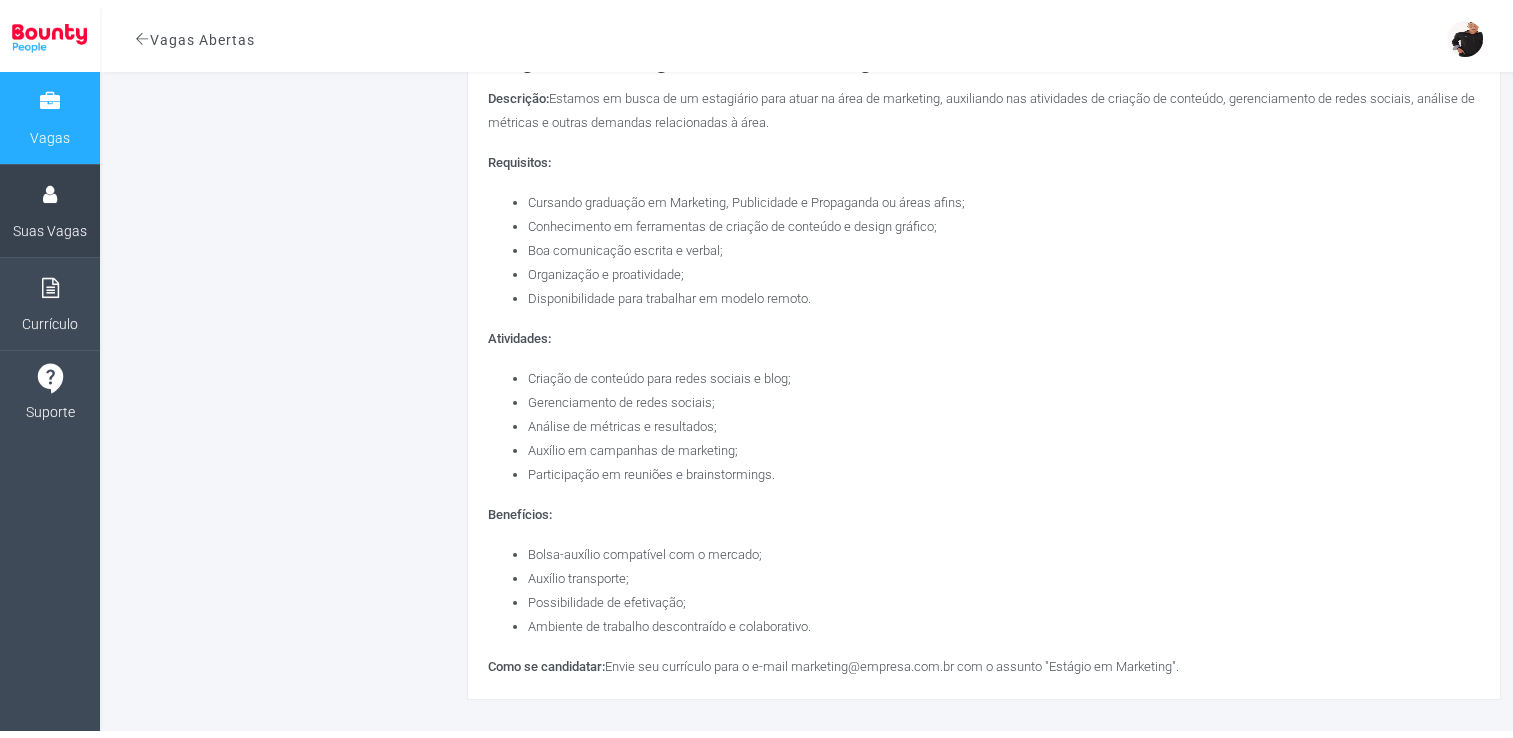 scroll, scrollTop: 0, scrollLeft: 0, axis: both 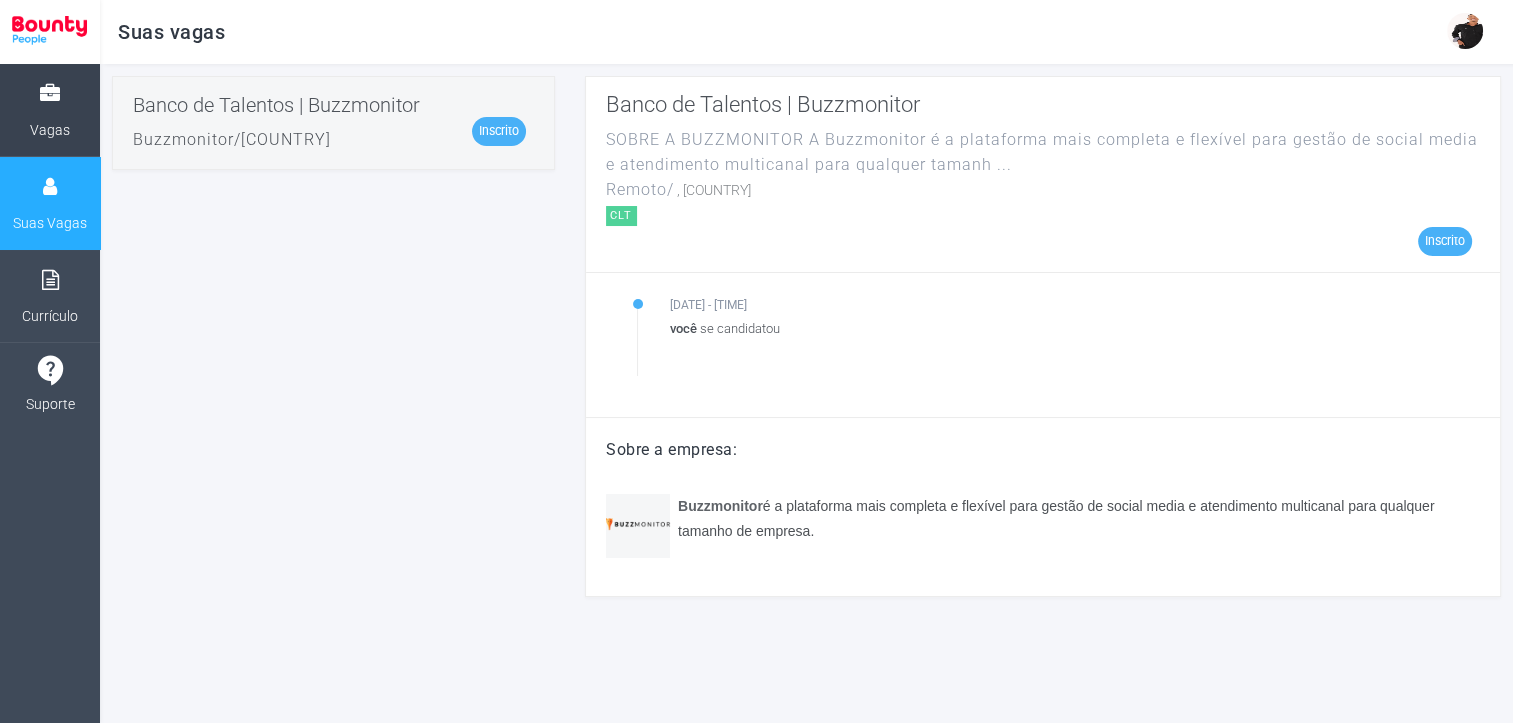 click on "Vagas" at bounding box center [50, 130] 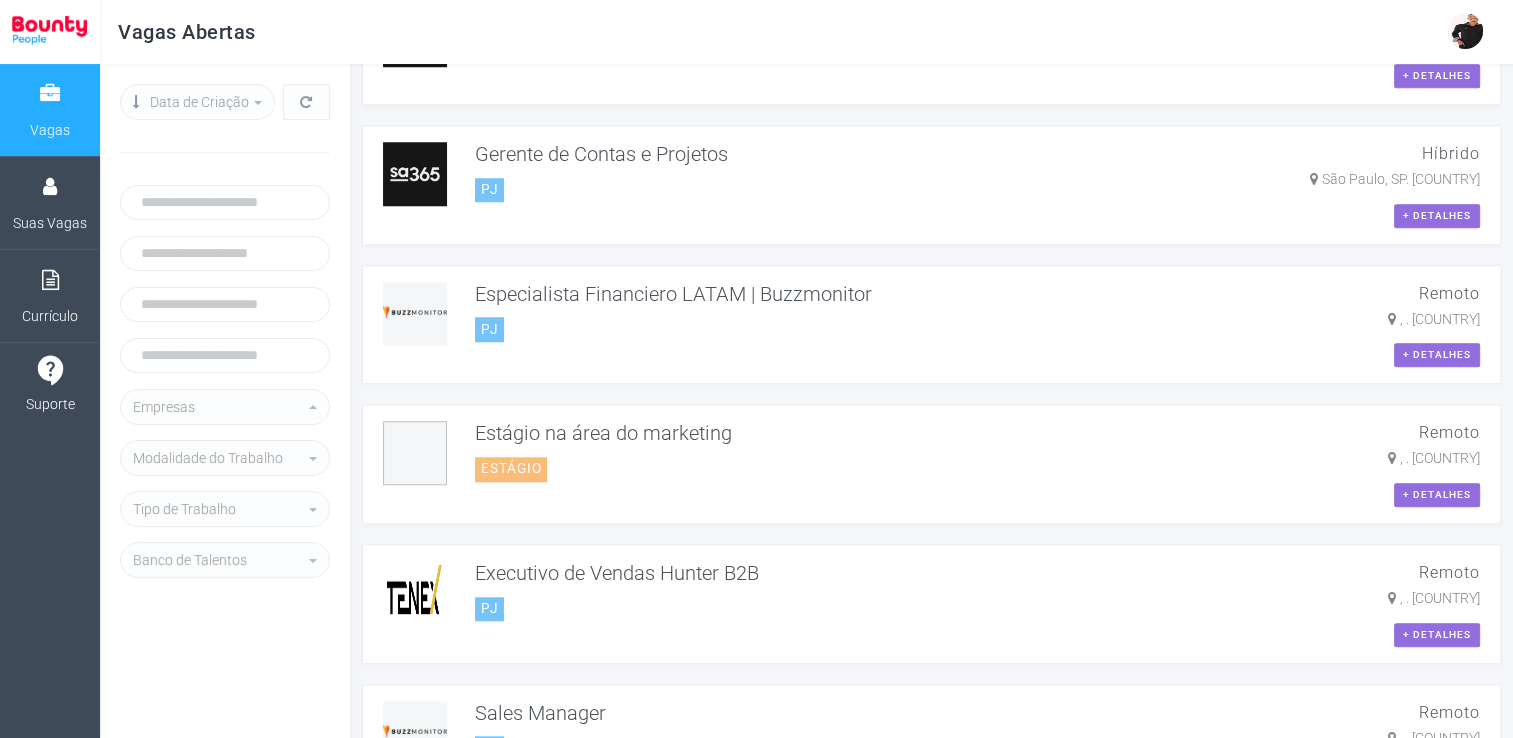 scroll, scrollTop: 1800, scrollLeft: 0, axis: vertical 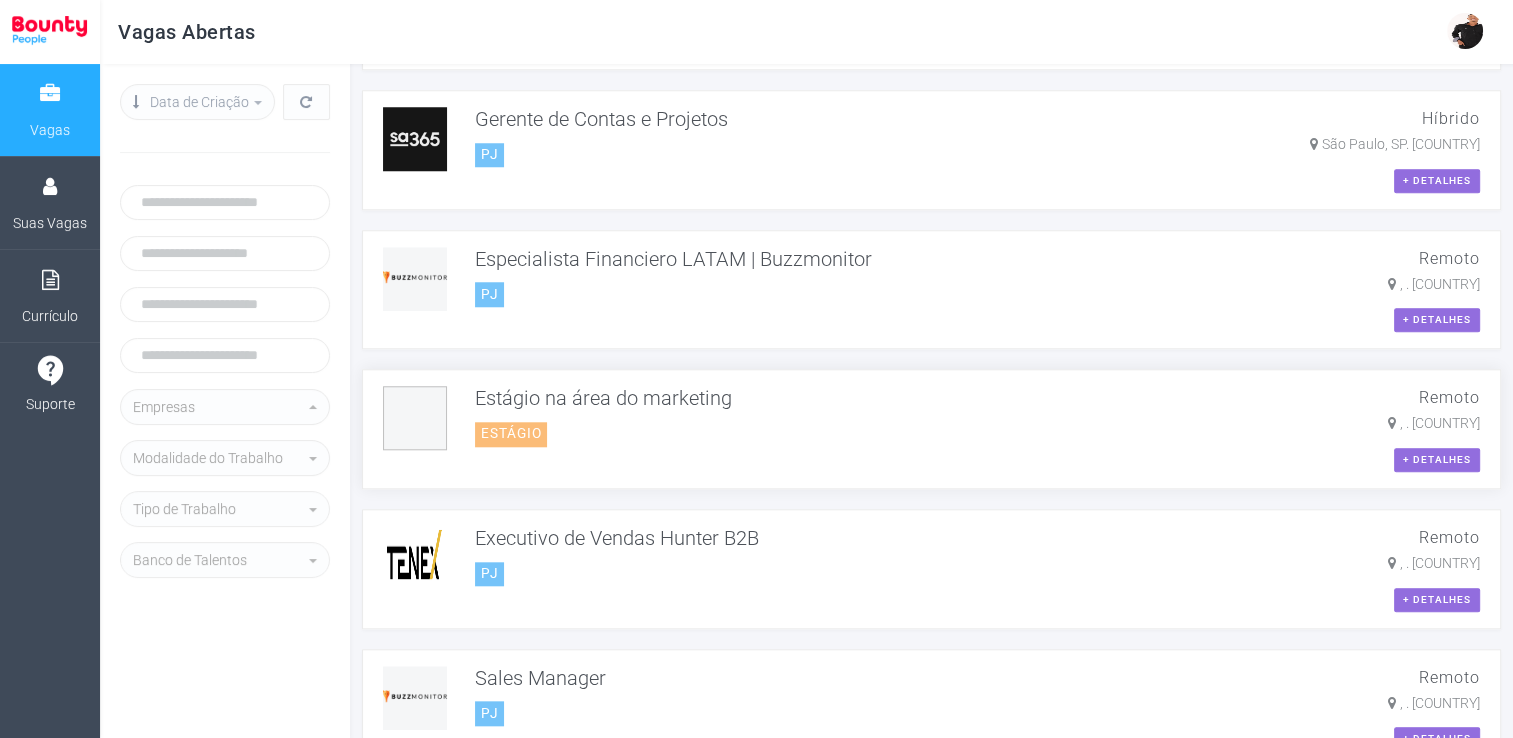 click on "Estágio na área do marketing
Estágio" at bounding box center (923, 416) 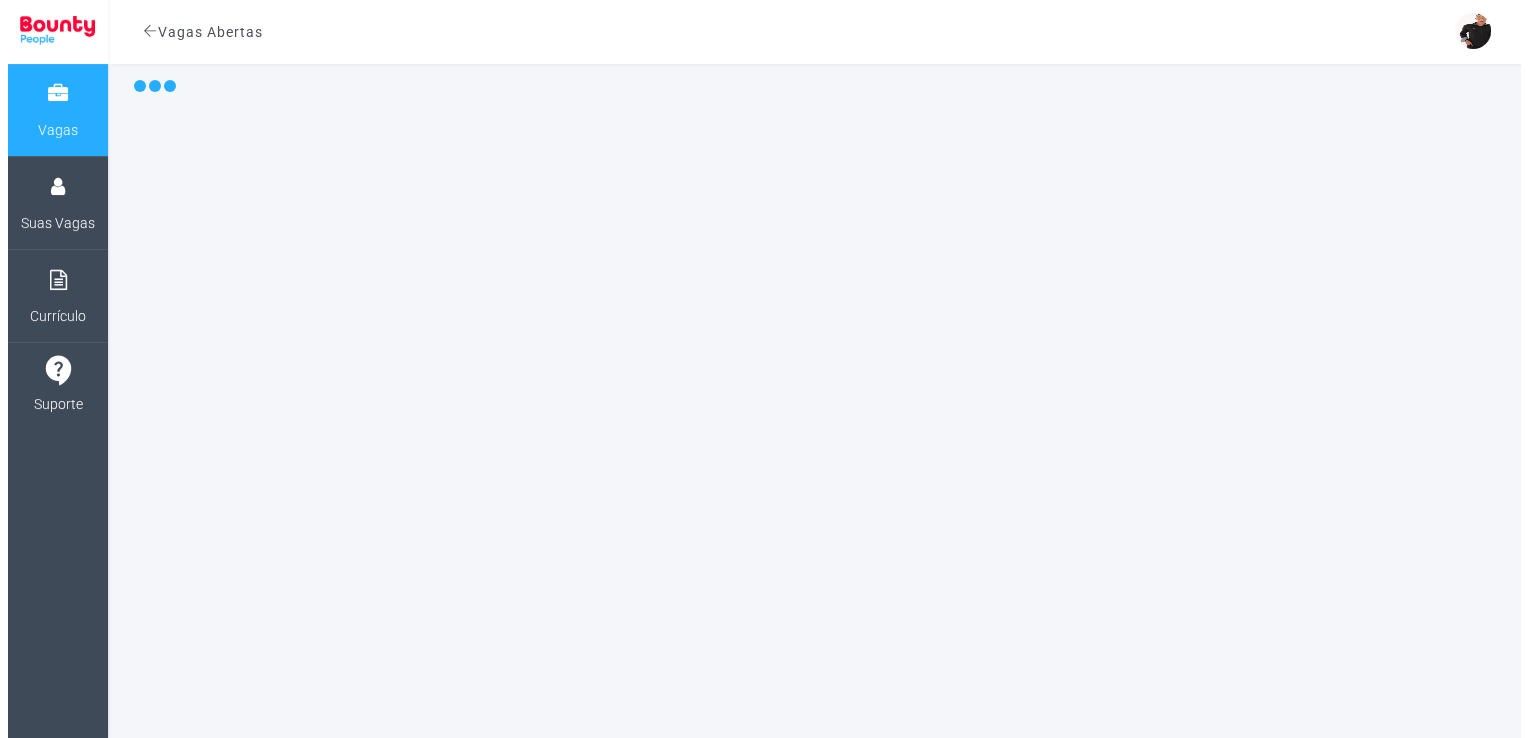scroll, scrollTop: 0, scrollLeft: 0, axis: both 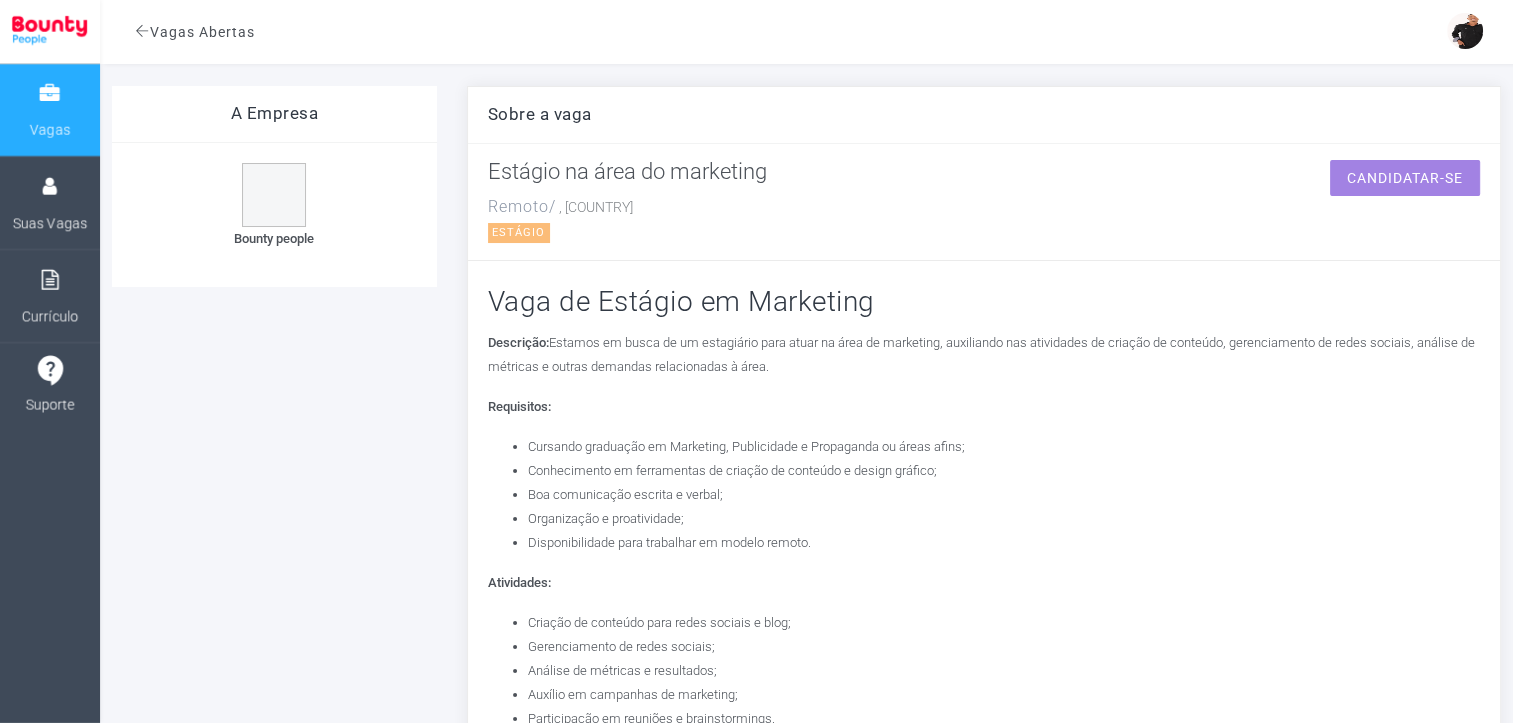 click on "CANDIDATAR-SE" at bounding box center (1405, 178) 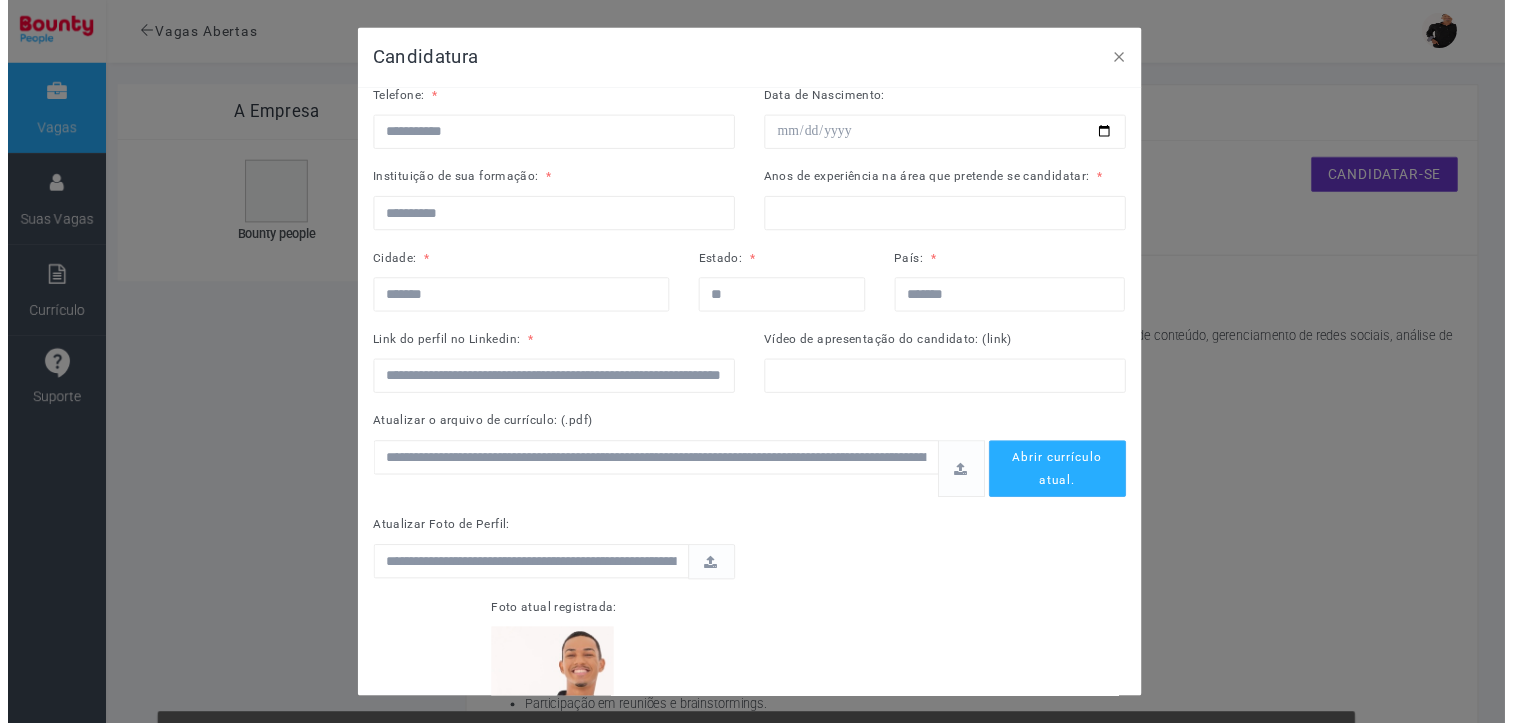 scroll, scrollTop: 337, scrollLeft: 0, axis: vertical 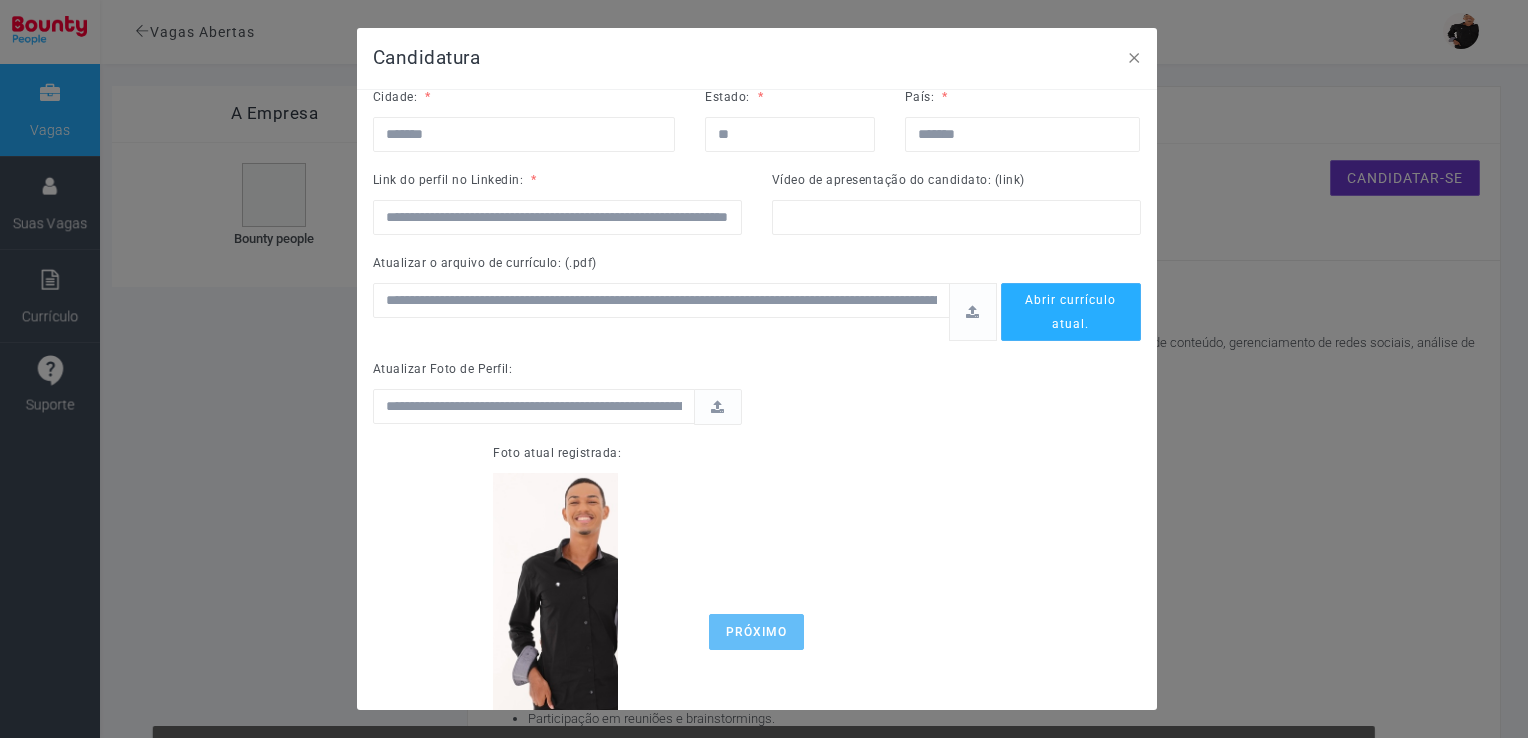 click on "Próximo" at bounding box center (756, 632) 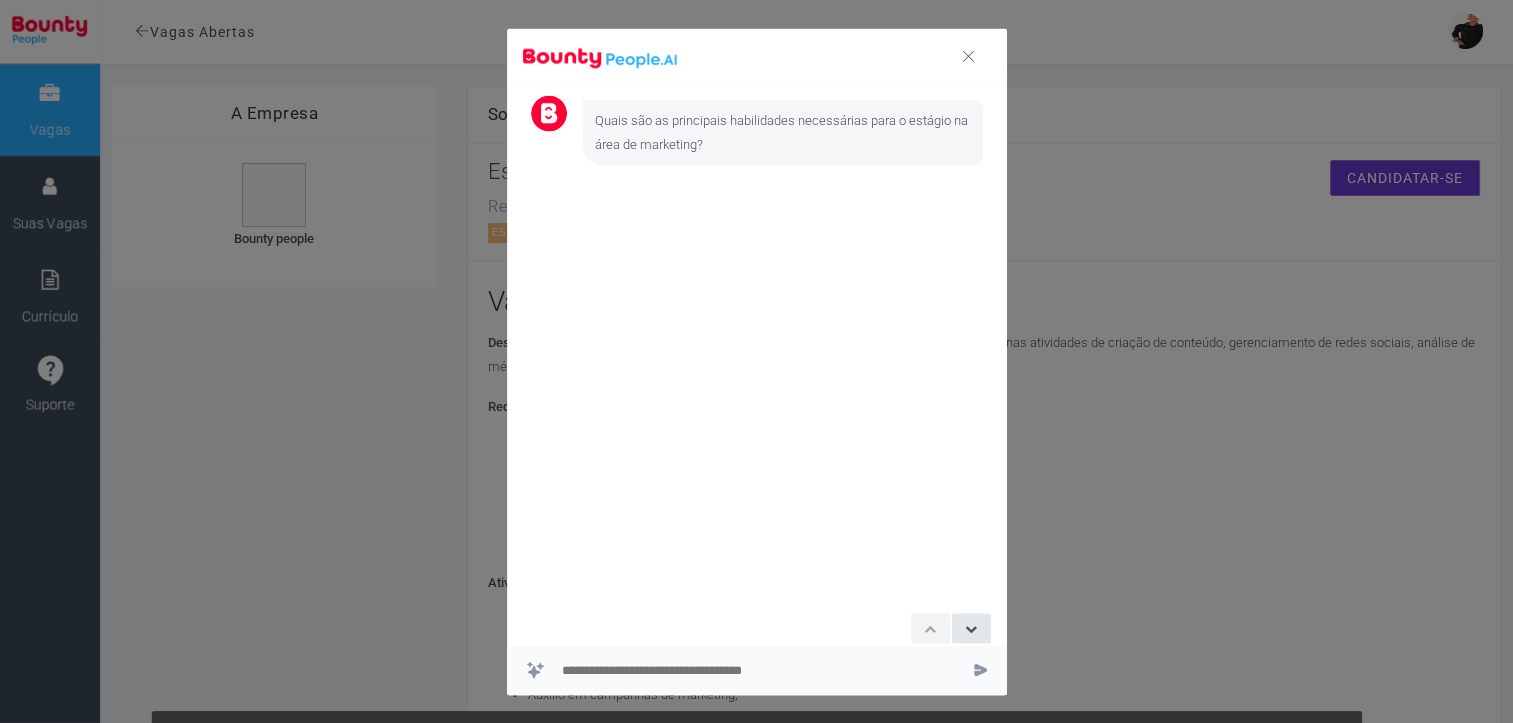 click at bounding box center (980, 669) 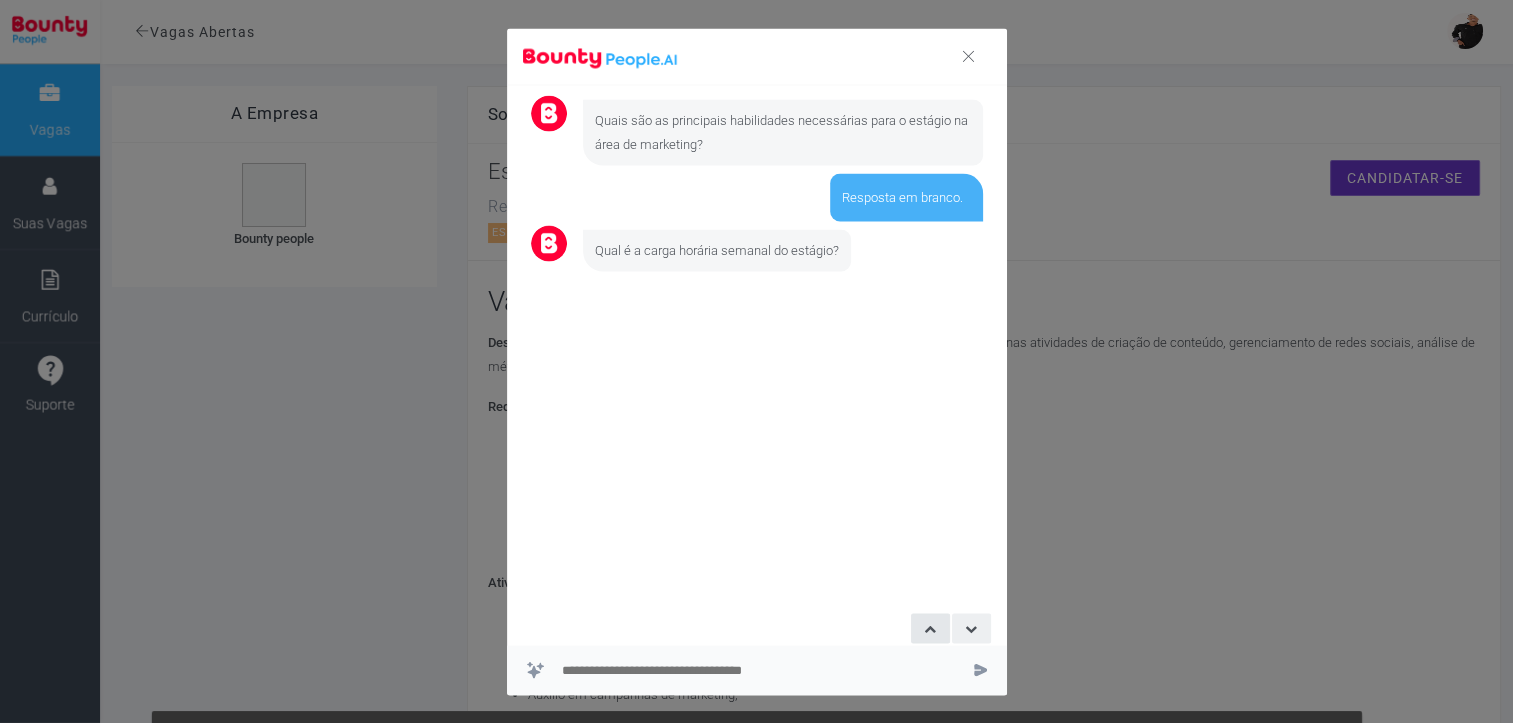 click at bounding box center (971, 628) 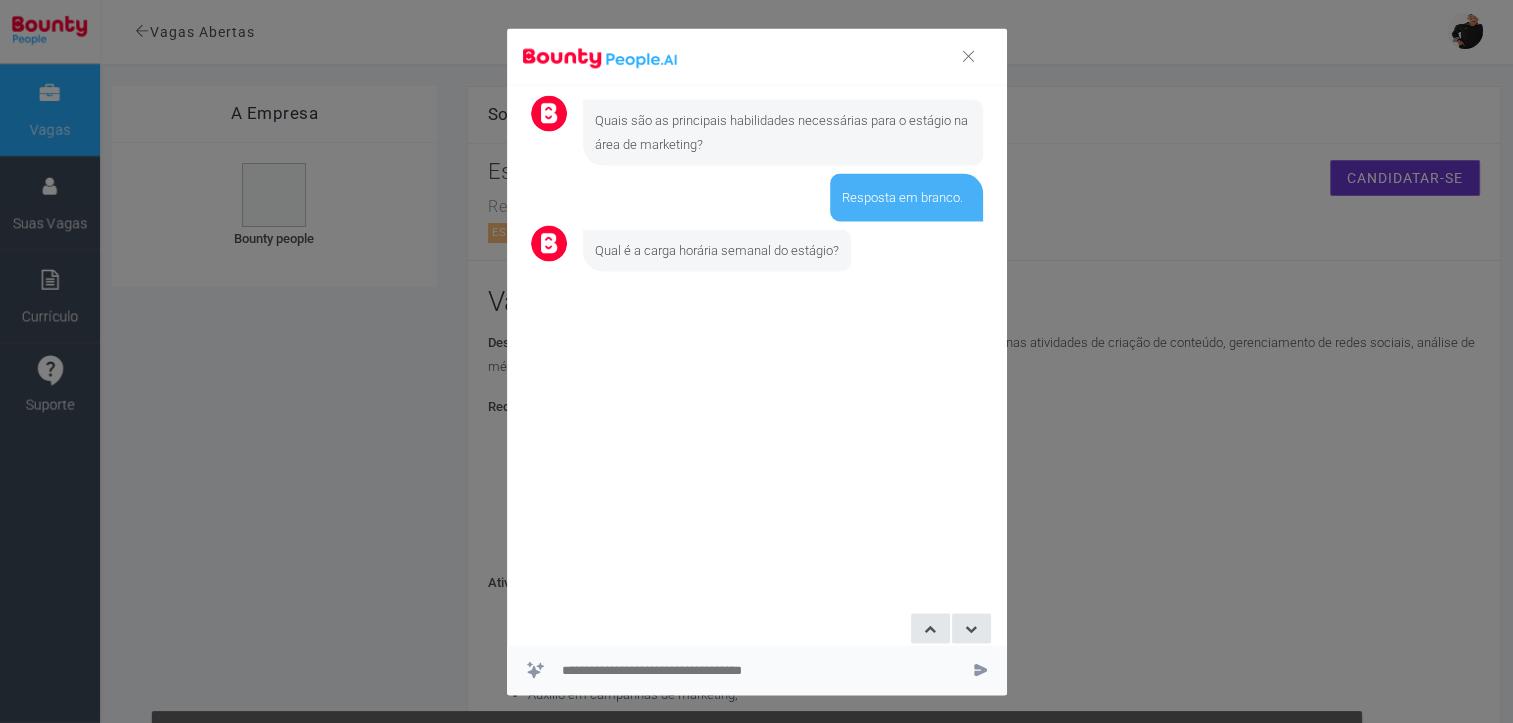 click at bounding box center [980, 669] 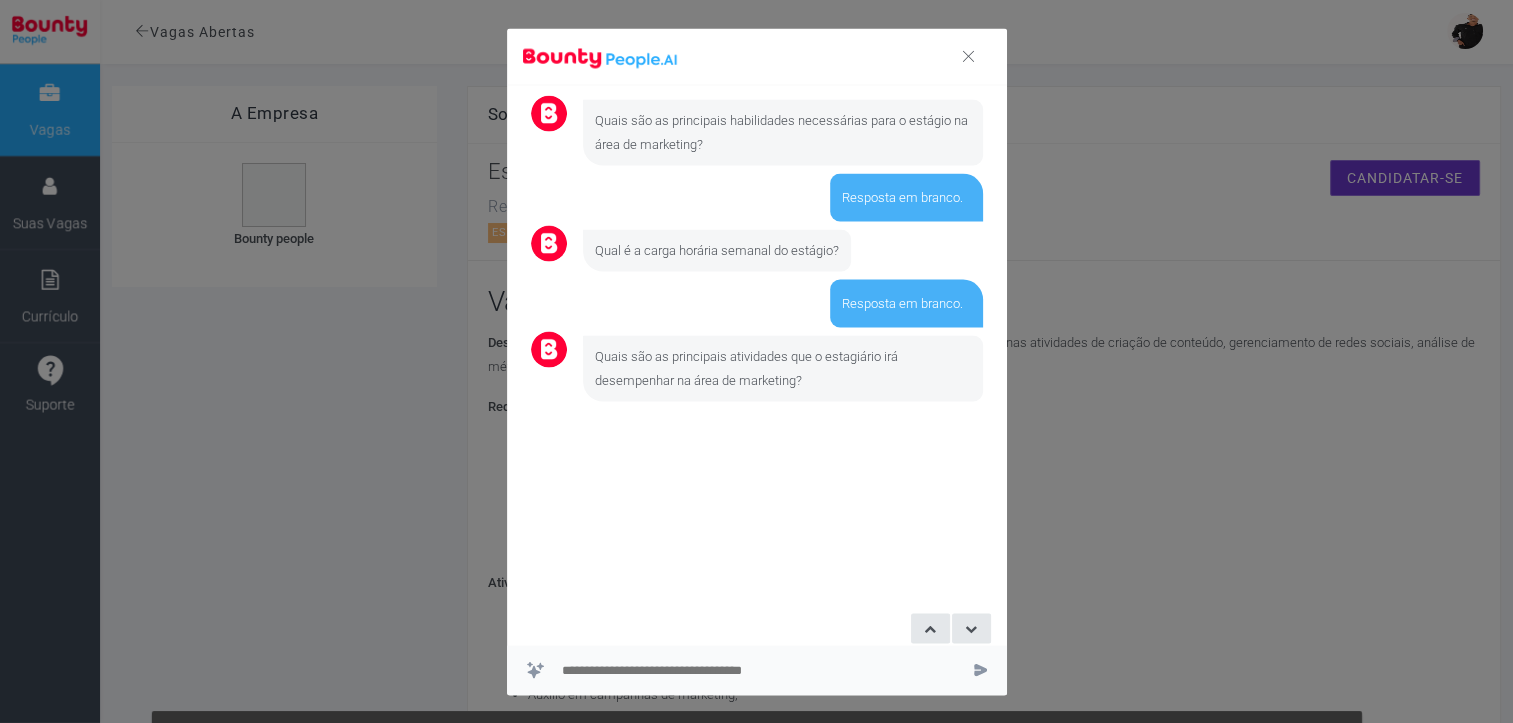 click at bounding box center [980, 669] 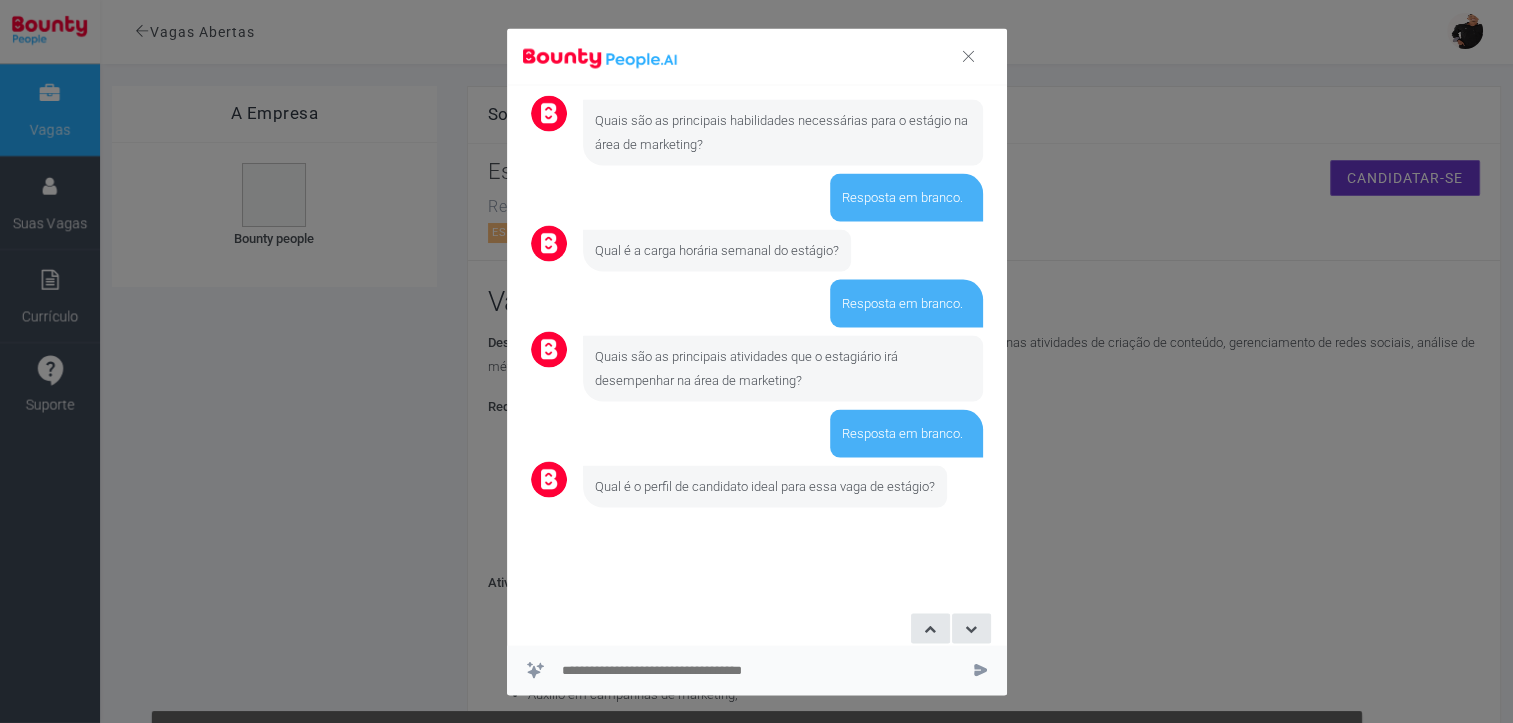 click at bounding box center (980, 669) 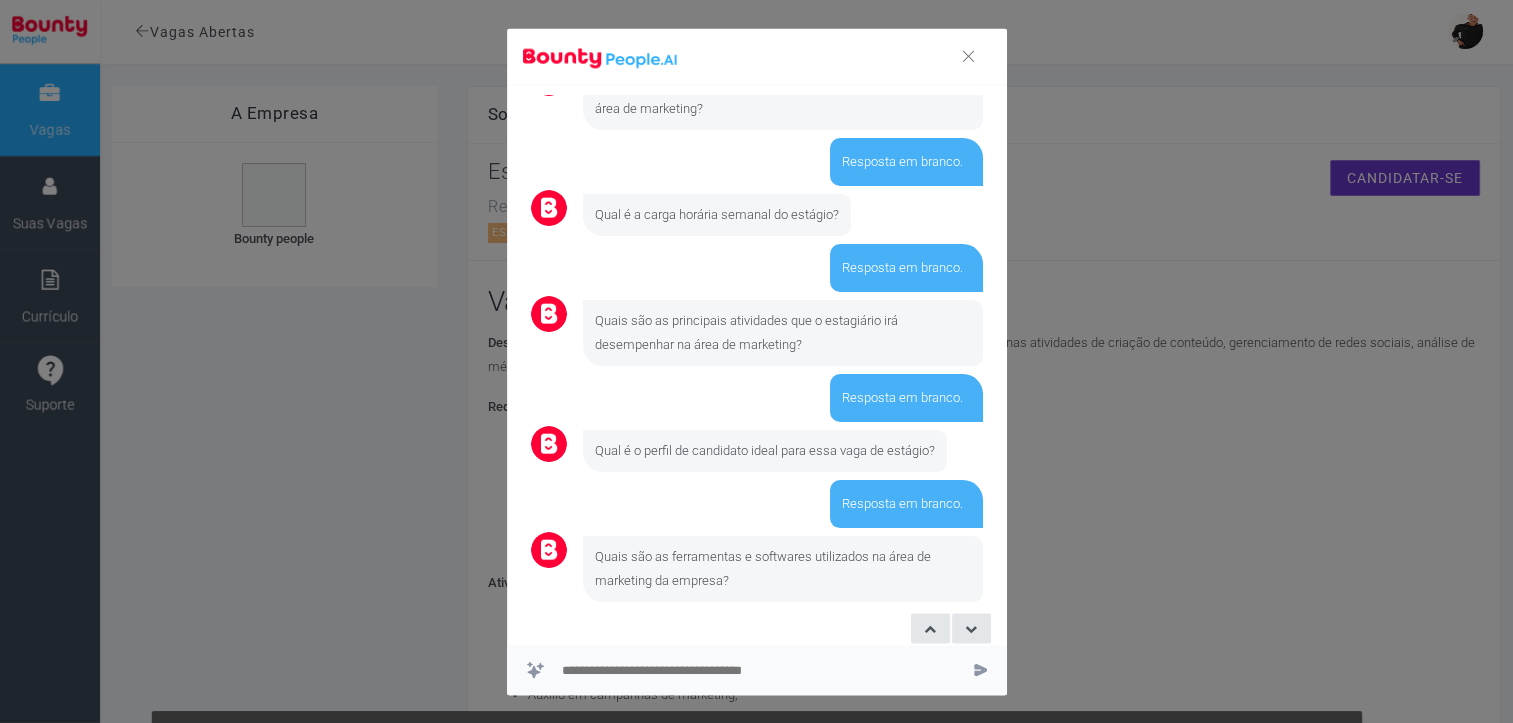 click at bounding box center [980, 669] 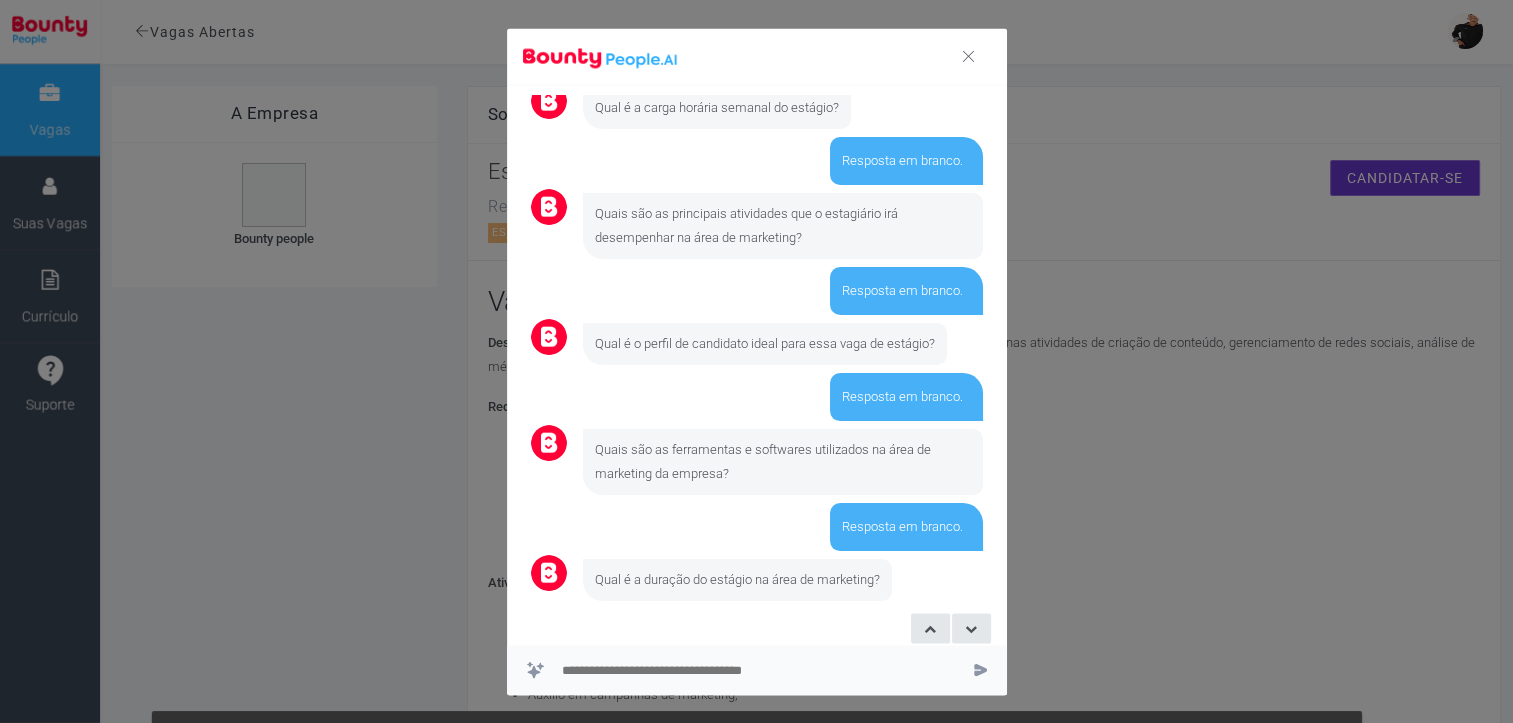 click at bounding box center [980, 669] 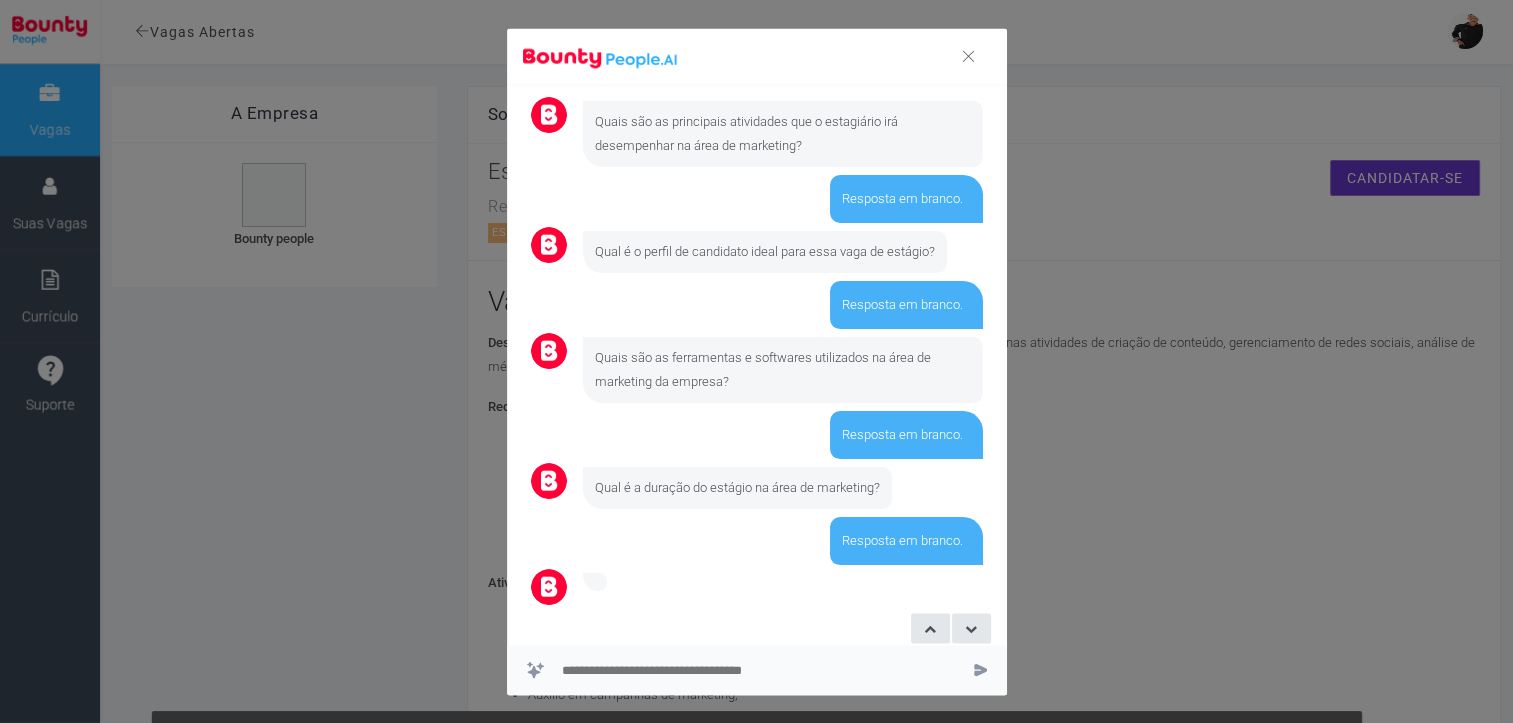 click at bounding box center (980, 669) 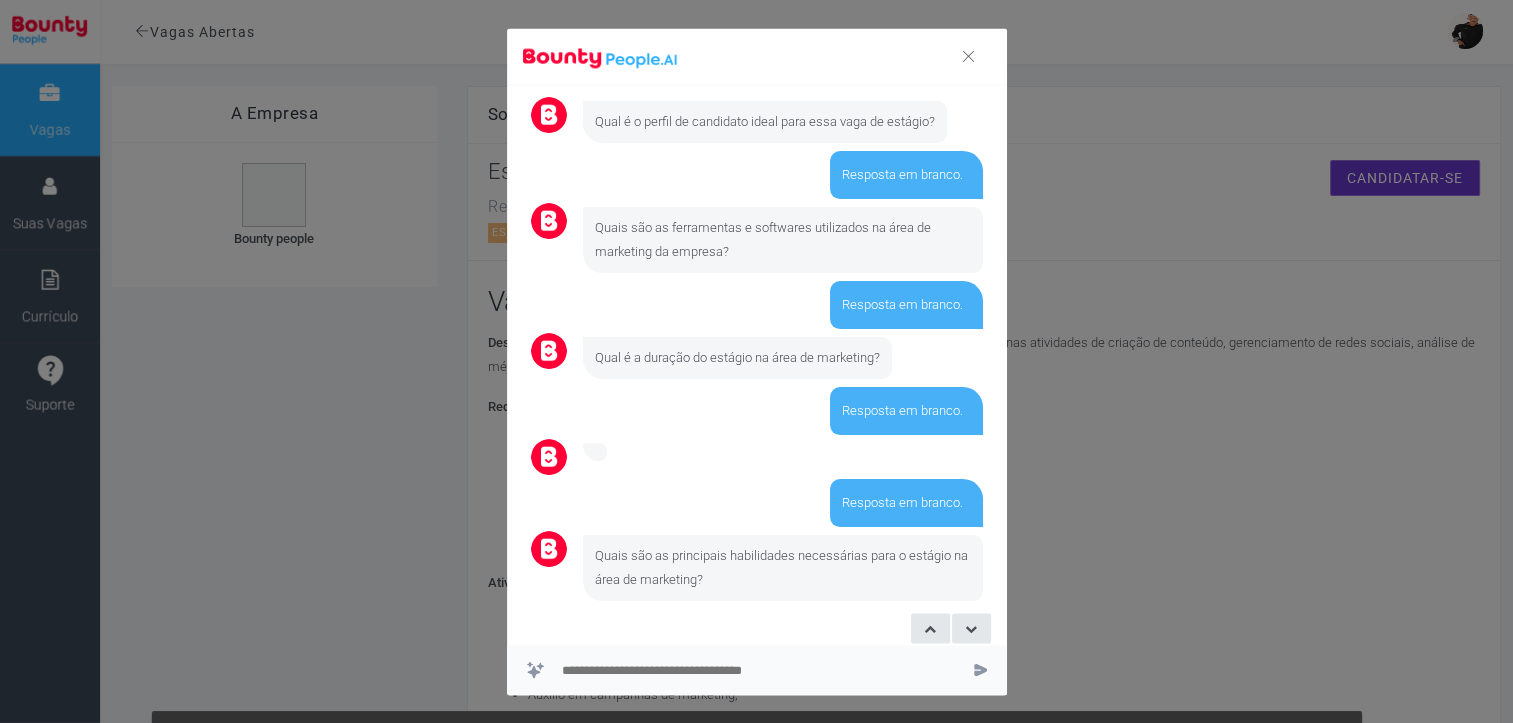 click at bounding box center [980, 669] 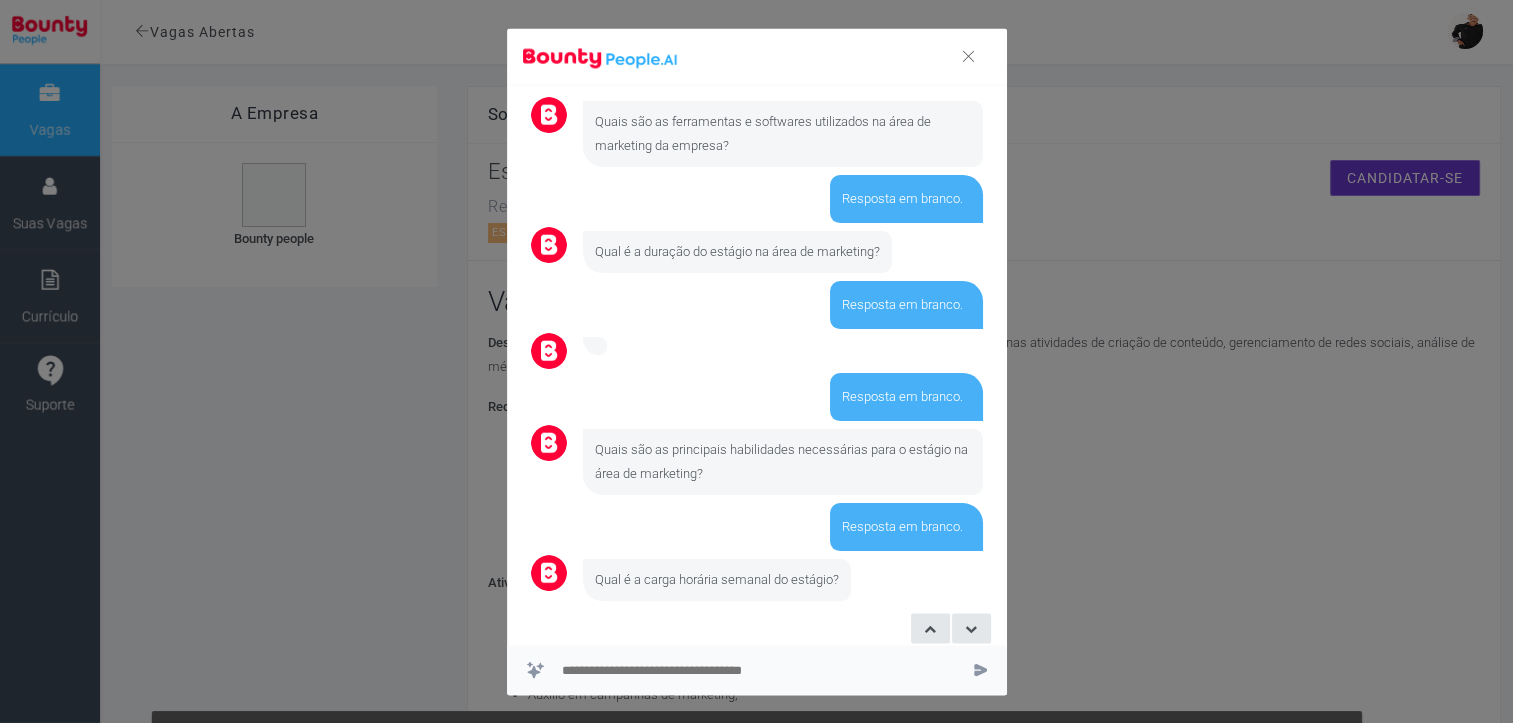 click at bounding box center (980, 669) 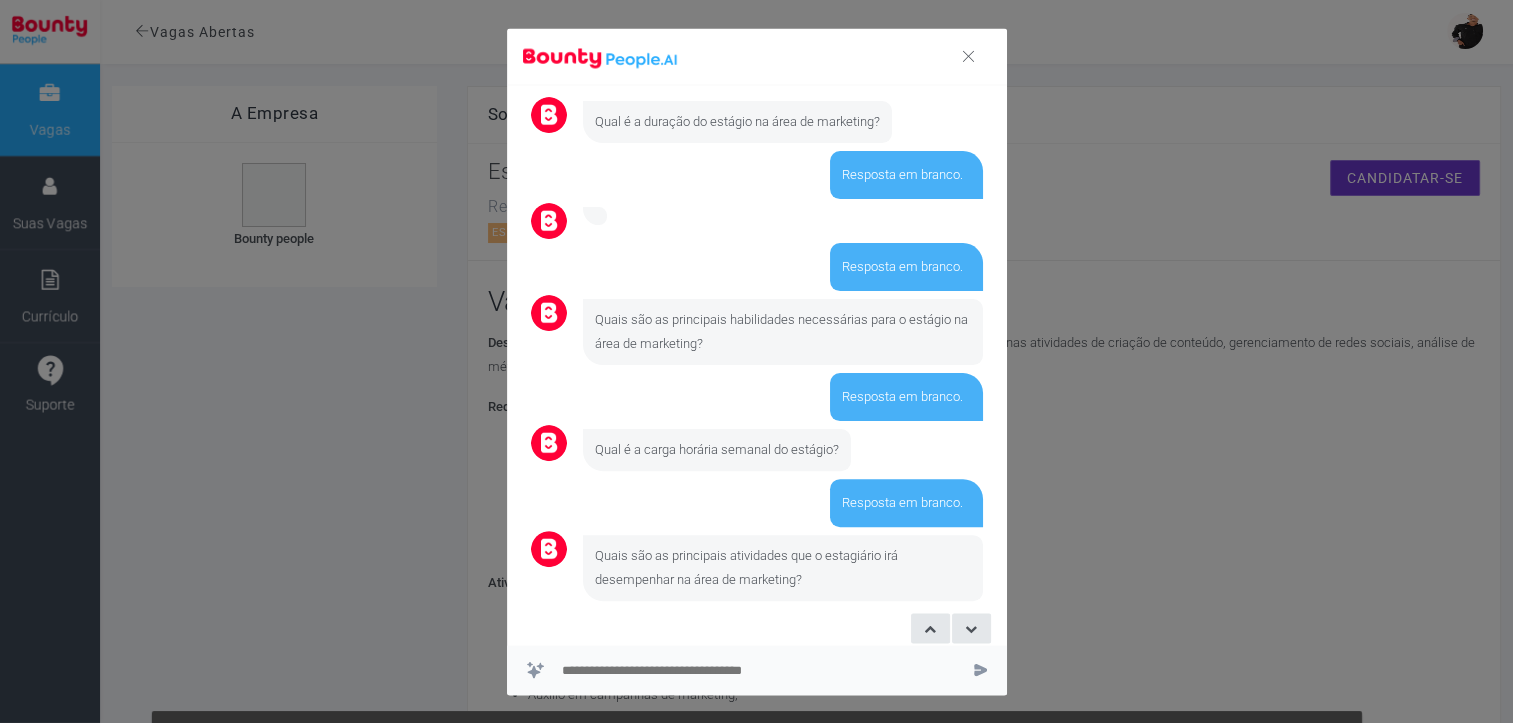 click at bounding box center [980, 669] 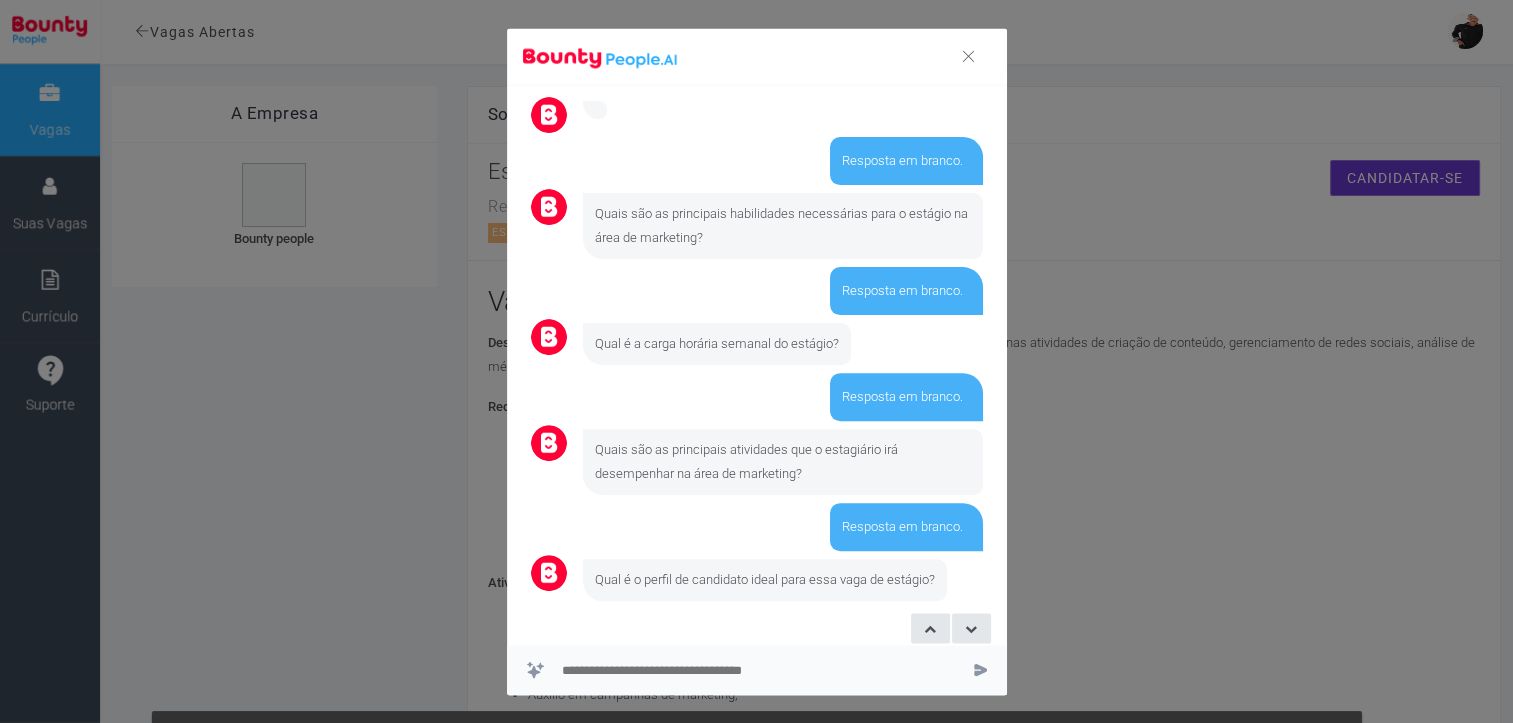 click at bounding box center (980, 669) 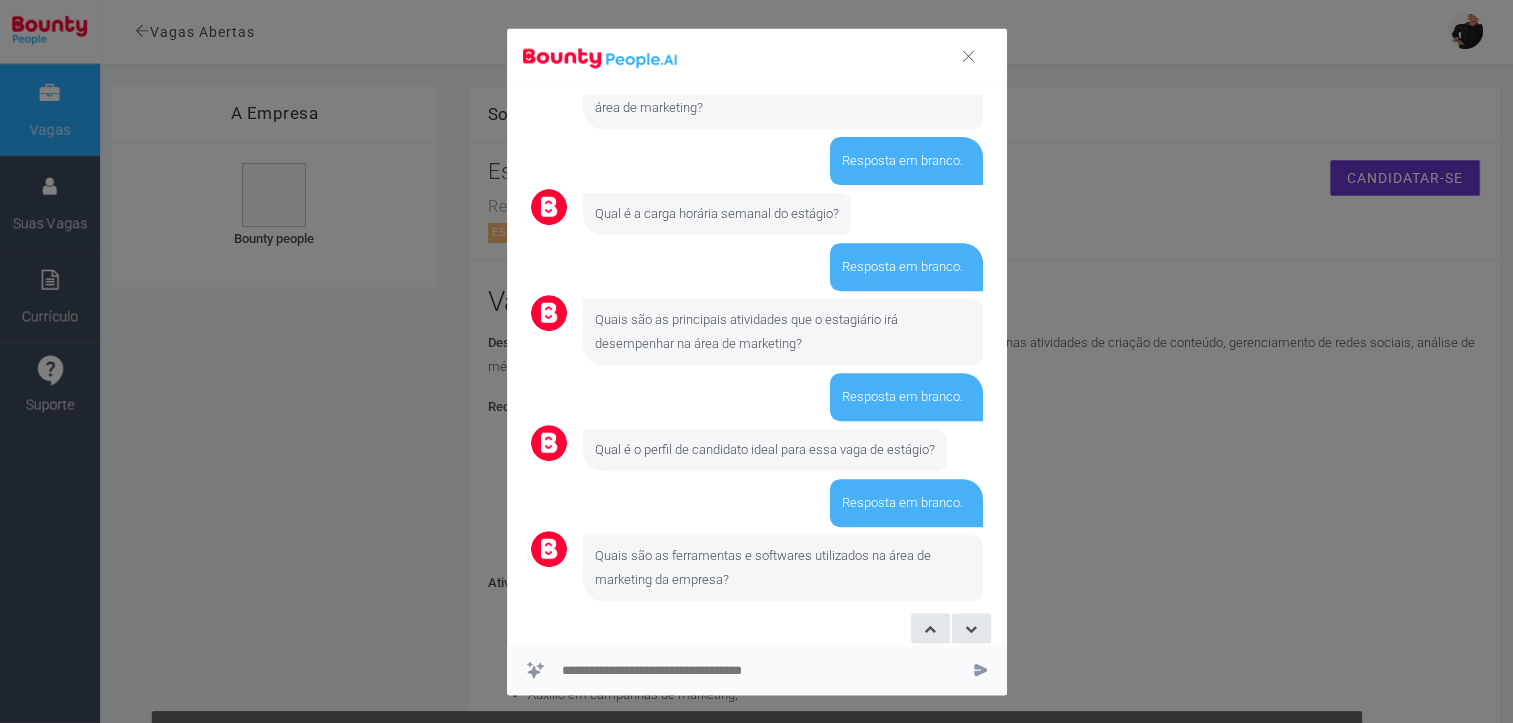click at bounding box center [980, 669] 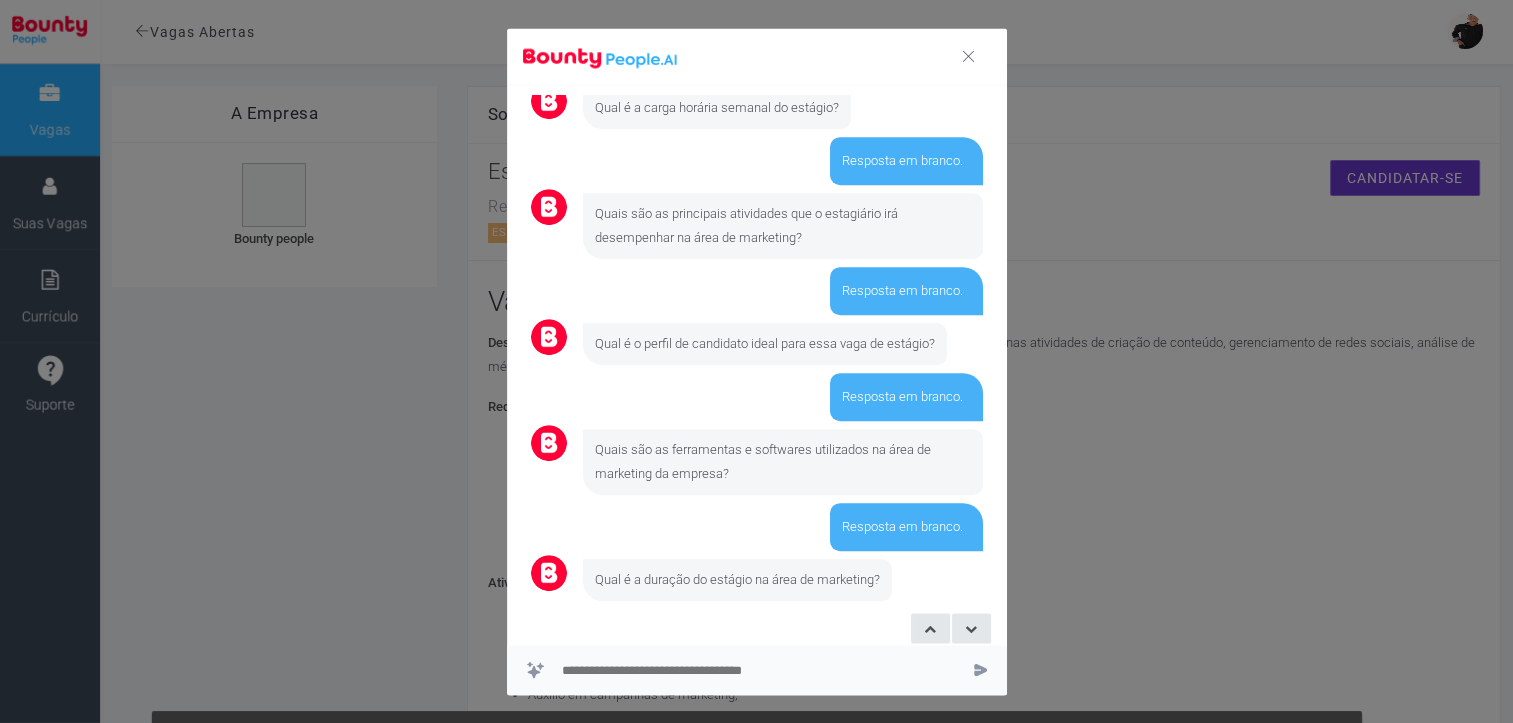 click at bounding box center (980, 669) 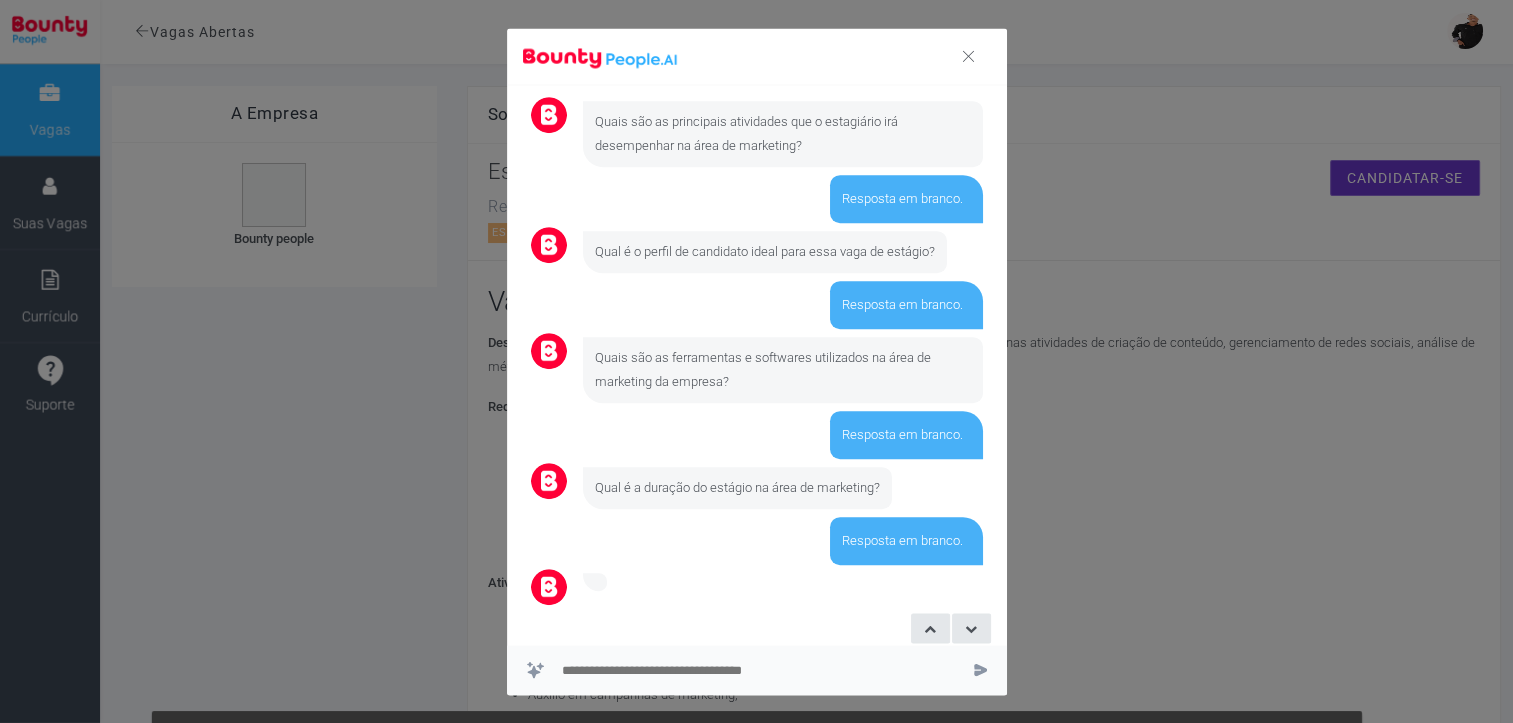 click at bounding box center (759, 670) 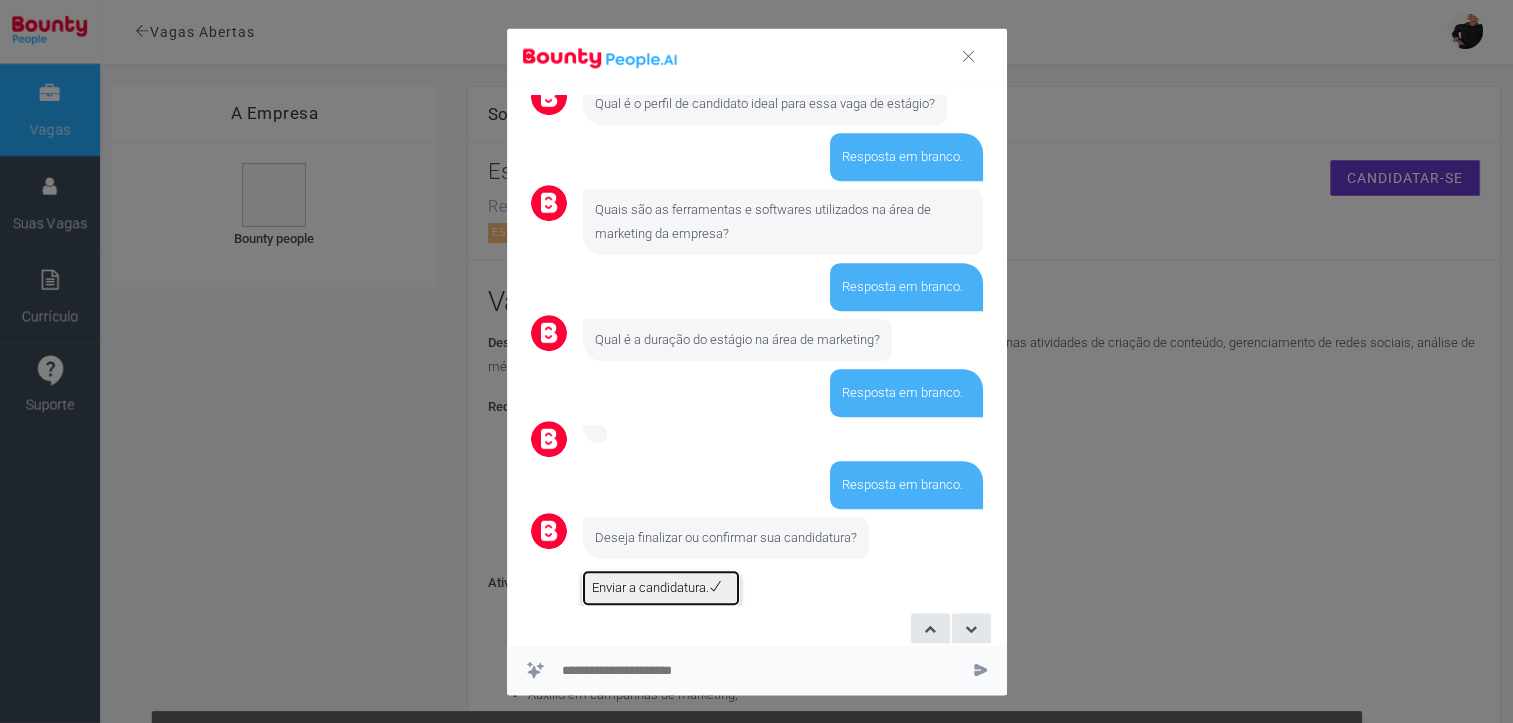 click on "Enviar a candidatura." at bounding box center [661, 589] 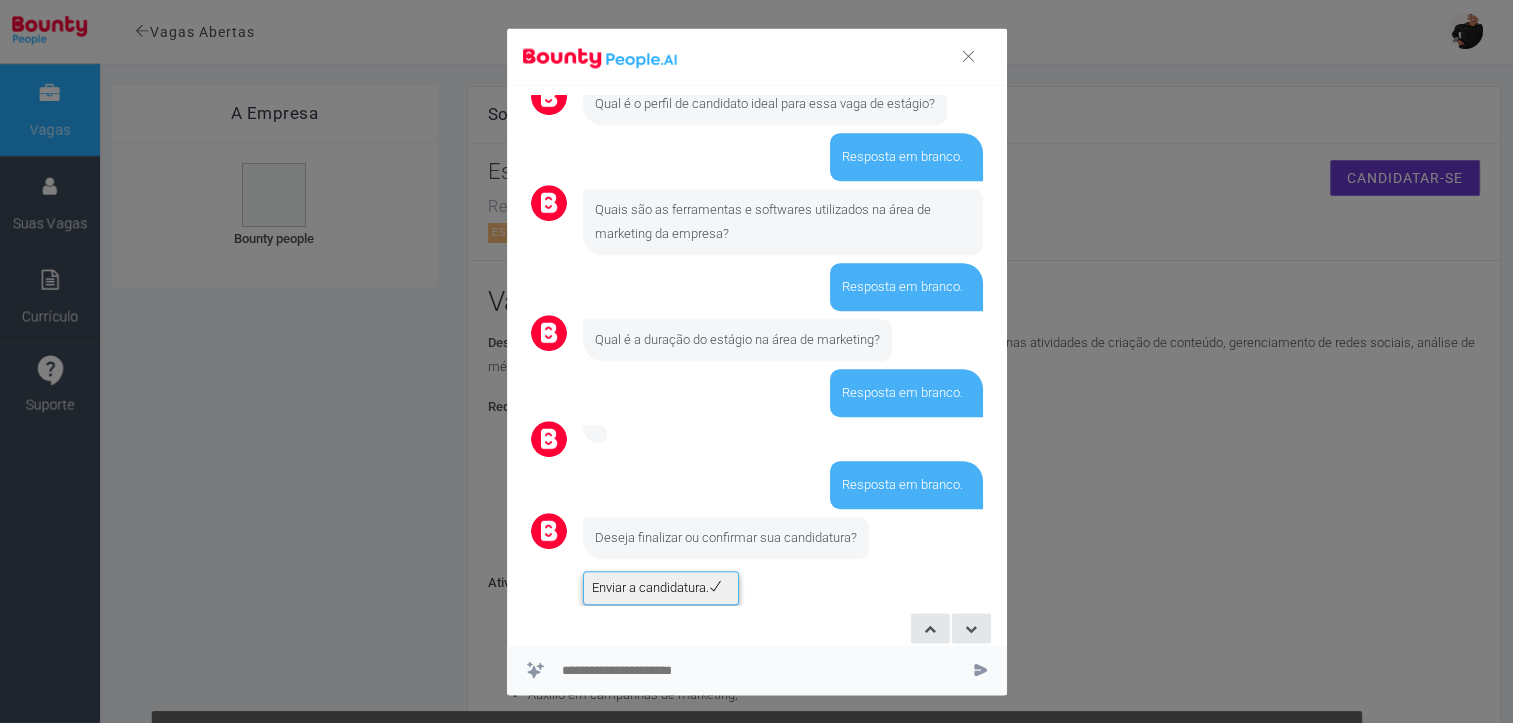 scroll, scrollTop: 1140, scrollLeft: 0, axis: vertical 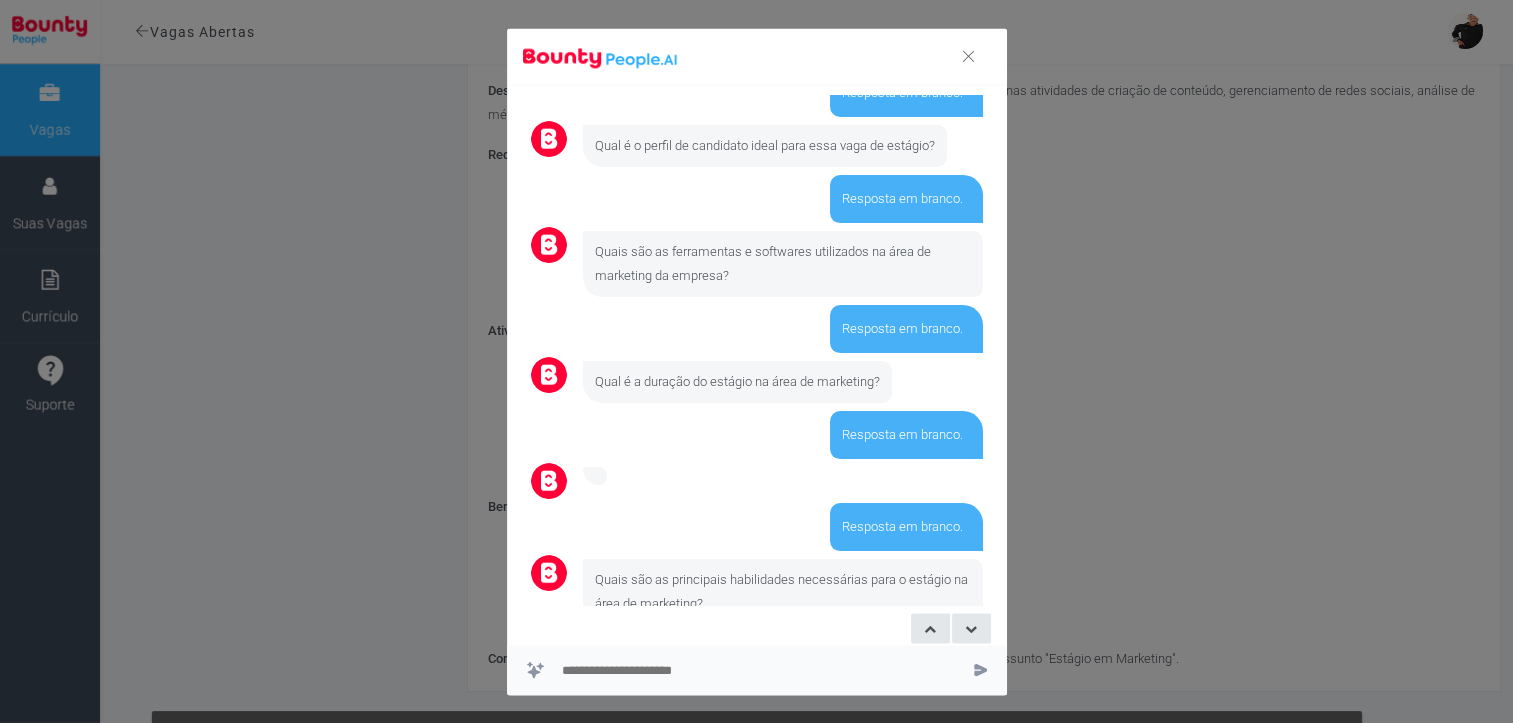 click at bounding box center (968, 56) 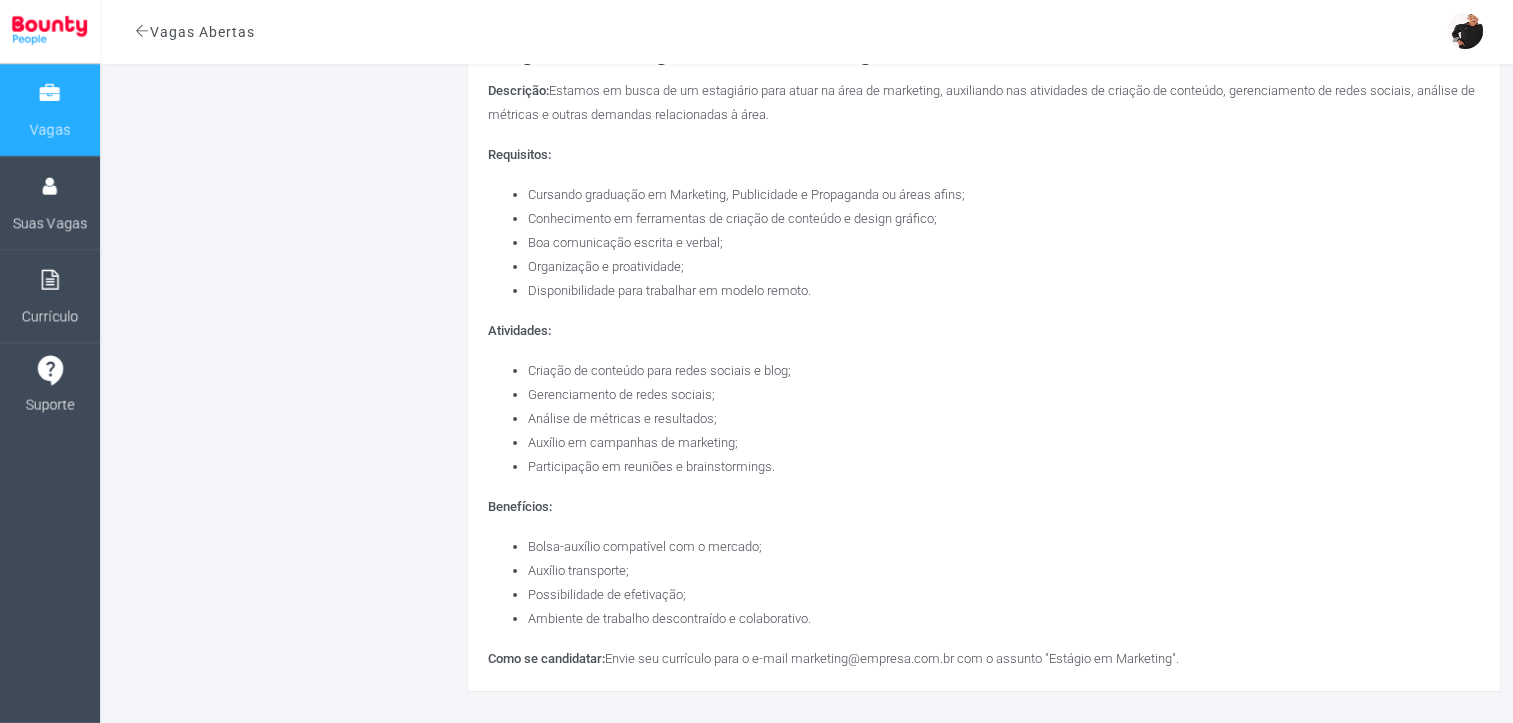 click at bounding box center (142, 31) 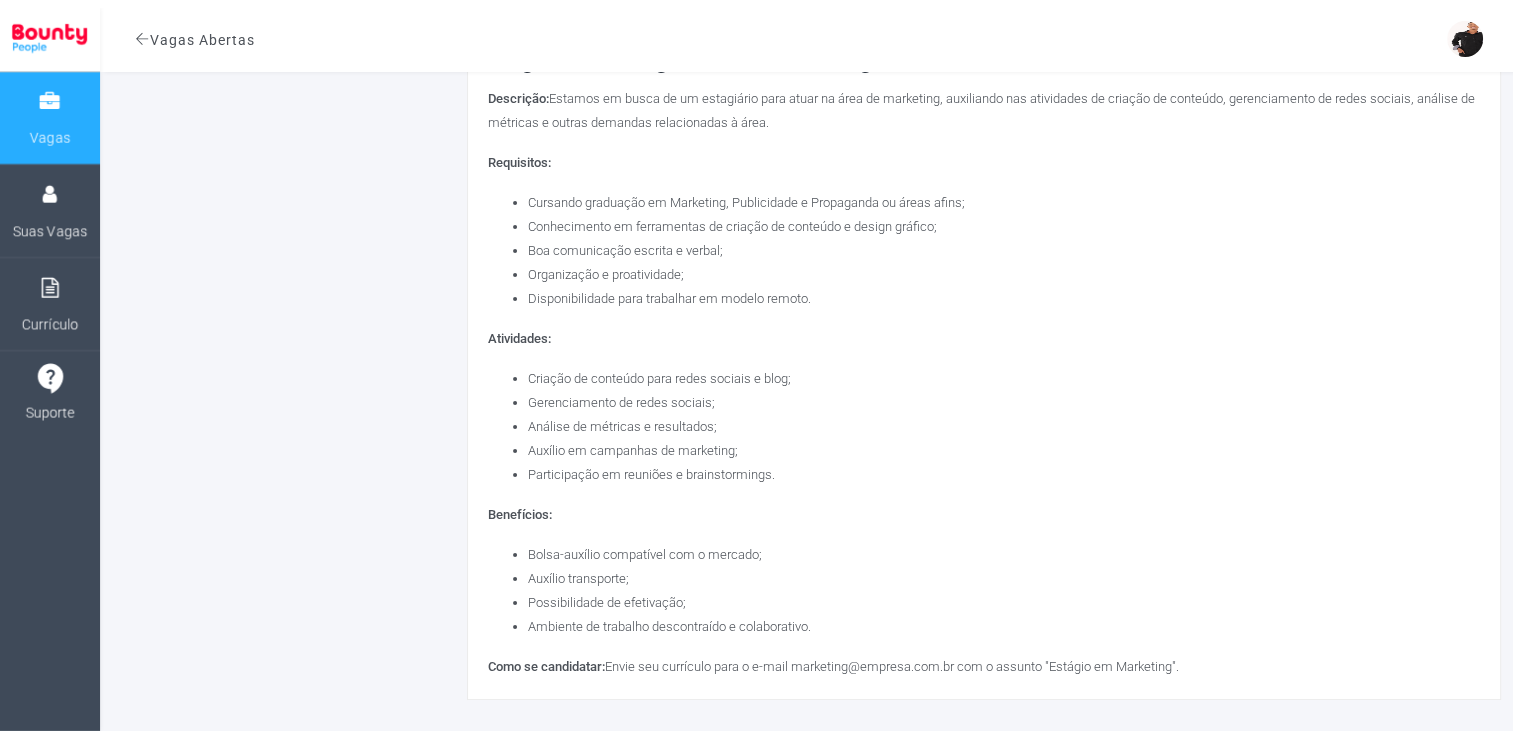 scroll, scrollTop: 0, scrollLeft: 0, axis: both 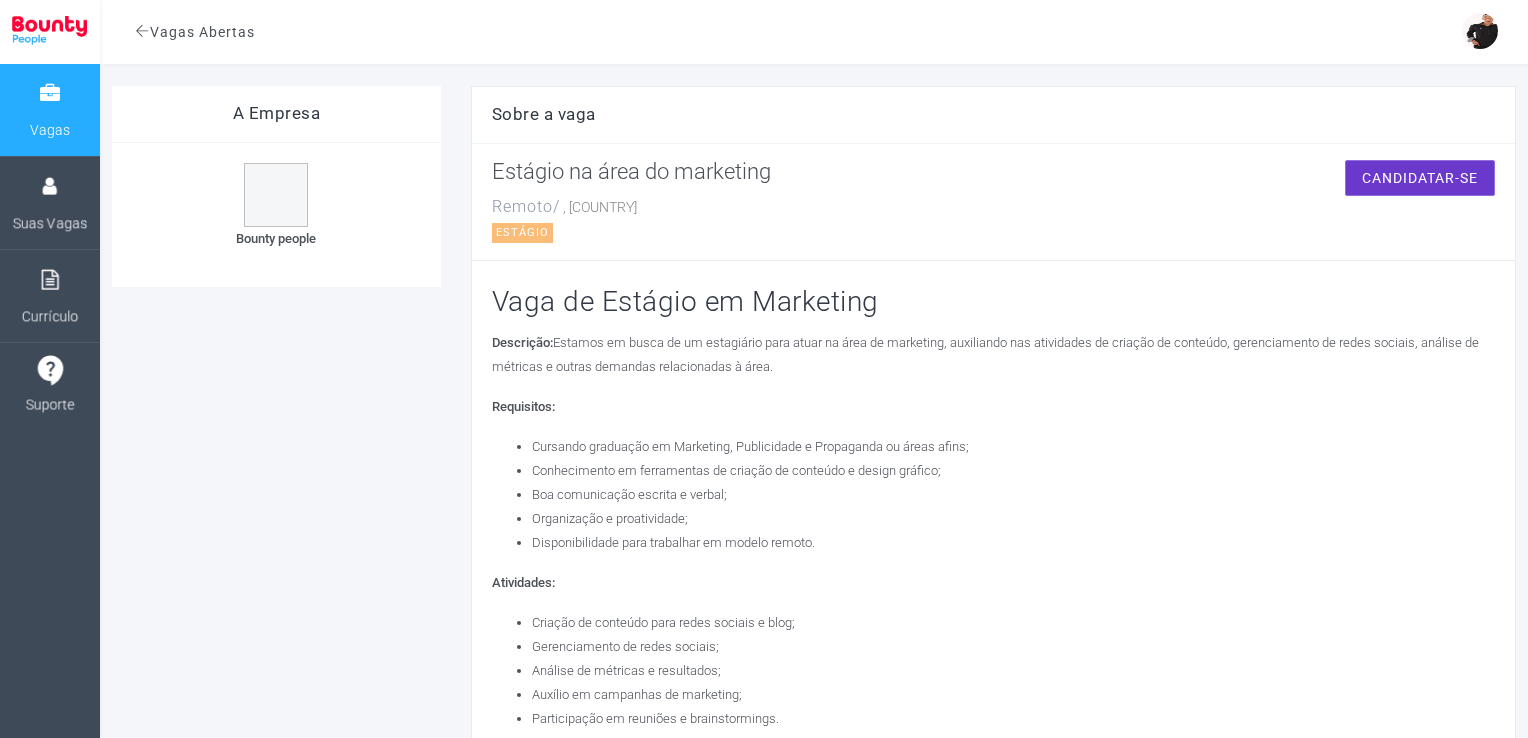 select 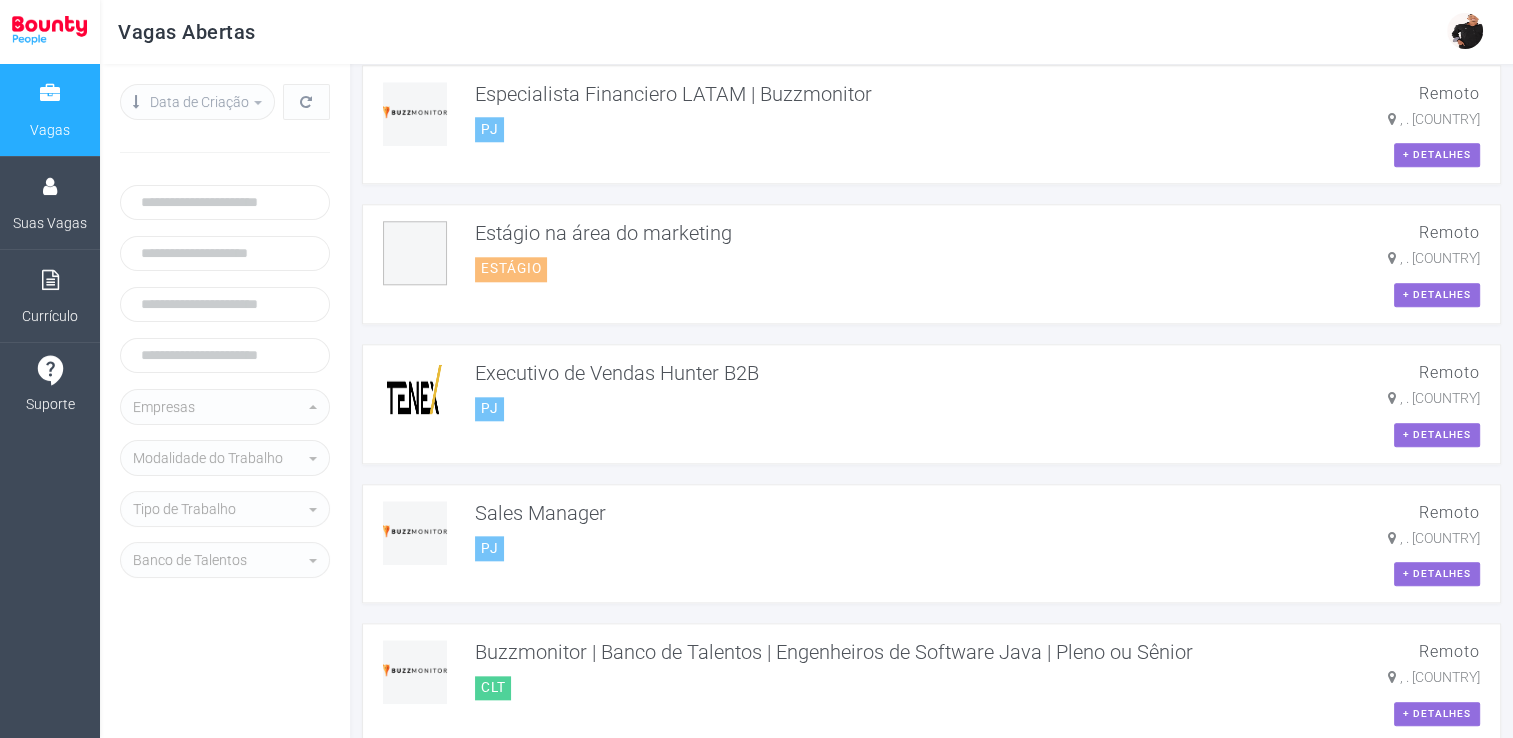 scroll, scrollTop: 2000, scrollLeft: 0, axis: vertical 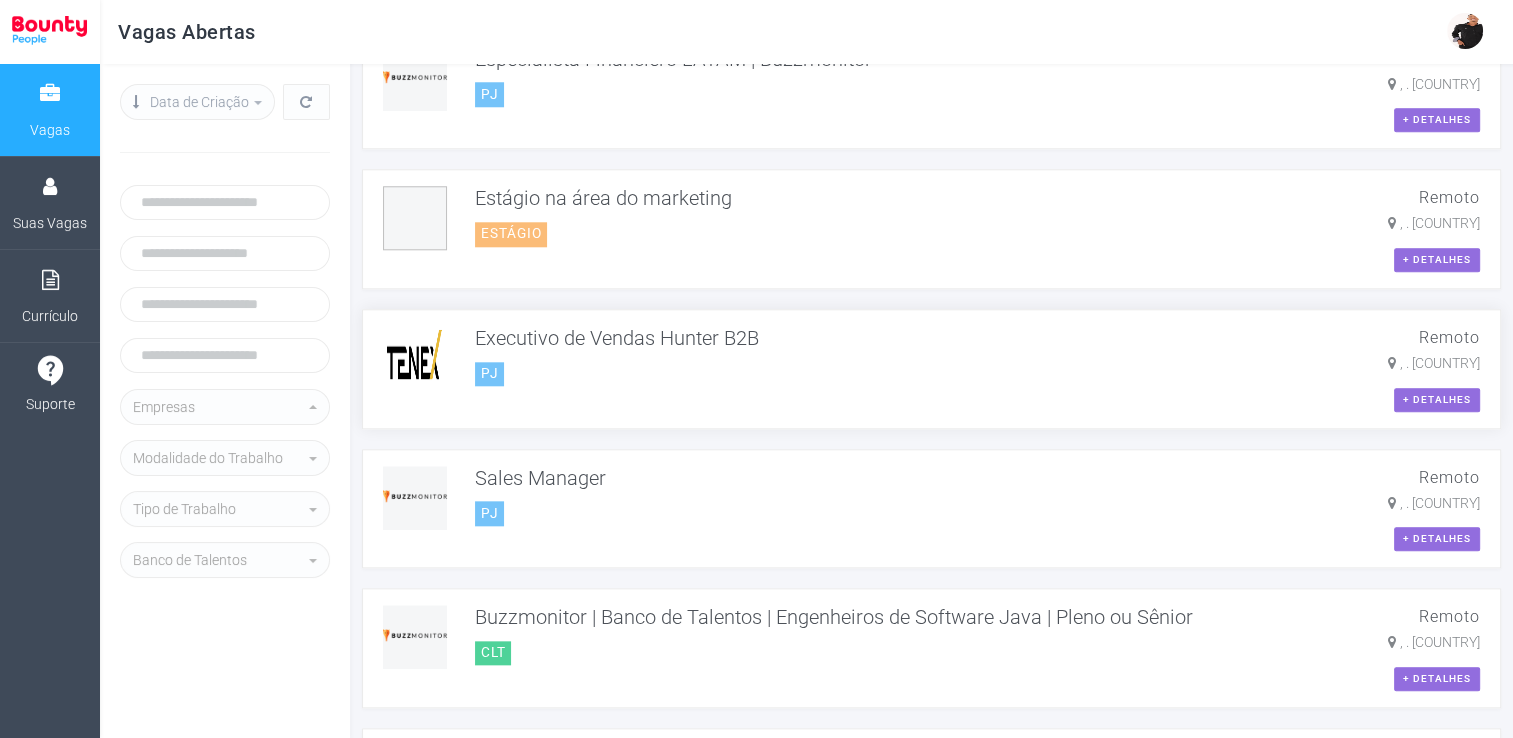 click on "Executivo de Vendas Hunter B2B
PJ" at bounding box center (923, 356) 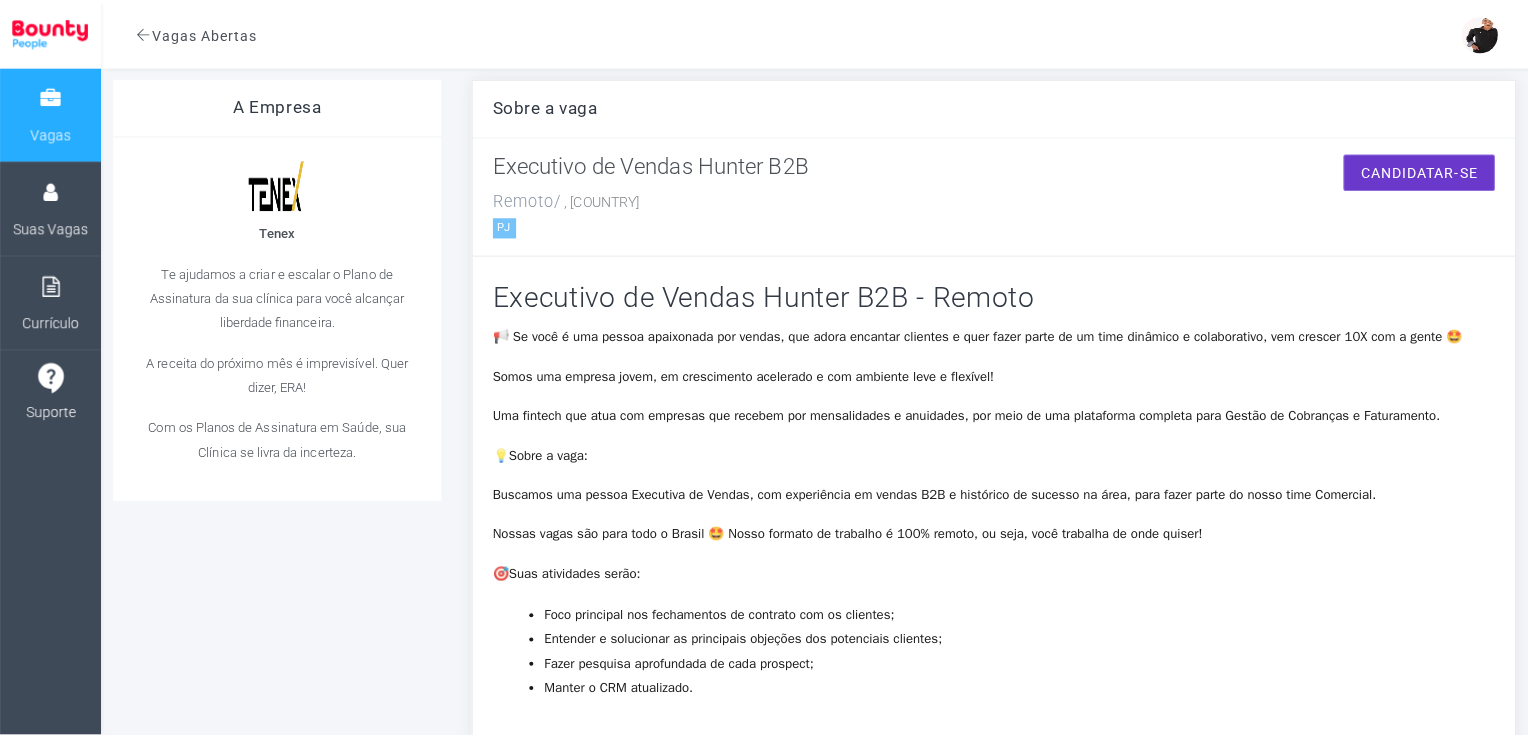 scroll, scrollTop: 0, scrollLeft: 0, axis: both 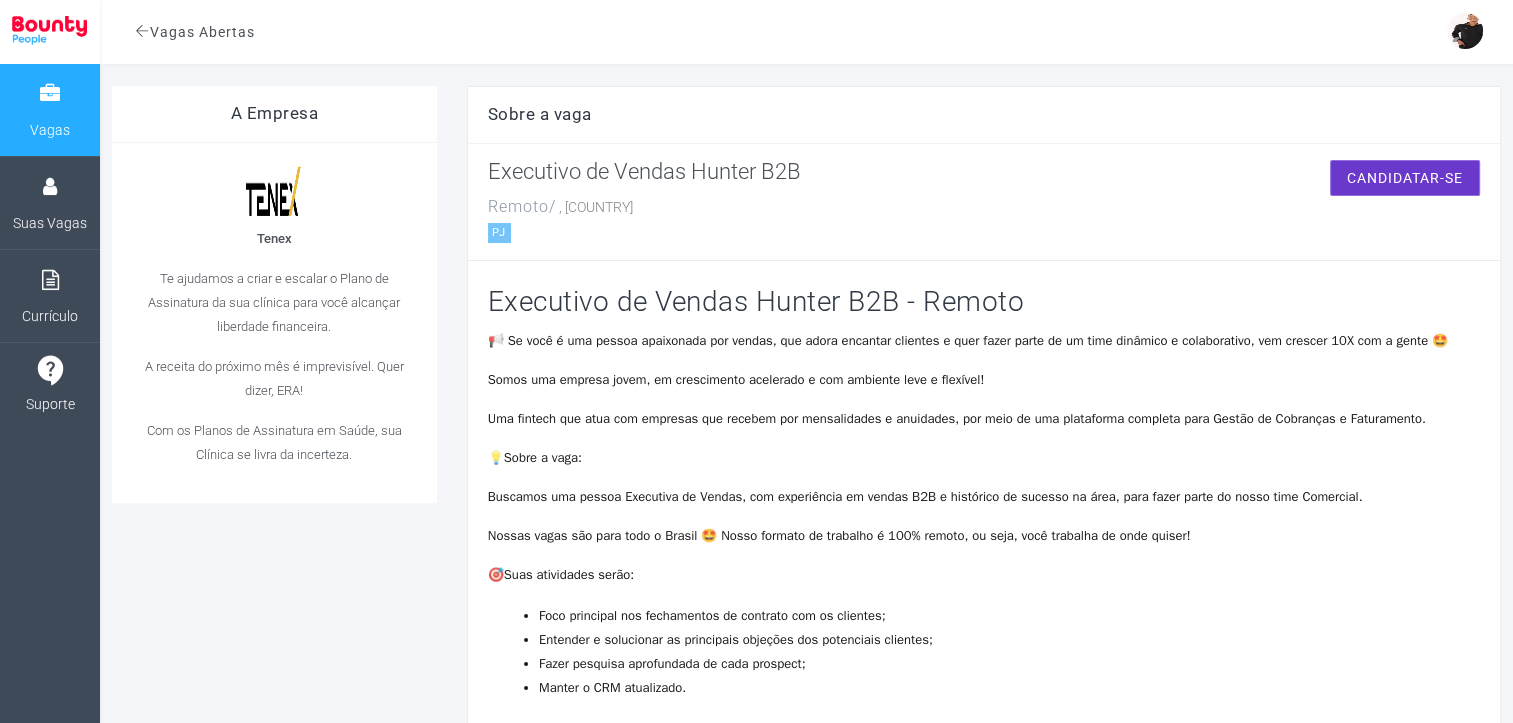 click at bounding box center [142, 31] 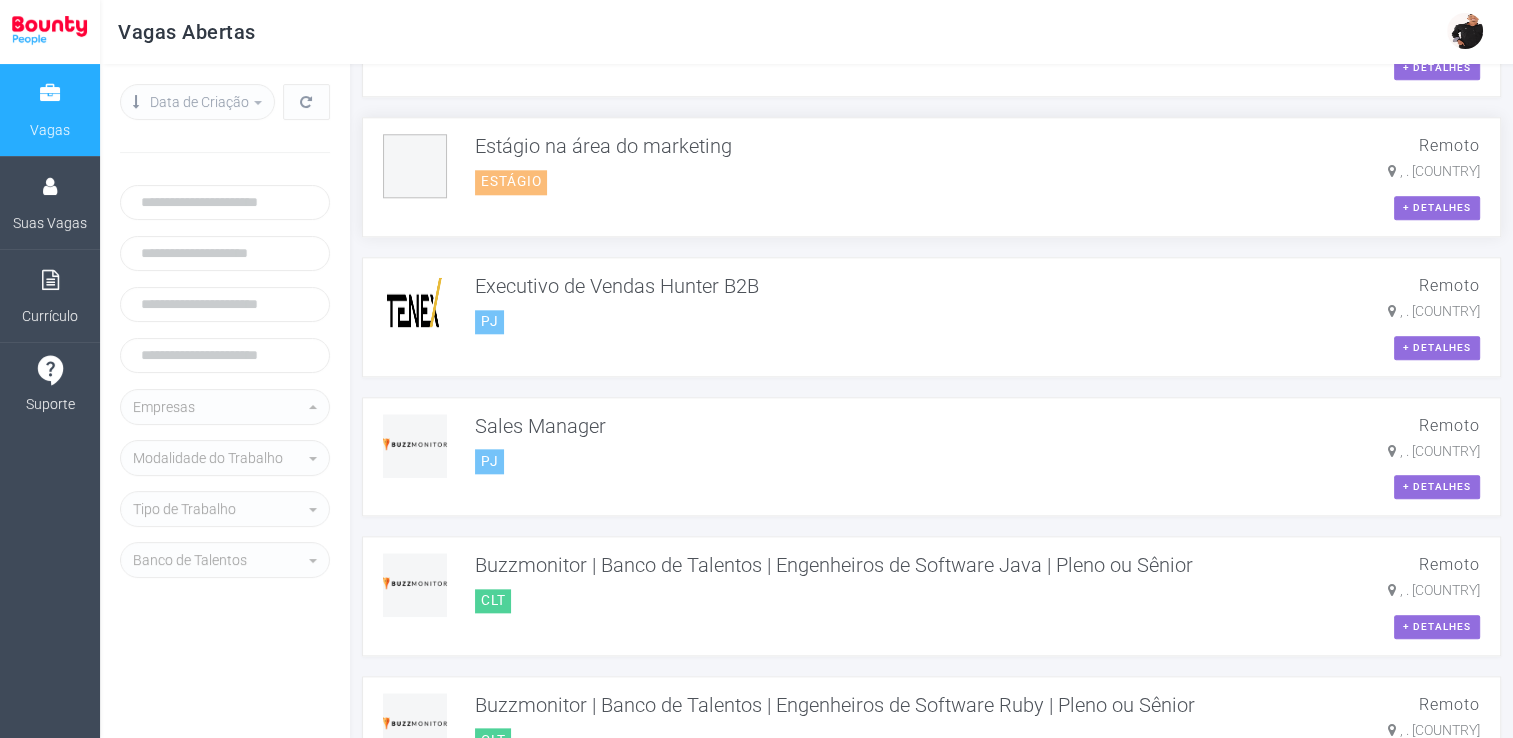 scroll, scrollTop: 2100, scrollLeft: 0, axis: vertical 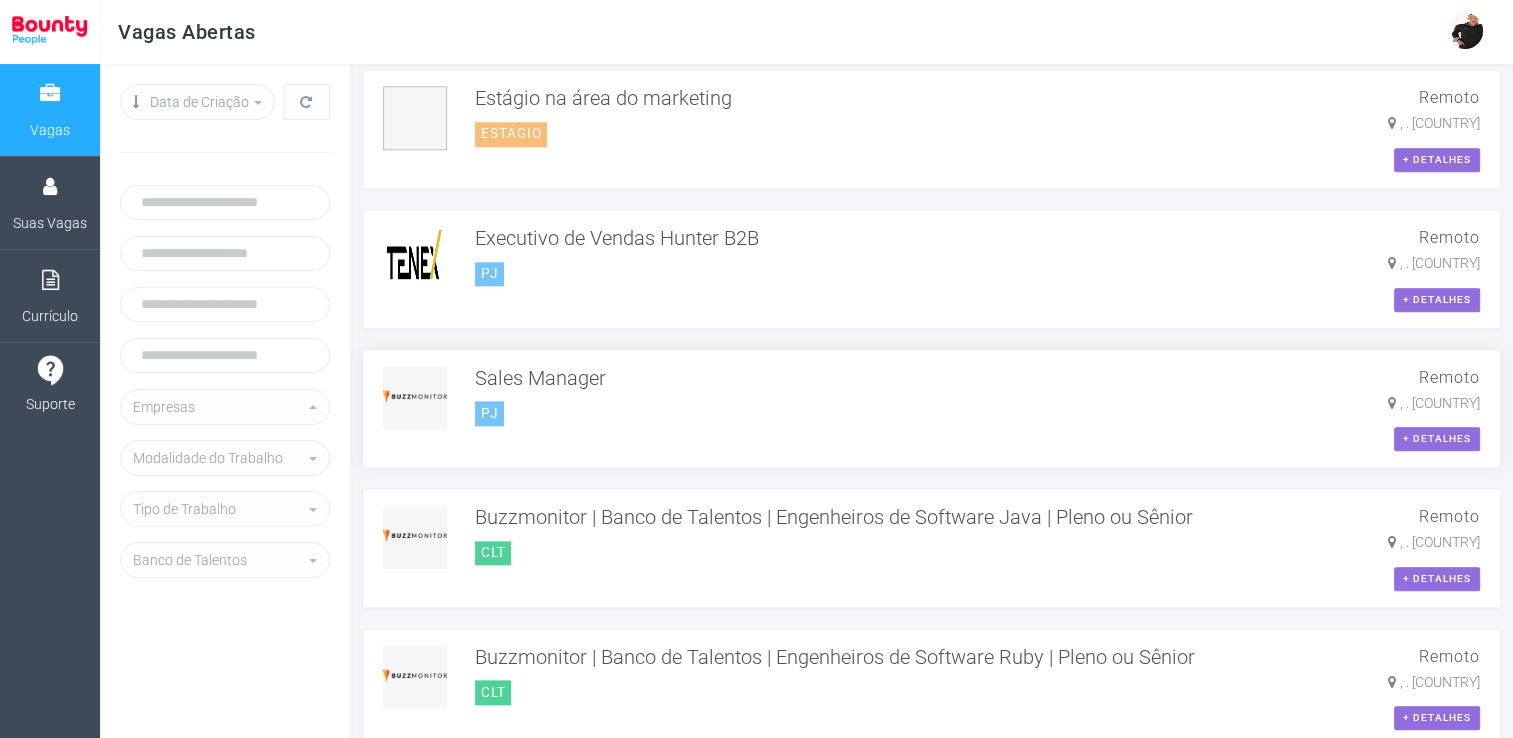 click on "Sales Manager
PJ" at bounding box center [923, 396] 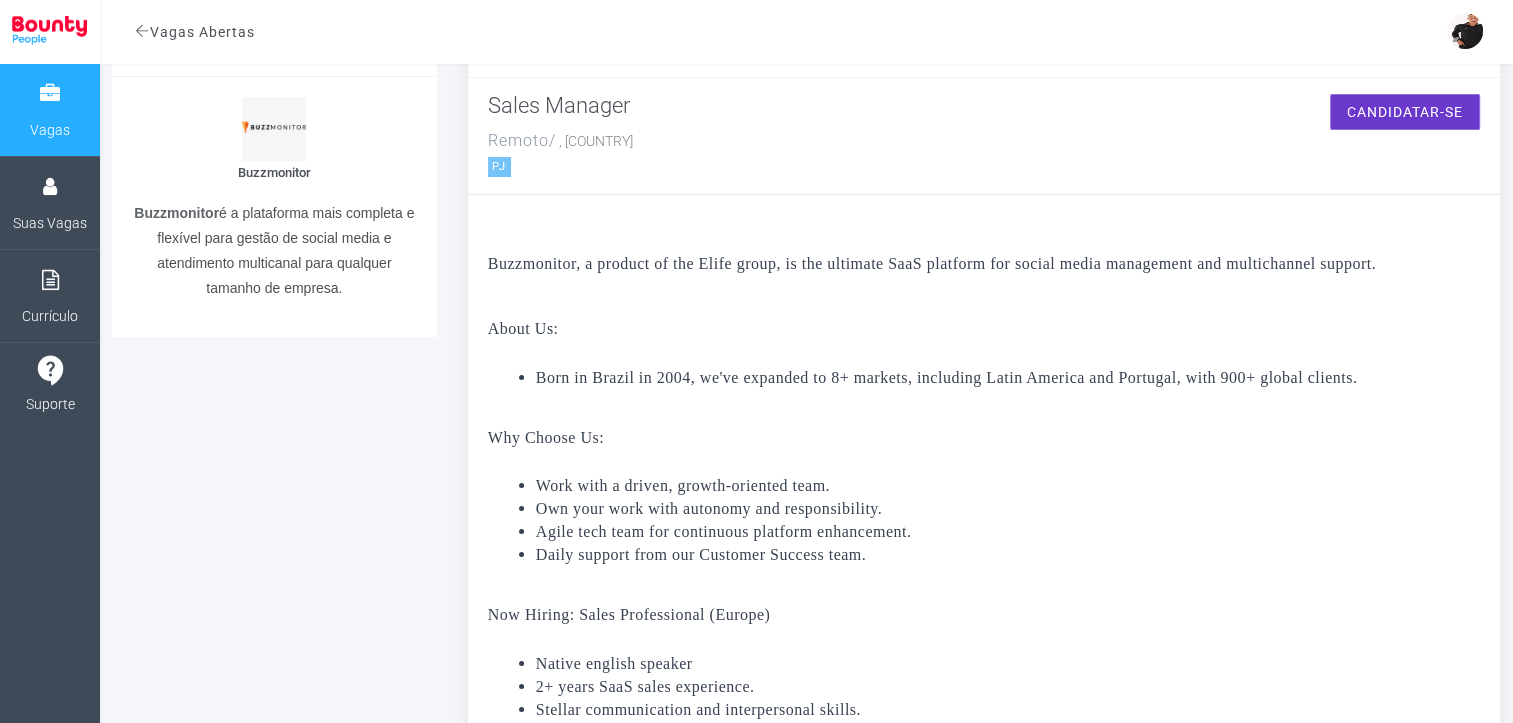 scroll, scrollTop: 100, scrollLeft: 0, axis: vertical 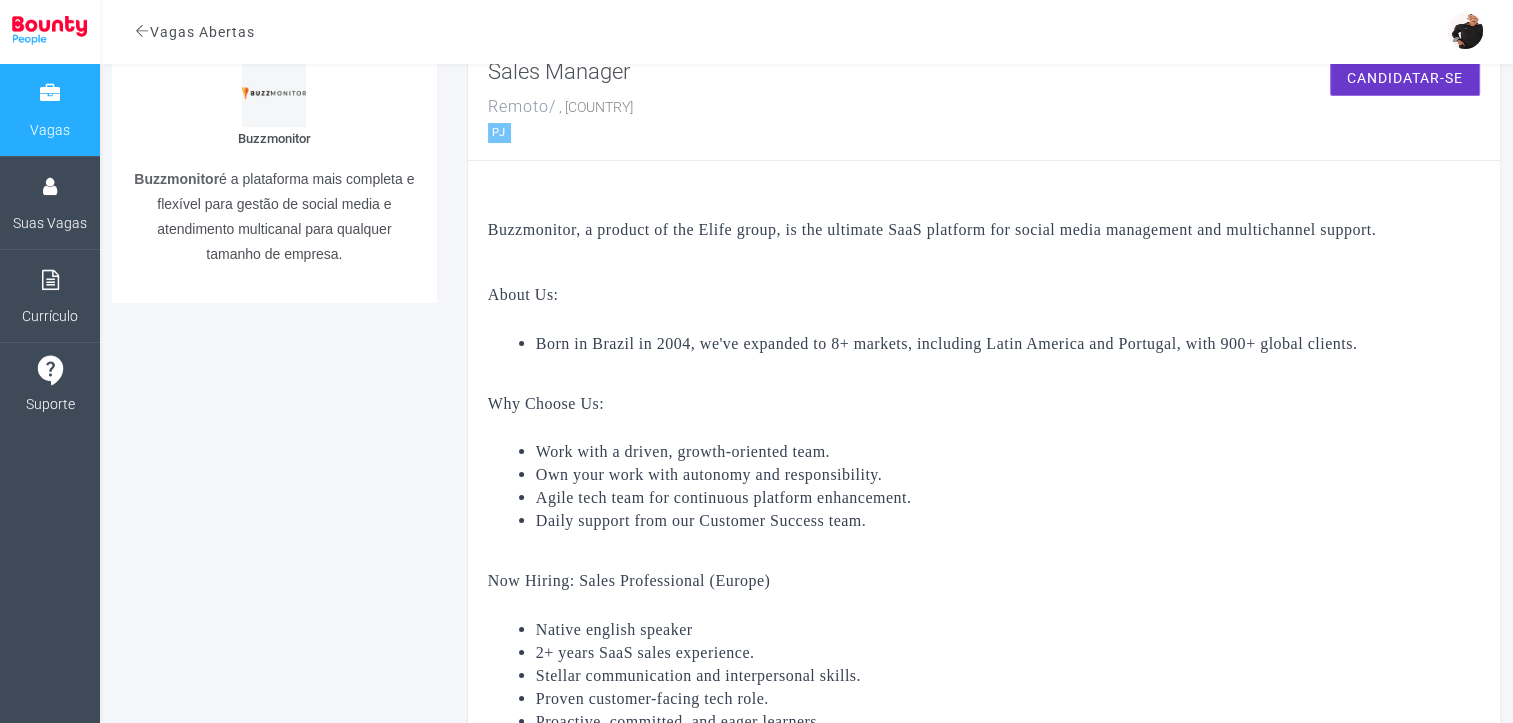 click on "Vagas Abertas" at bounding box center [195, 32] 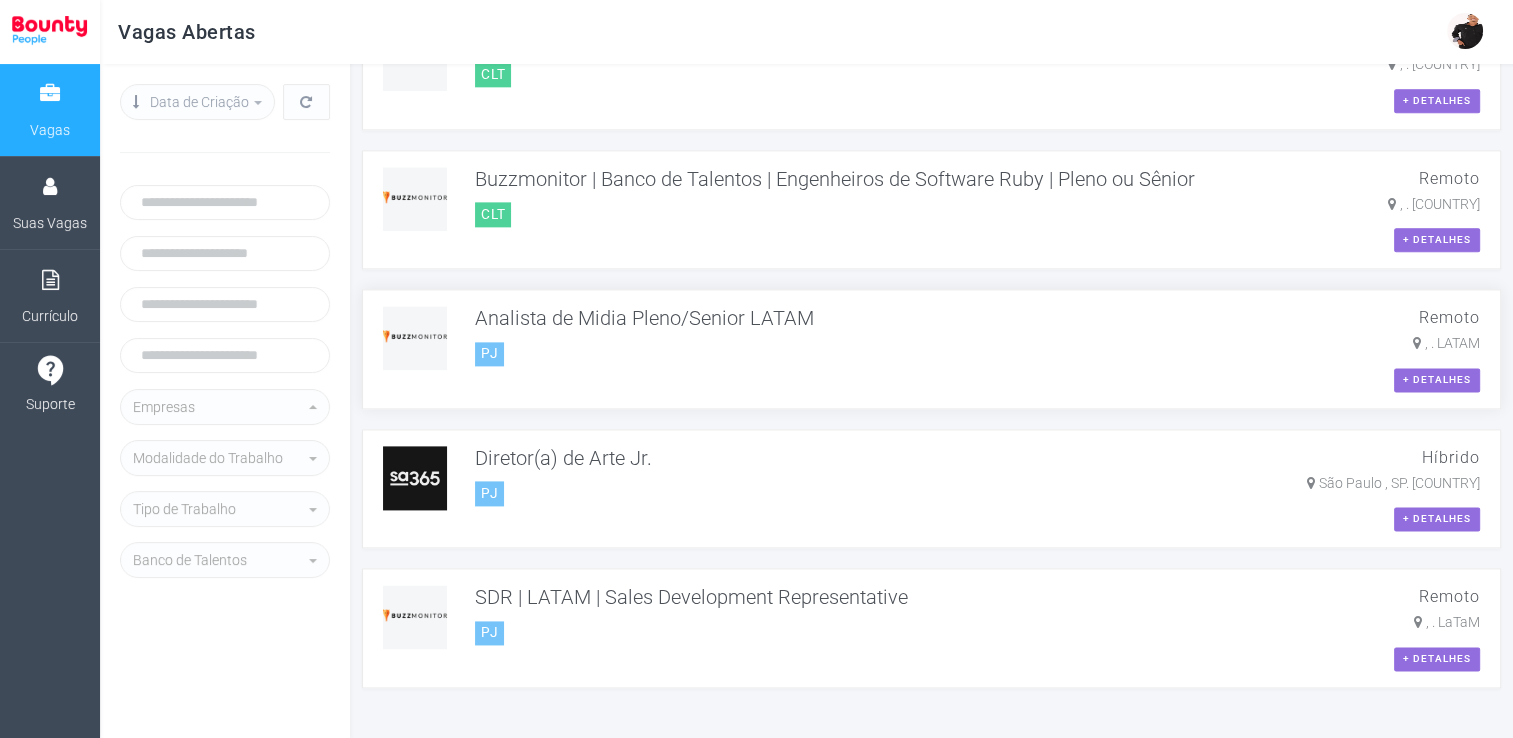 scroll, scrollTop: 2583, scrollLeft: 0, axis: vertical 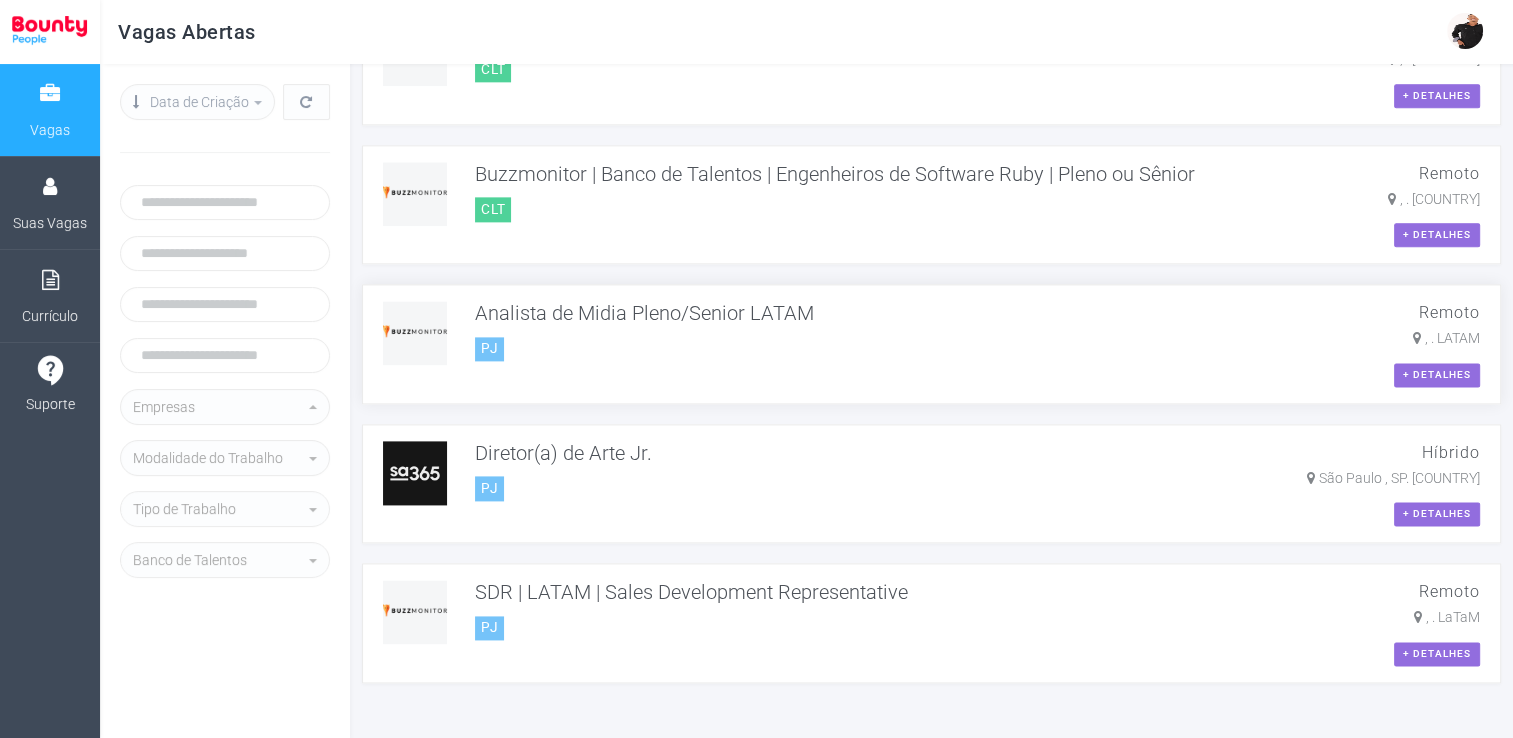 click on "Analista de Midia Pleno/Senior LATAM
PJ" at bounding box center [926, 331] 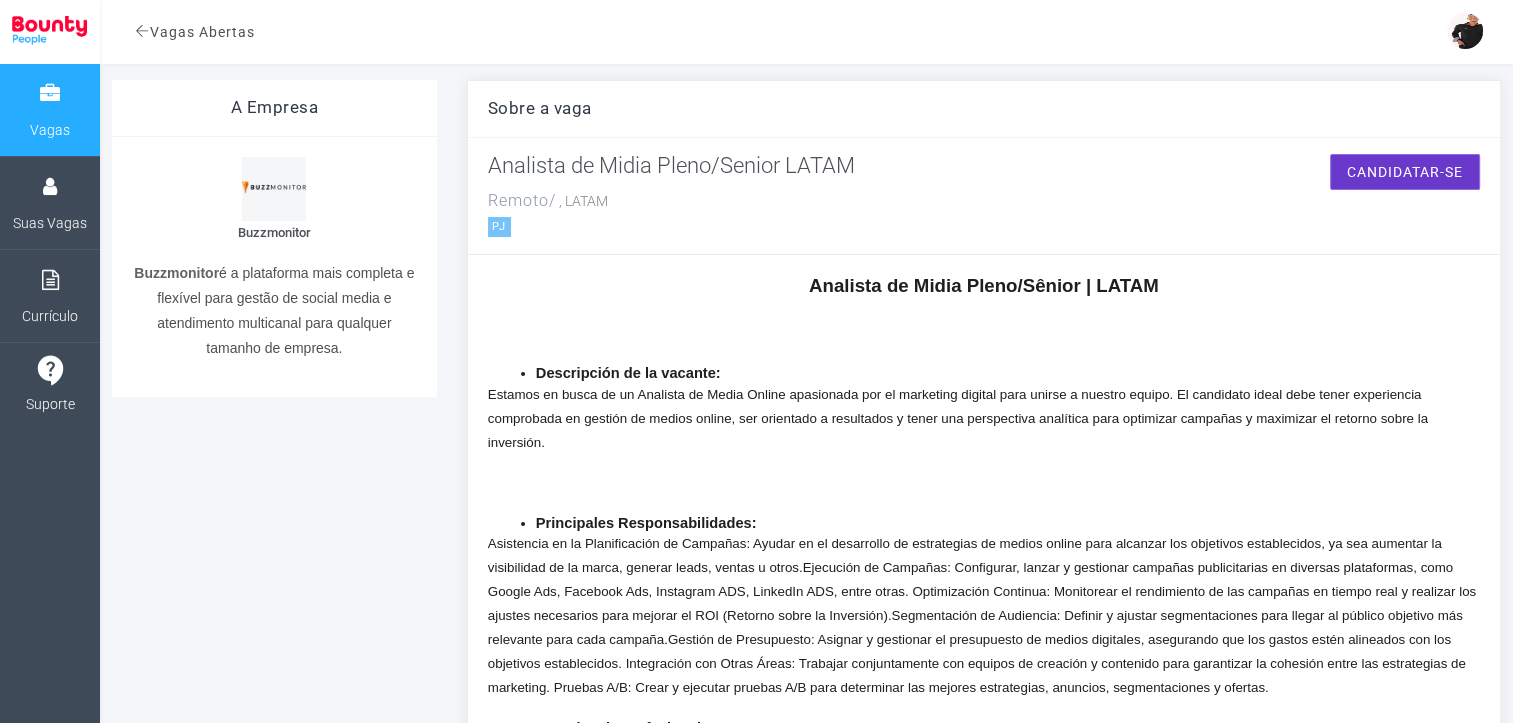 scroll, scrollTop: 0, scrollLeft: 0, axis: both 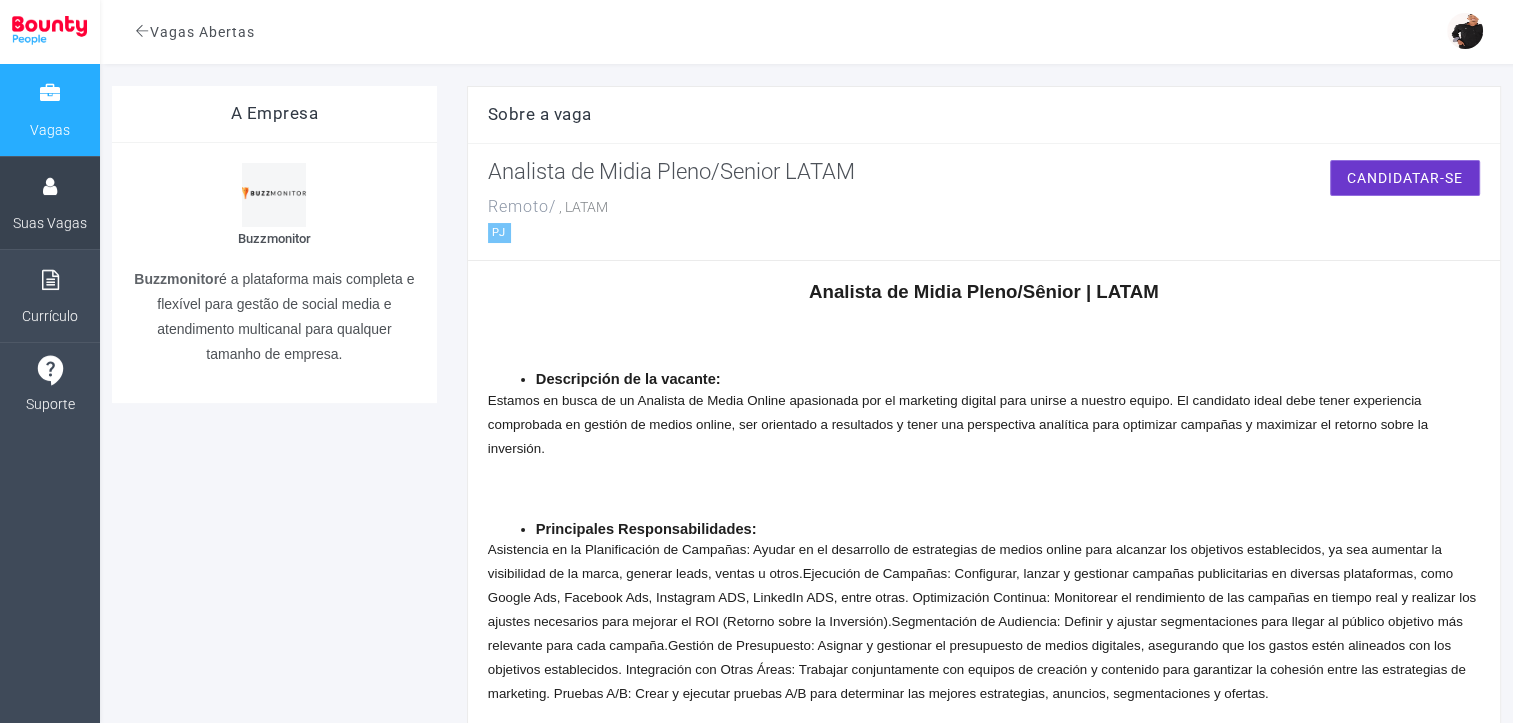 click on "Suas Vagas" at bounding box center (50, 223) 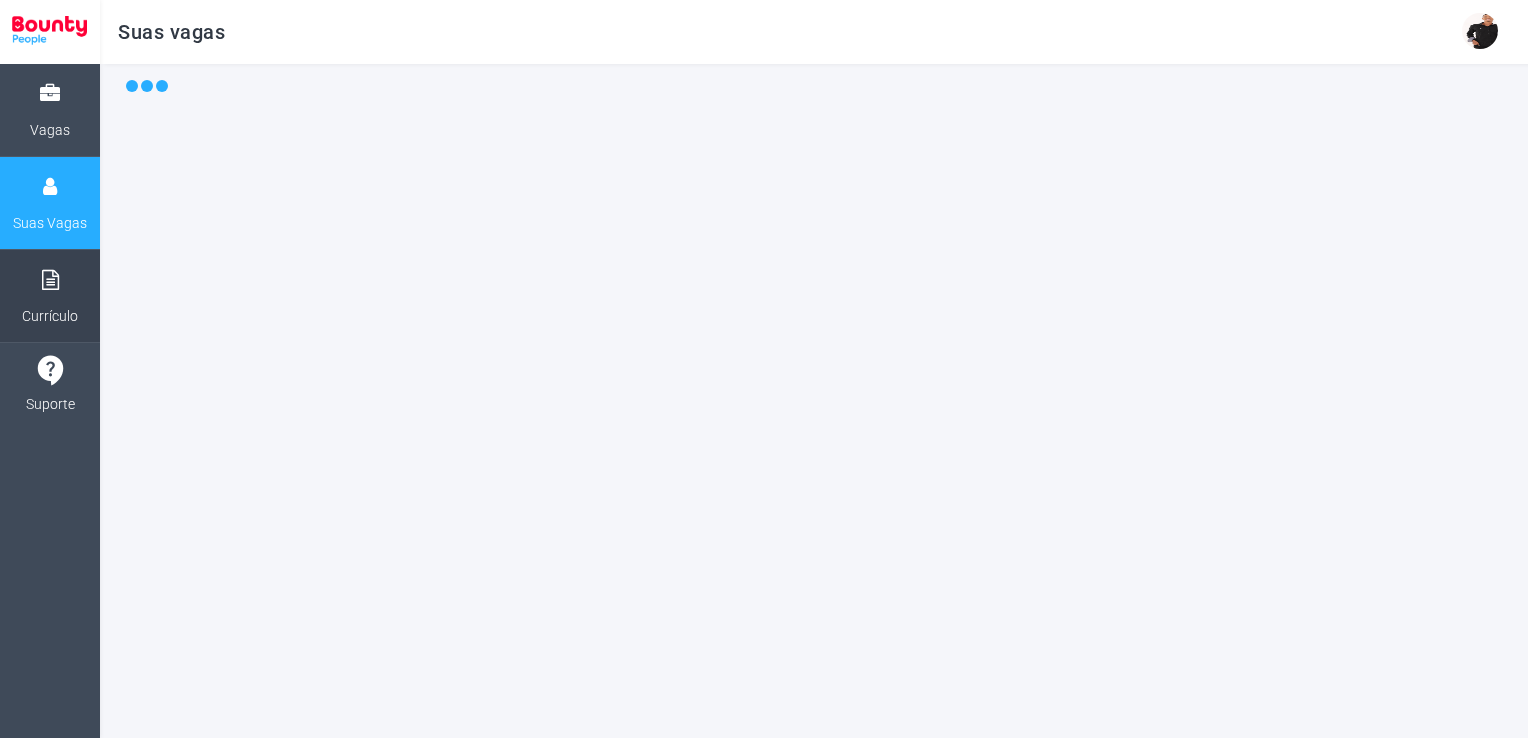 click on "Currículo" at bounding box center [50, 316] 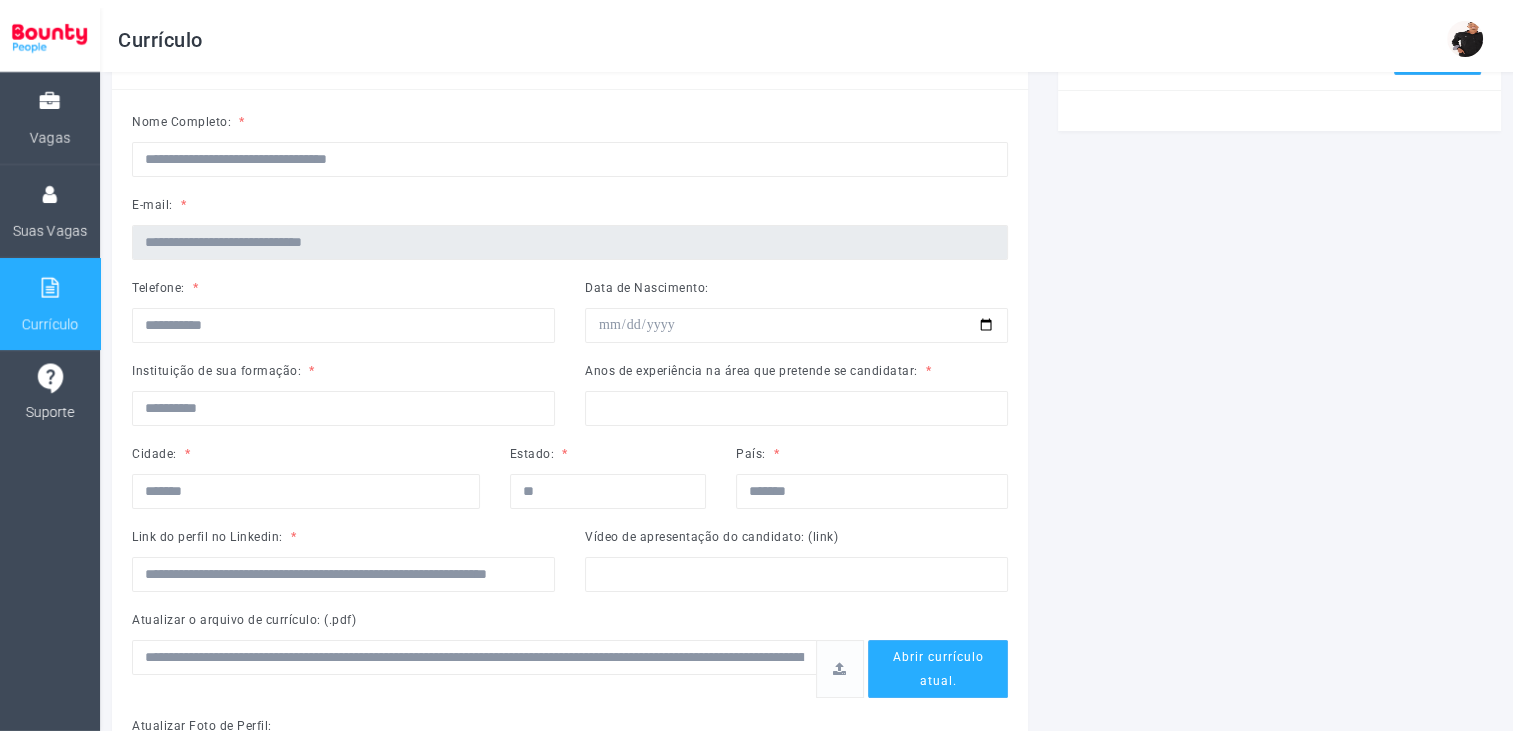 scroll, scrollTop: 0, scrollLeft: 0, axis: both 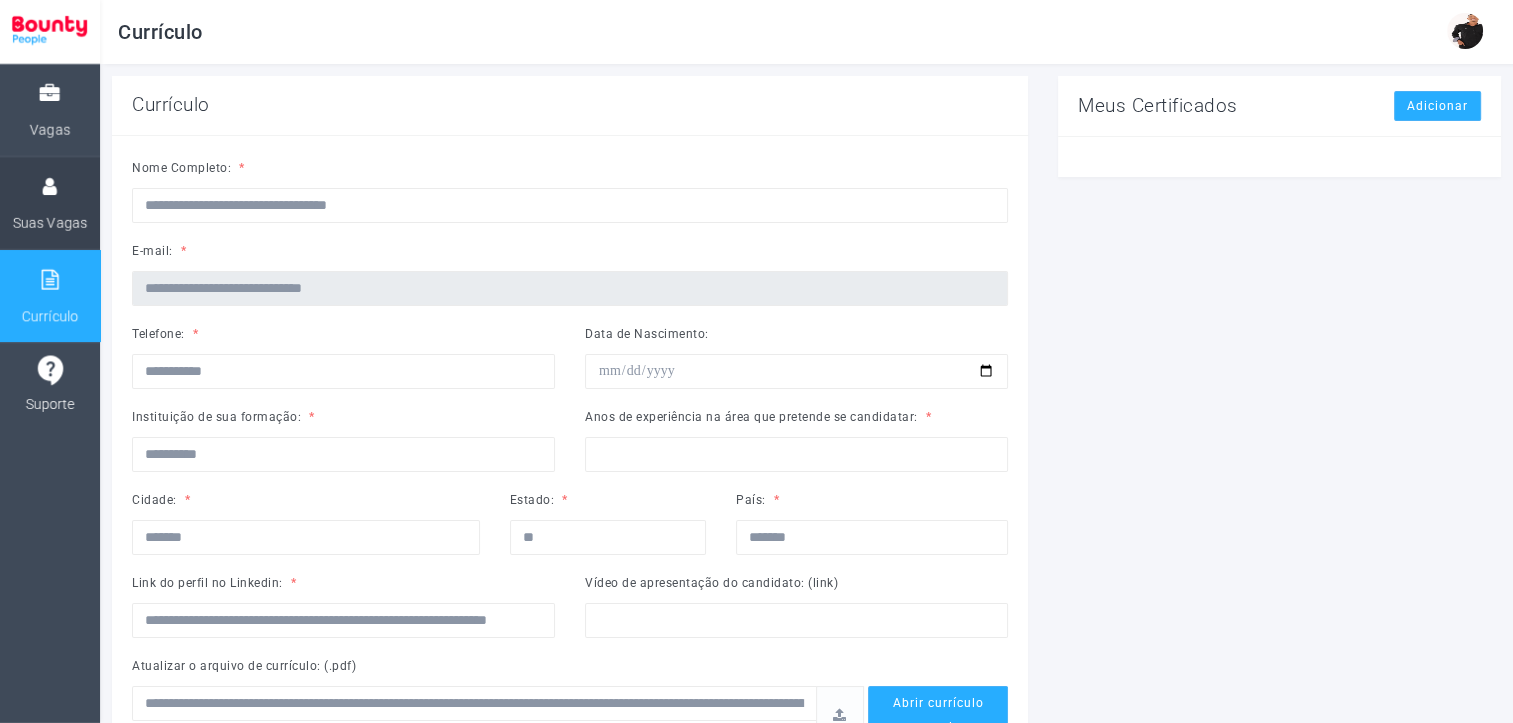 click at bounding box center [50, 187] 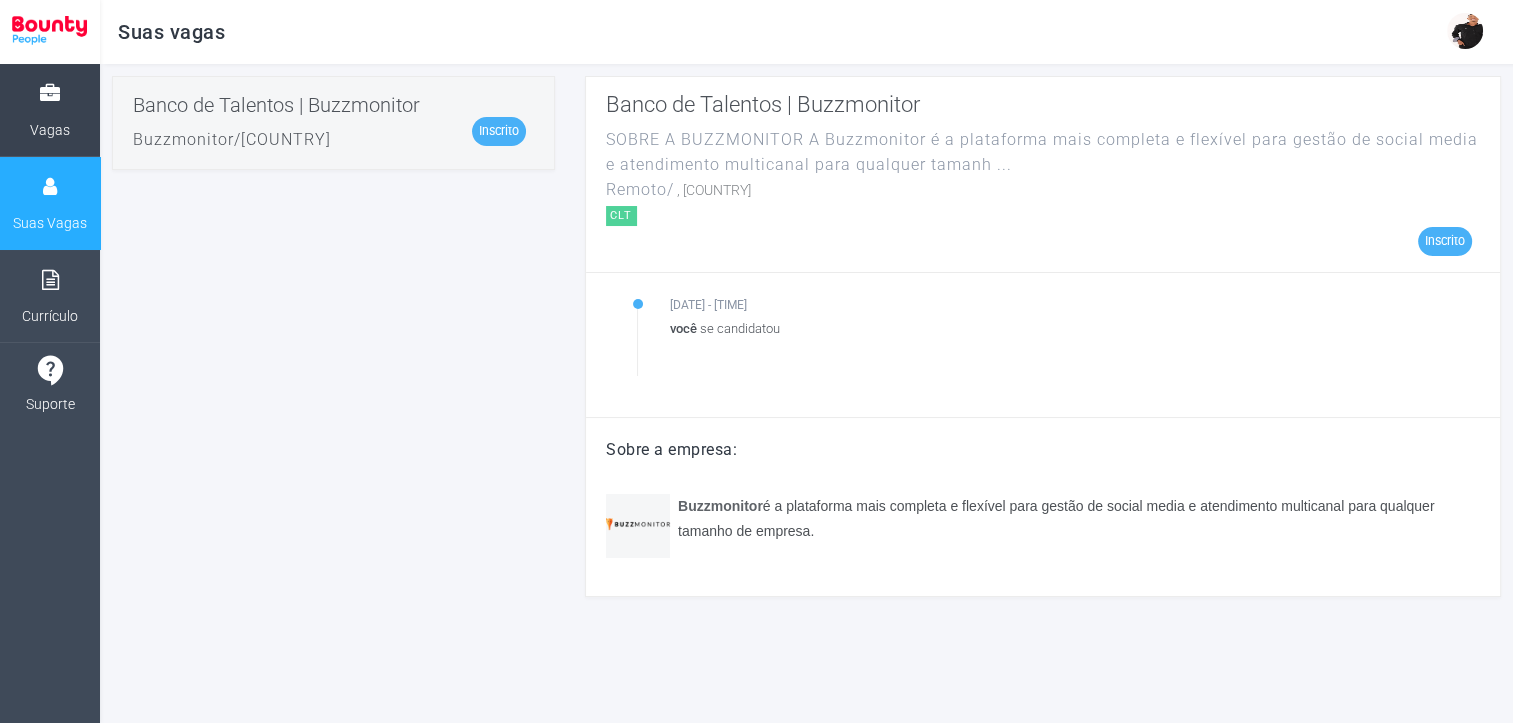 click on "Vagas" at bounding box center [50, 130] 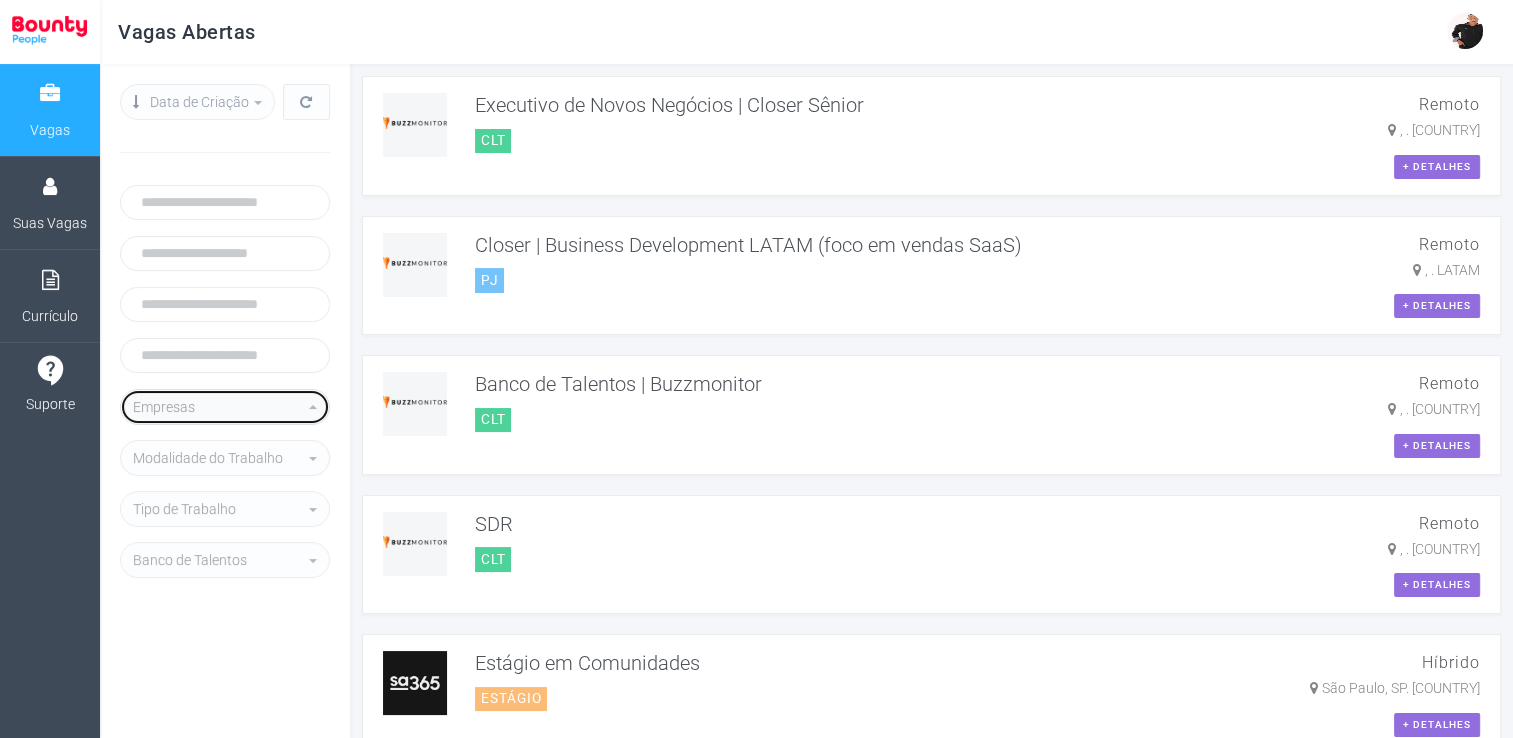 click on "Empresas" at bounding box center (219, 407) 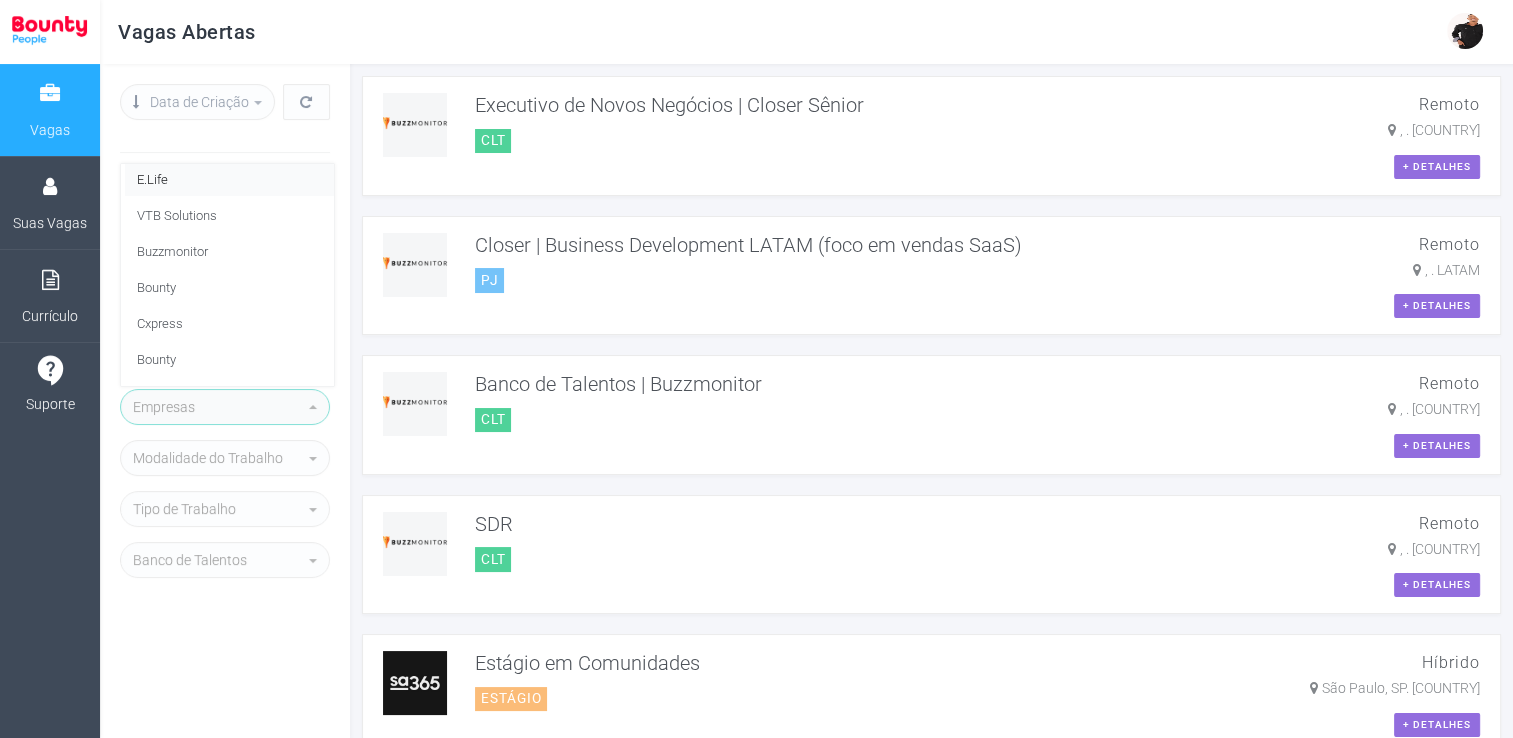 click on "E.Life" at bounding box center [229, 180] 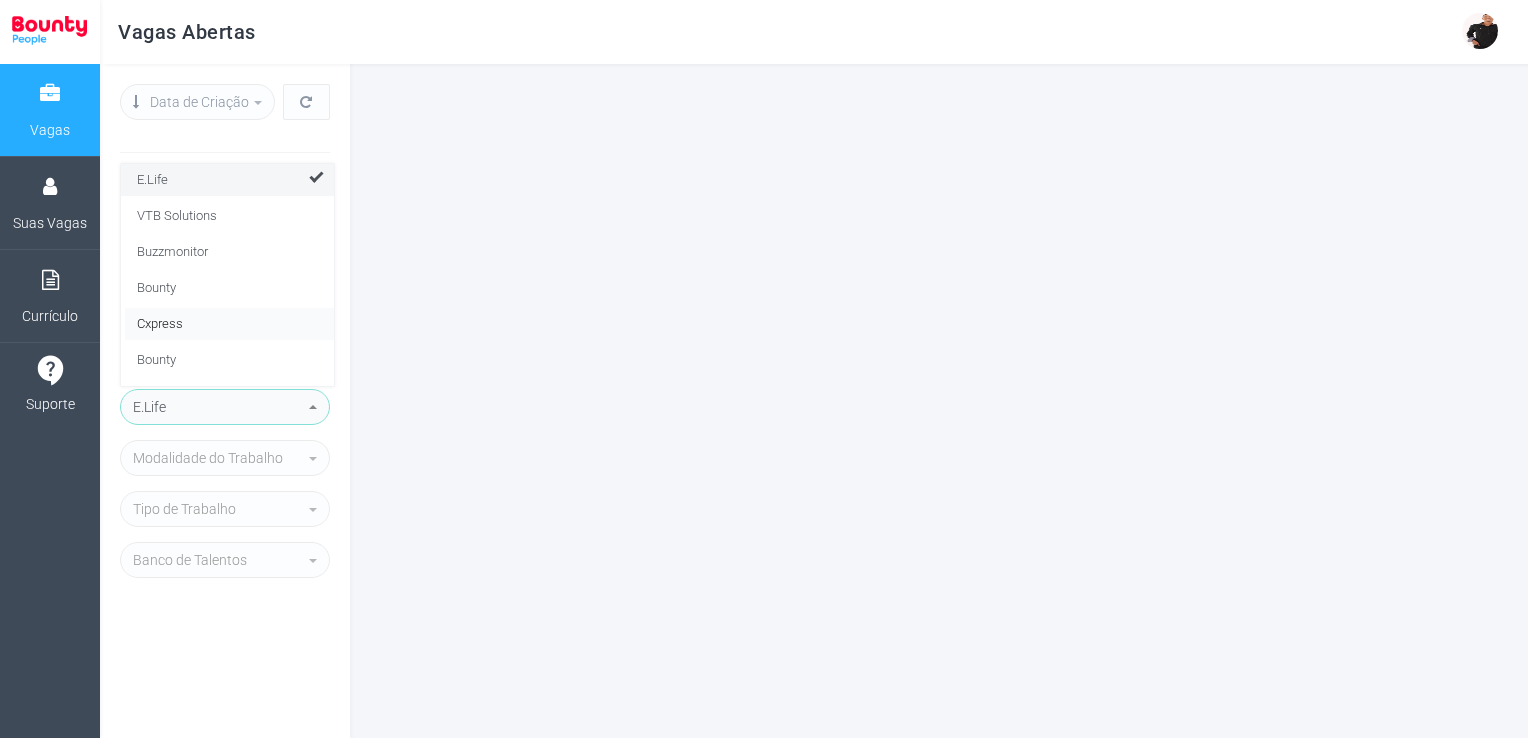 click on "Cxpress" at bounding box center (229, 324) 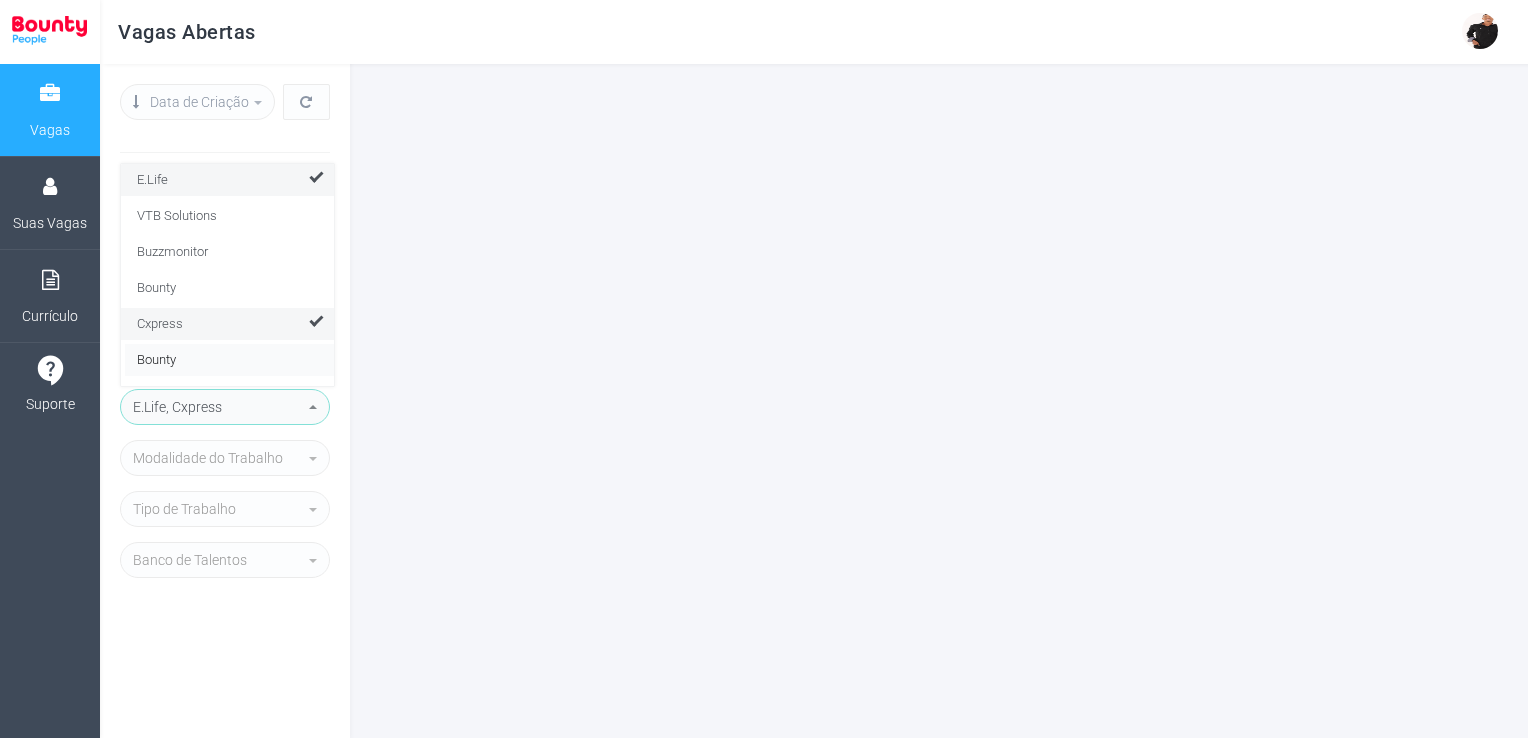 click on "Bounty" at bounding box center (229, 360) 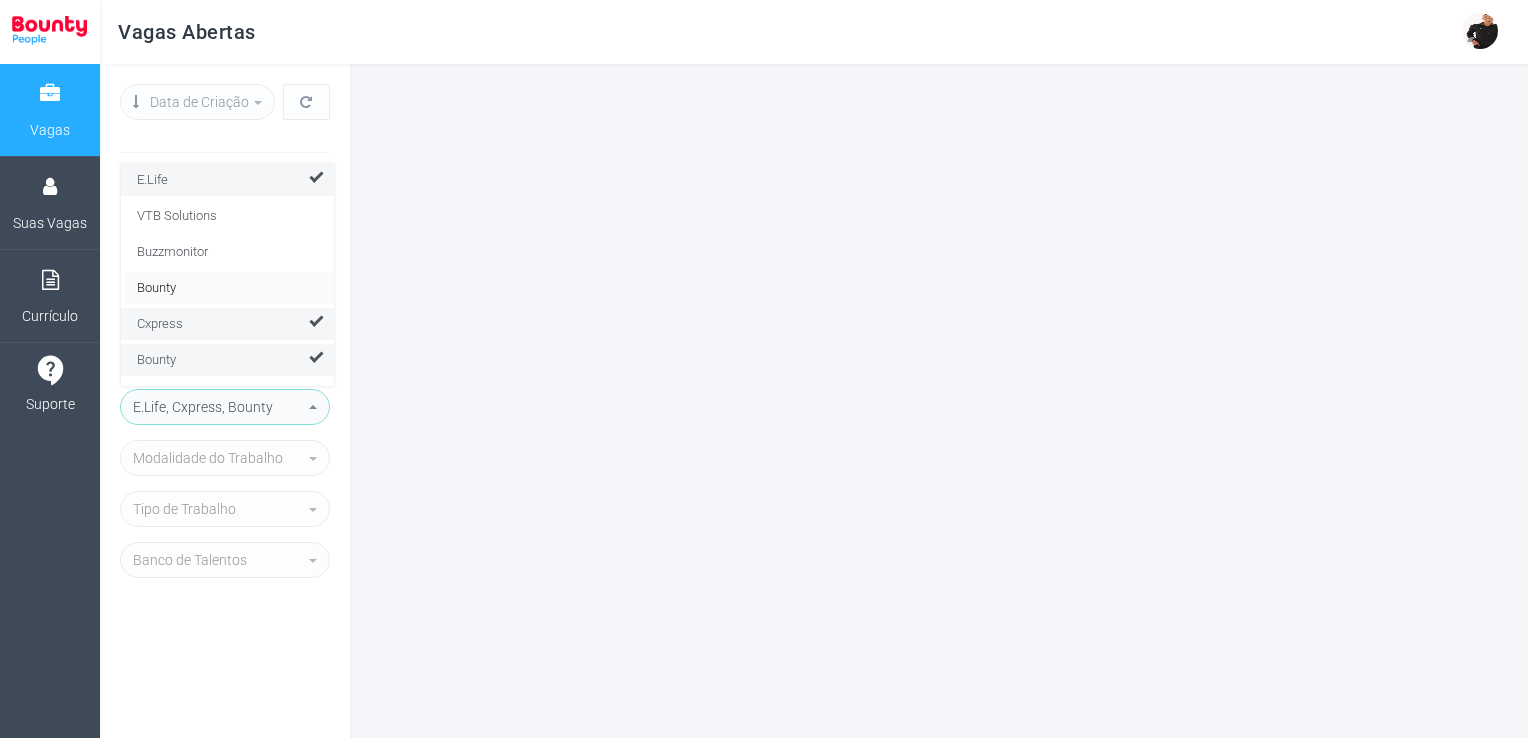 click on "Bounty" at bounding box center (229, 288) 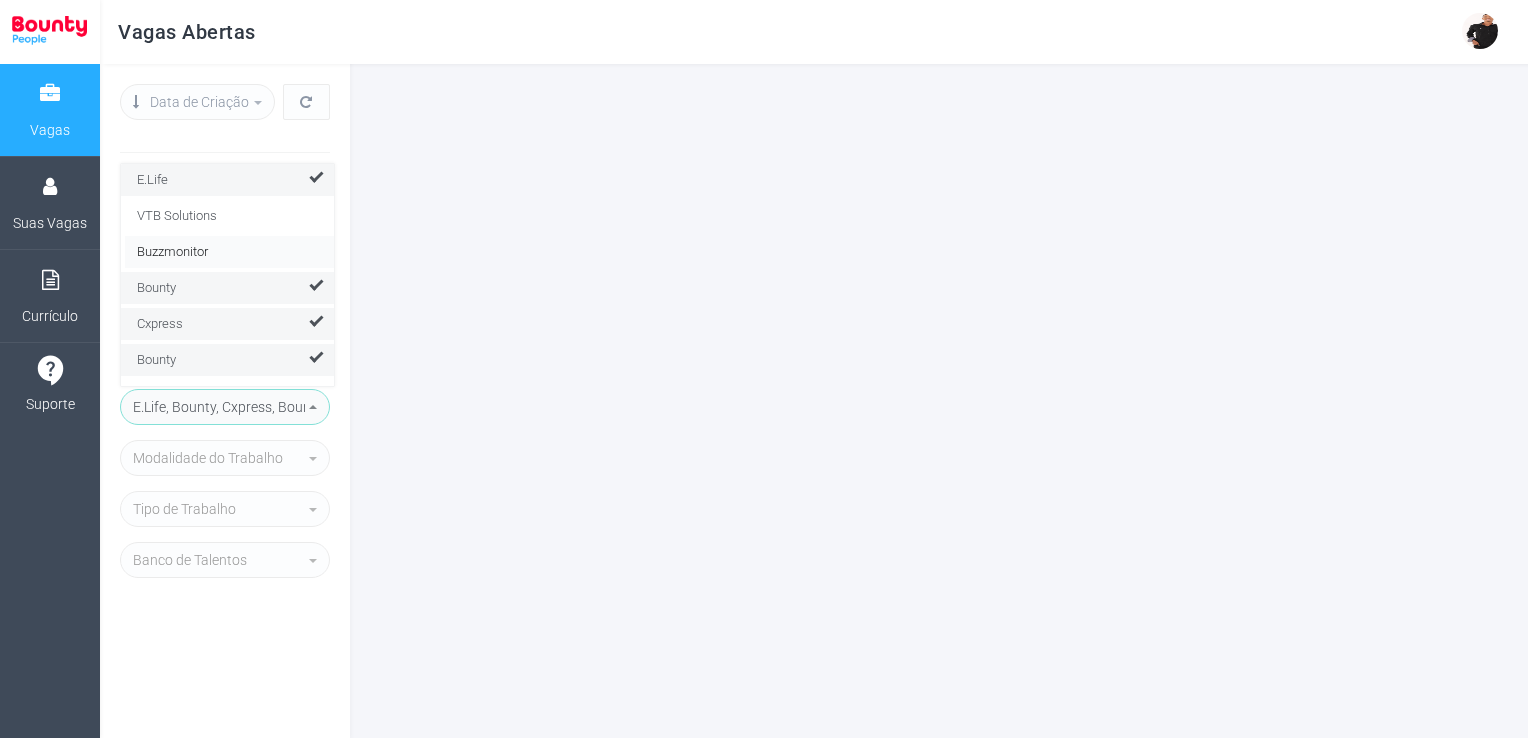 click on "Buzzmonitor" at bounding box center (172, 252) 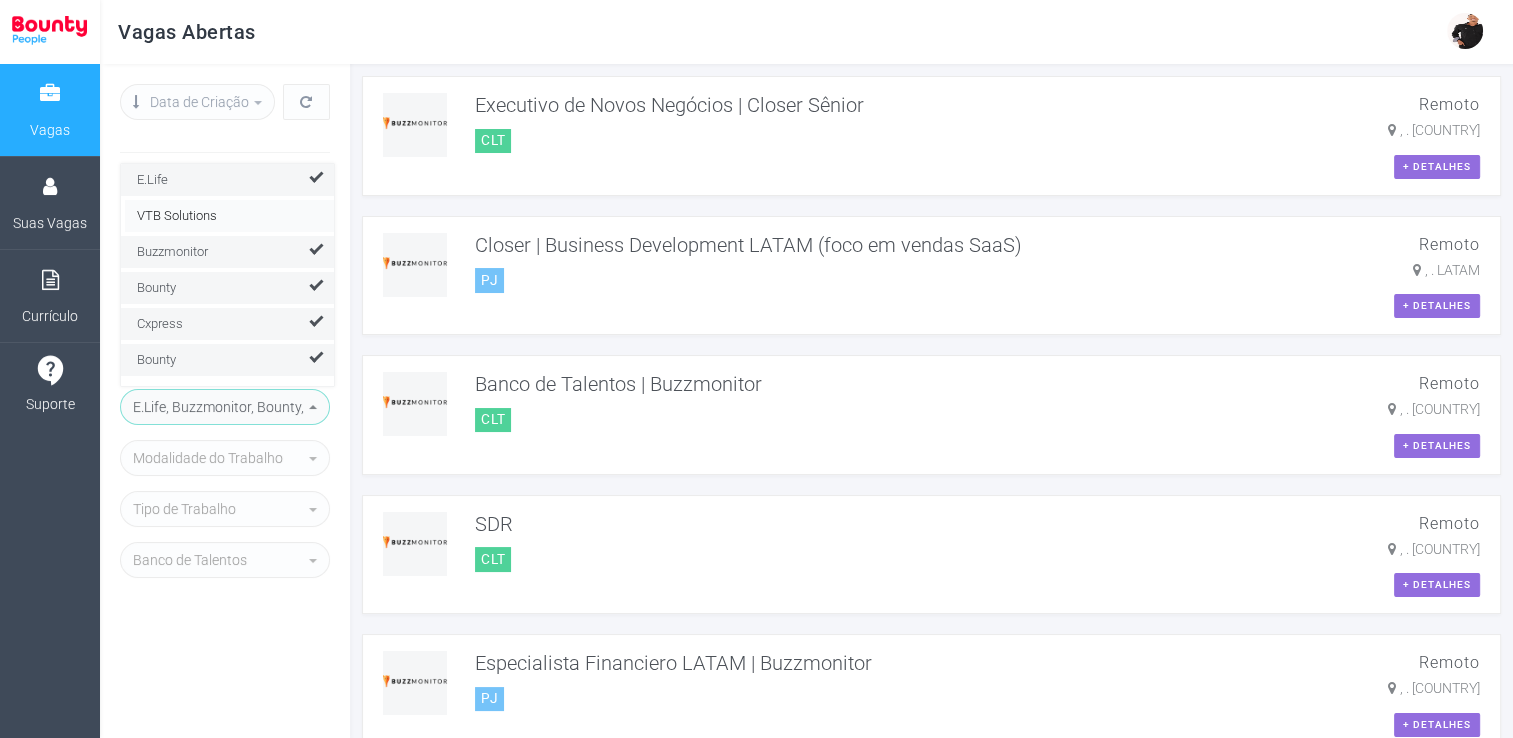 click on "VTB Solutions" at bounding box center [177, 216] 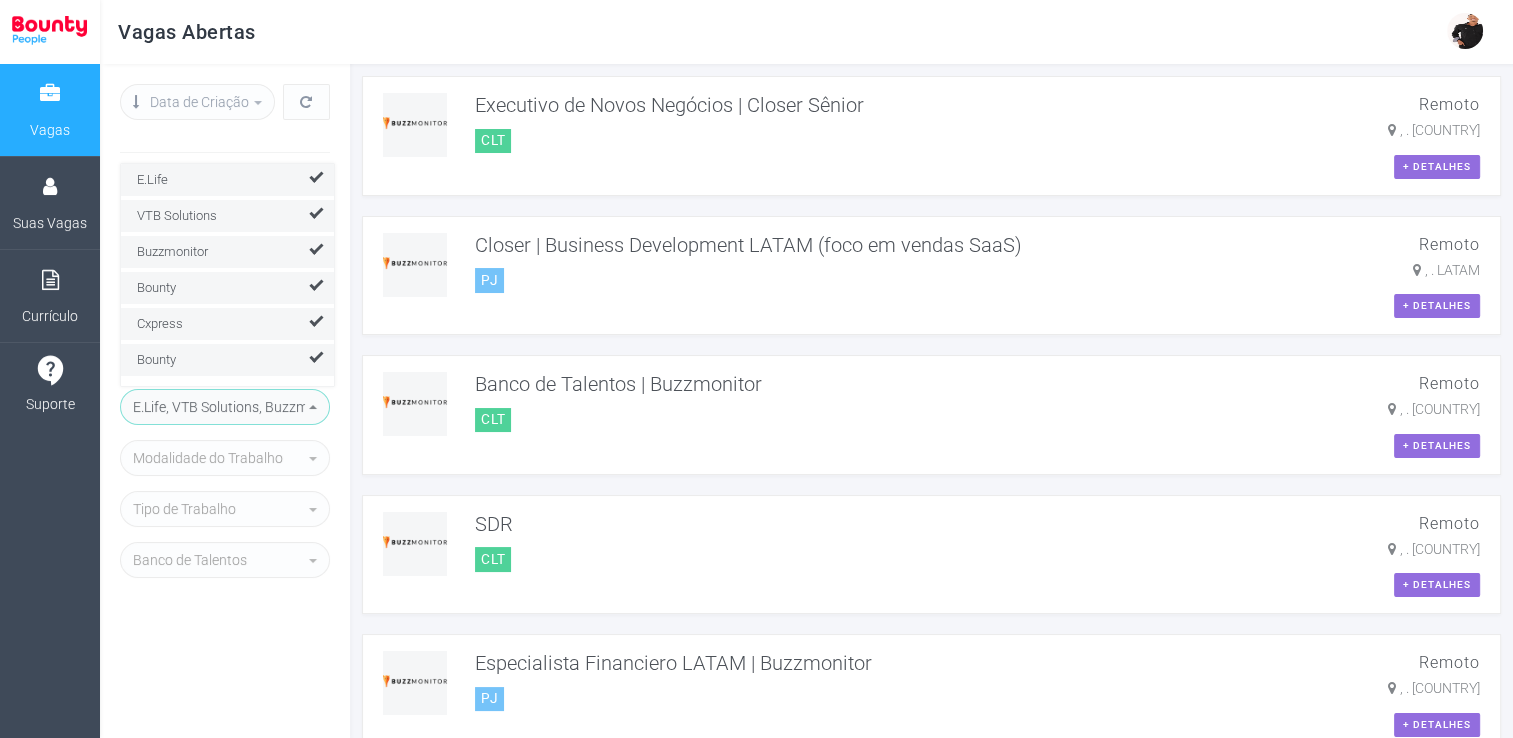 click on "E.Life" at bounding box center [229, 180] 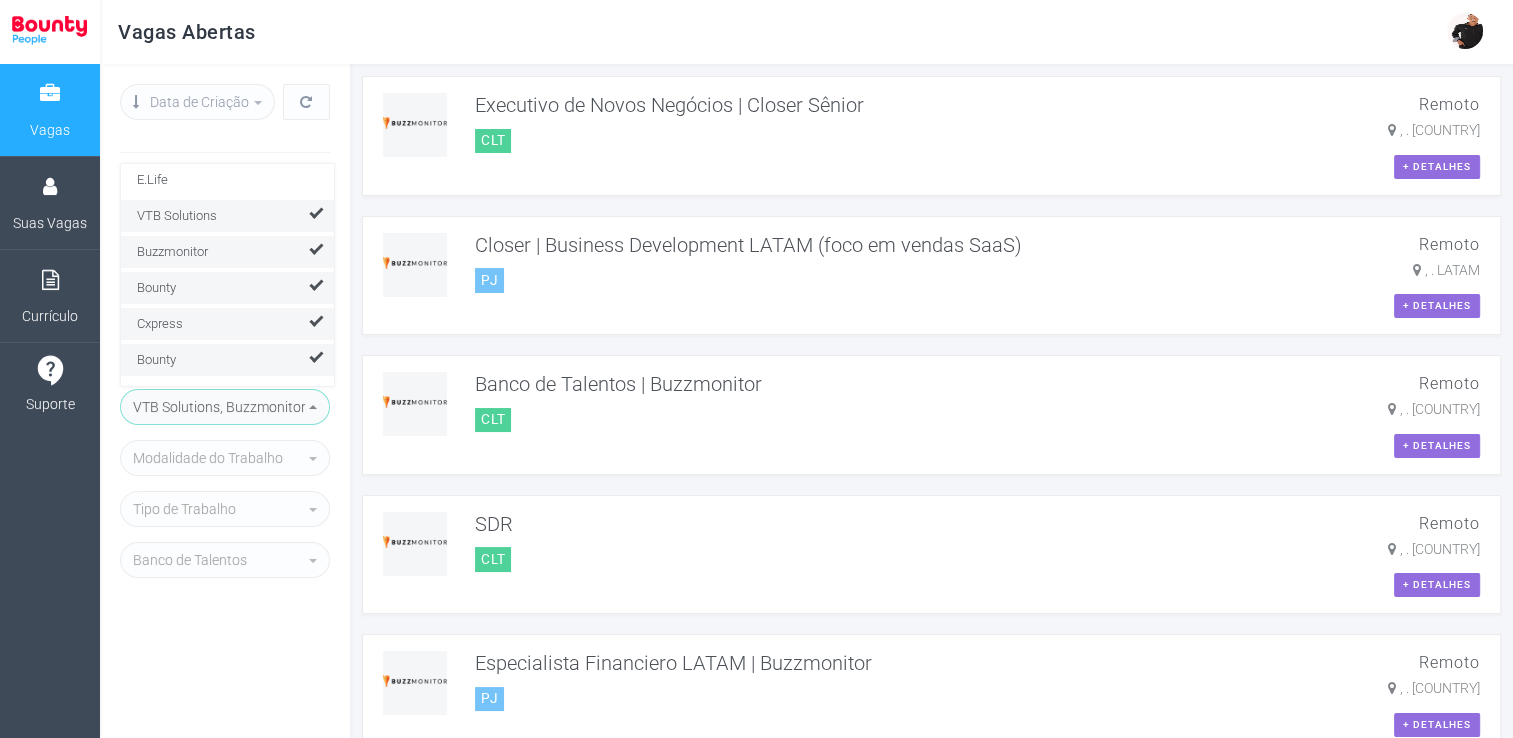 click on "E.Life VTB Solutions Buzzmonitor Bounty  Cxpress Bounty SA365 Tenex Bounty people … Unesp Mitsubishi  Bountry people tsukiskin00 Bounty Bounty People Smart  aylaguadalupe Isadora [USERNAME] Itau Elife Elife Elife Brasil E-life Elife Teleperformance  E-life Elife Giovanna Slompo Palazzo E.Life não tenho empresa Elife Elife Elife" at bounding box center [227, 882] 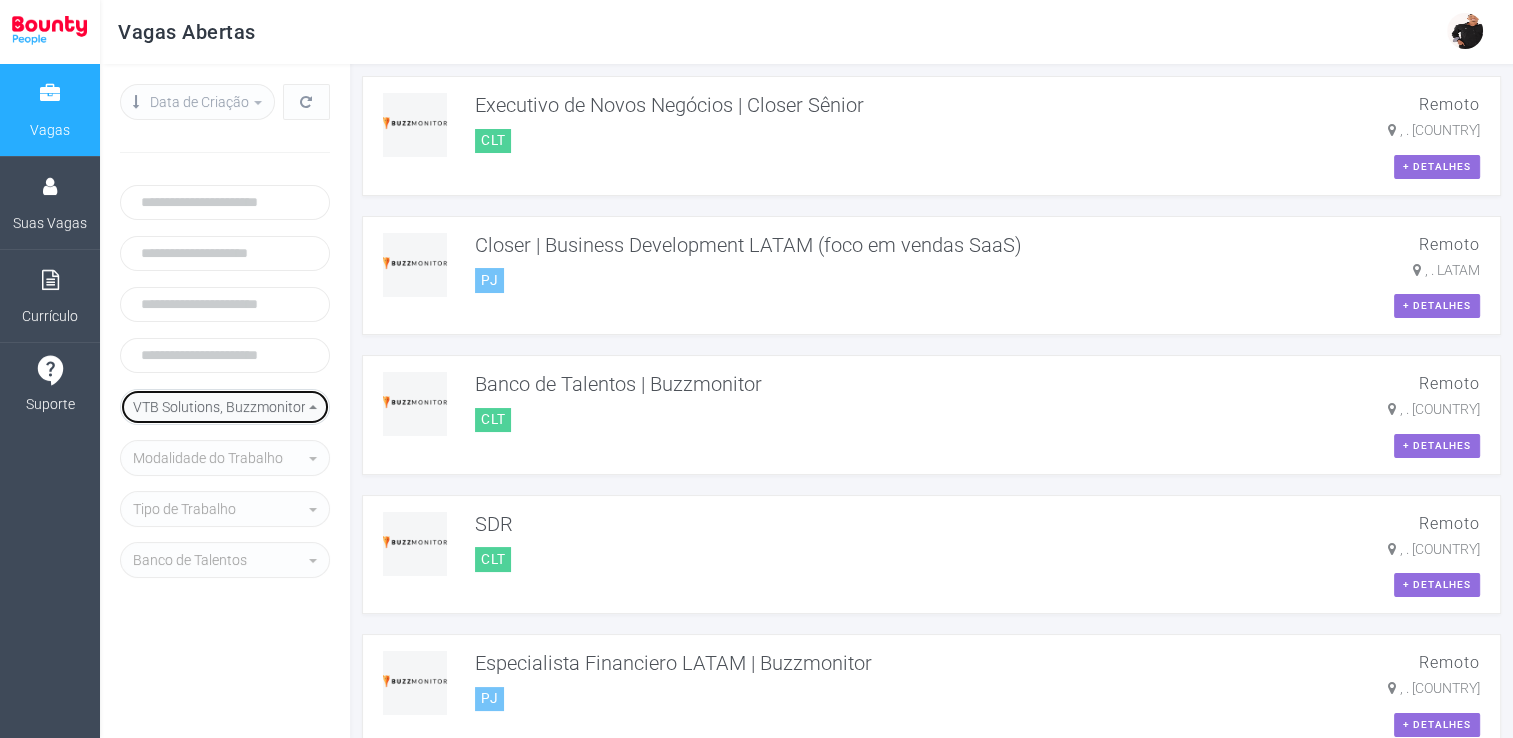 click on "VTB Solutions, Buzzmonitor, Bounty, Cxpress, Bounty" at bounding box center (219, 407) 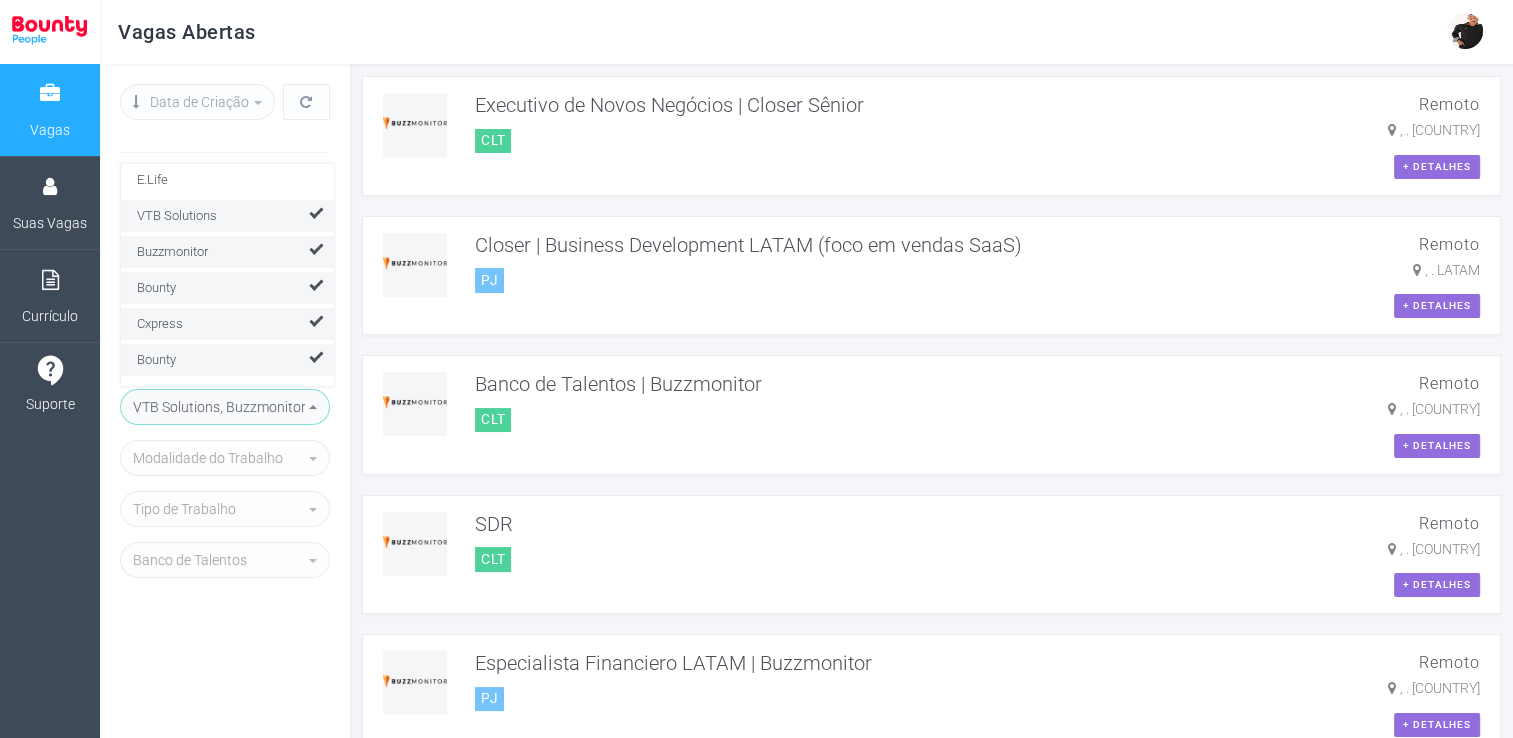 click on "Bounty" at bounding box center (229, 360) 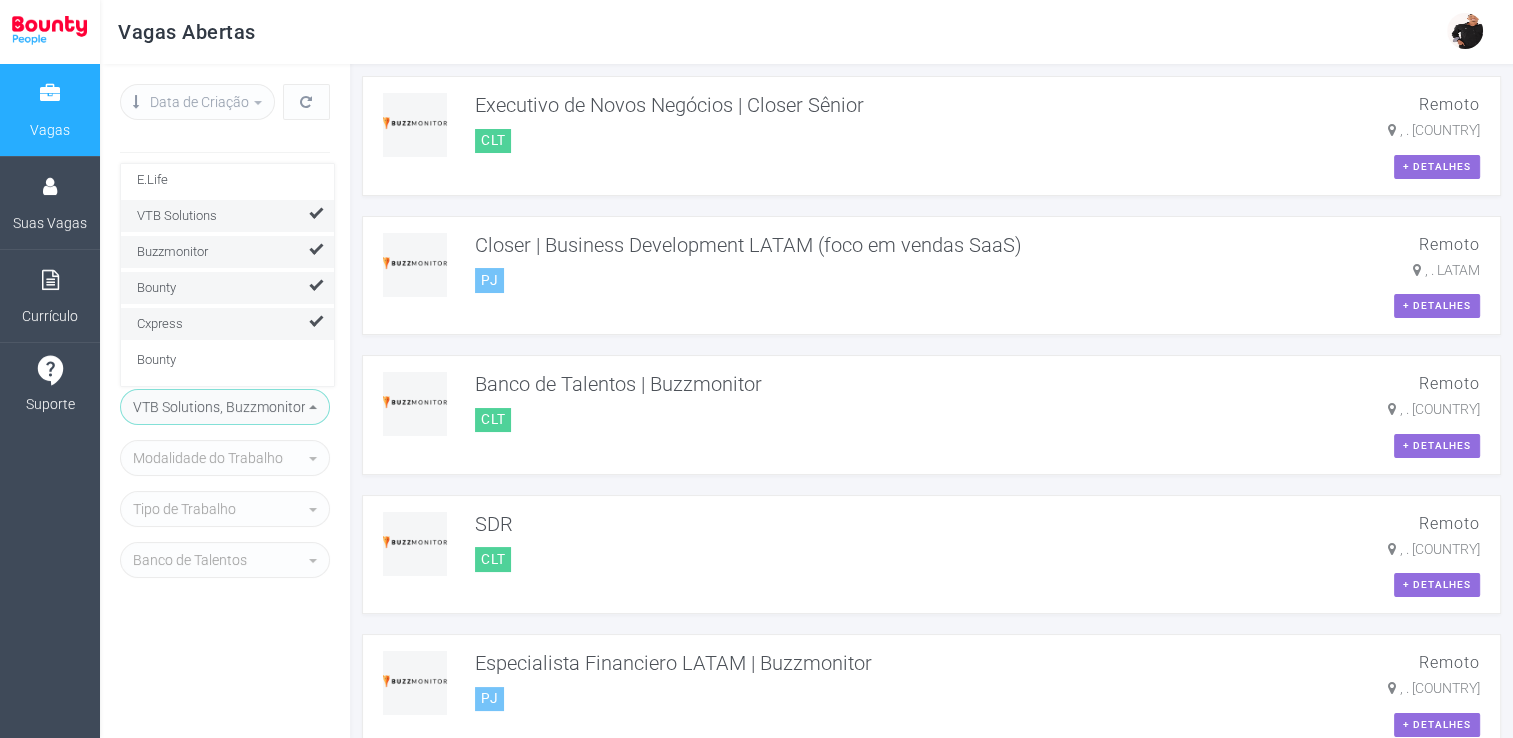 click on "Cxpress" at bounding box center (229, 324) 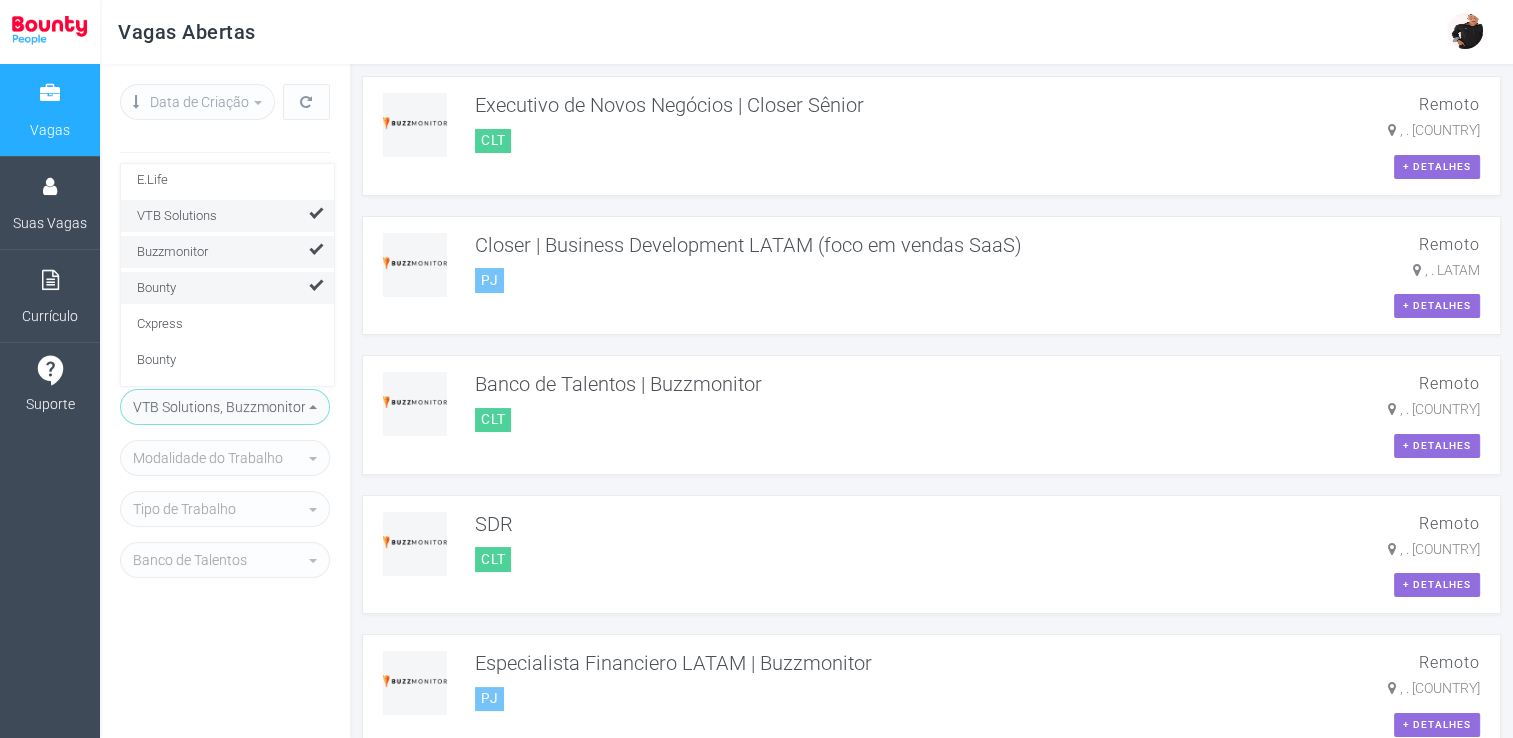 click on "Bounty" at bounding box center [229, 288] 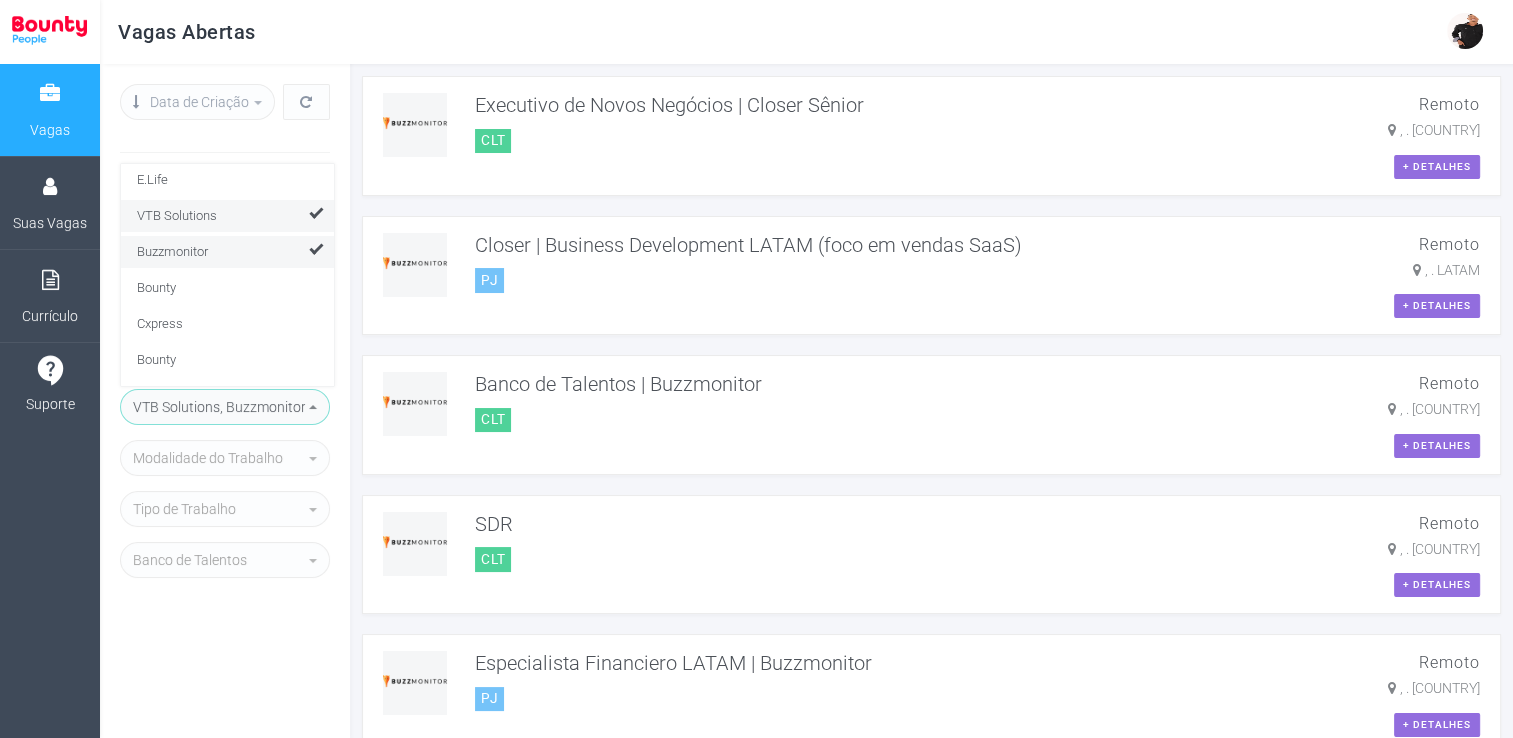 click on "VTB Solutions" at bounding box center (229, 216) 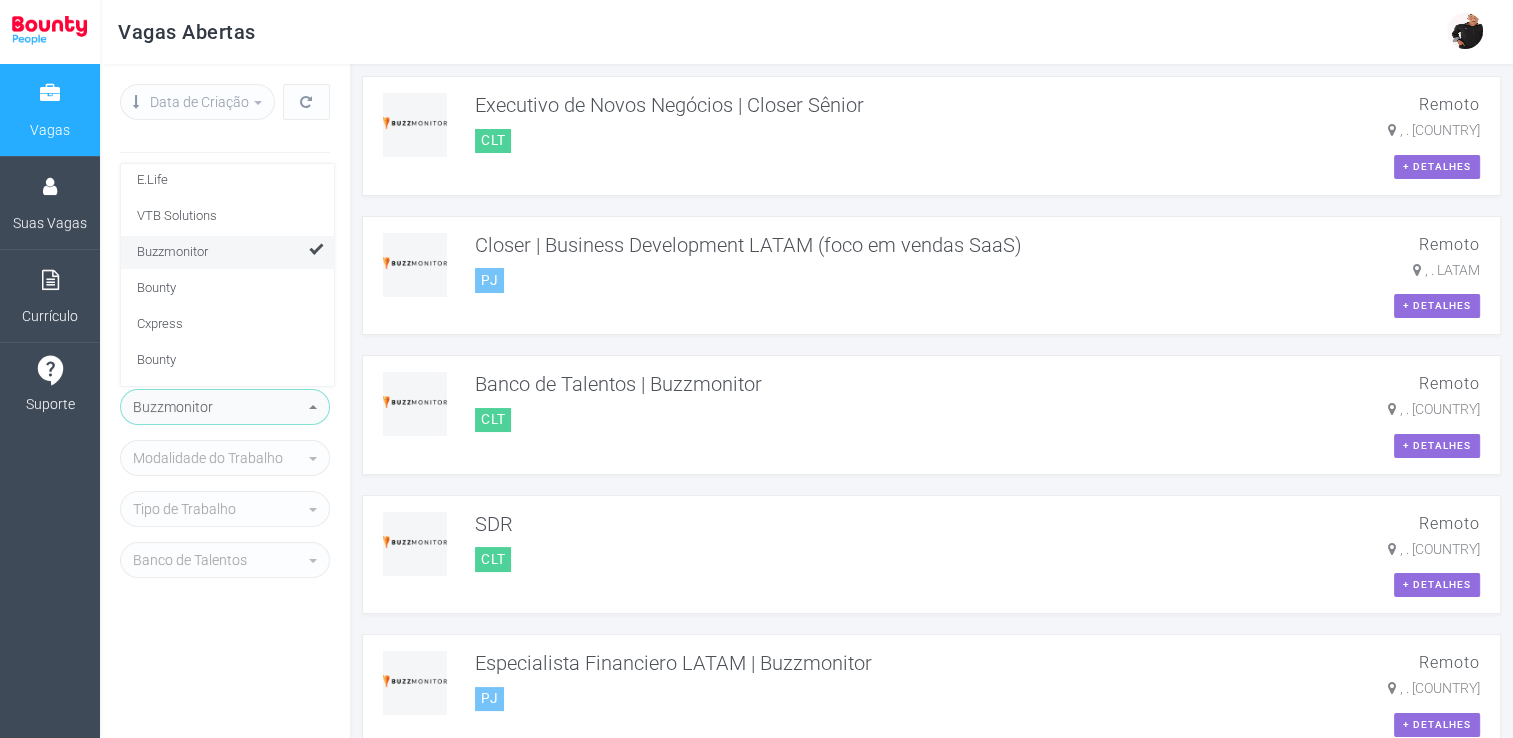 click on "Buzzmonitor" at bounding box center (229, 252) 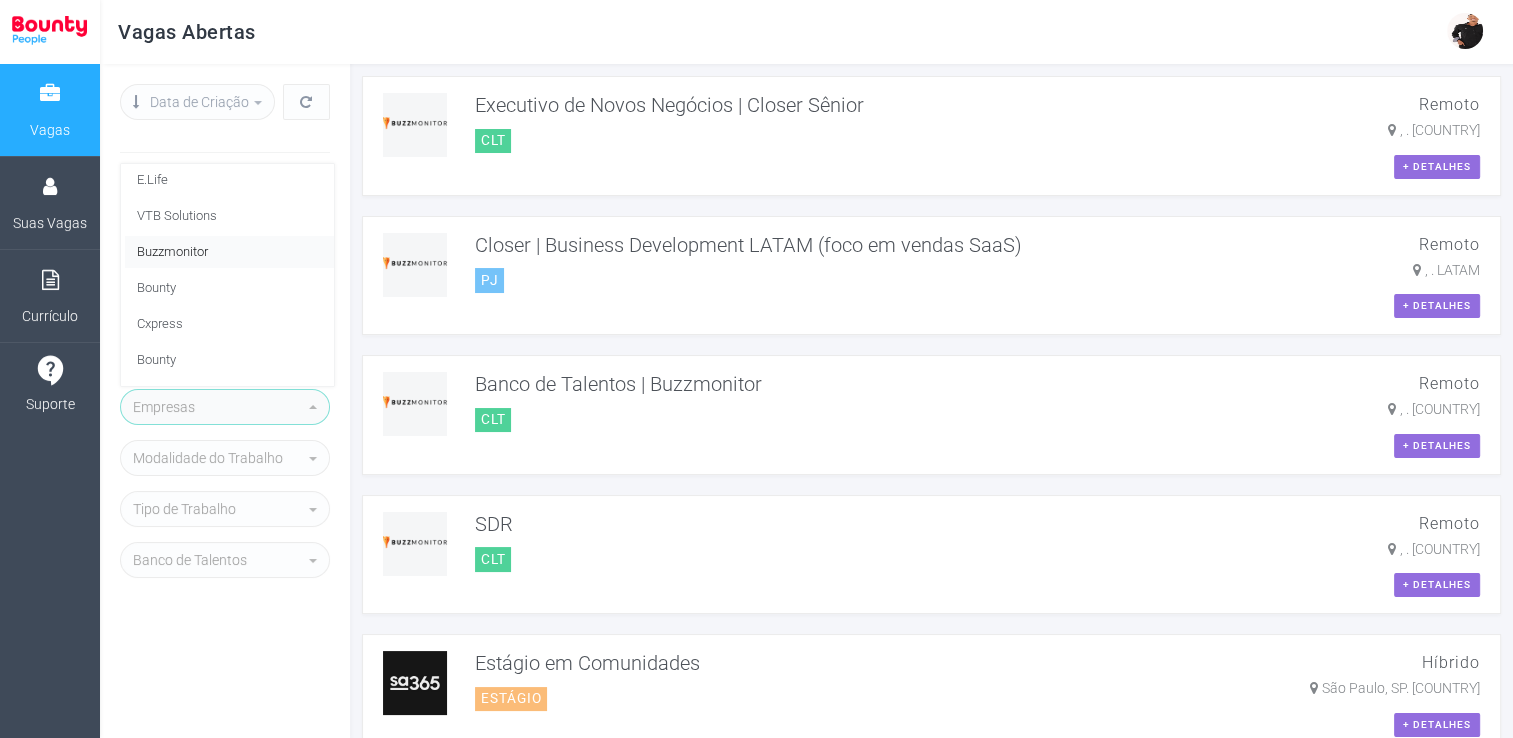 click on "Buzzmonitor" at bounding box center [229, 252] 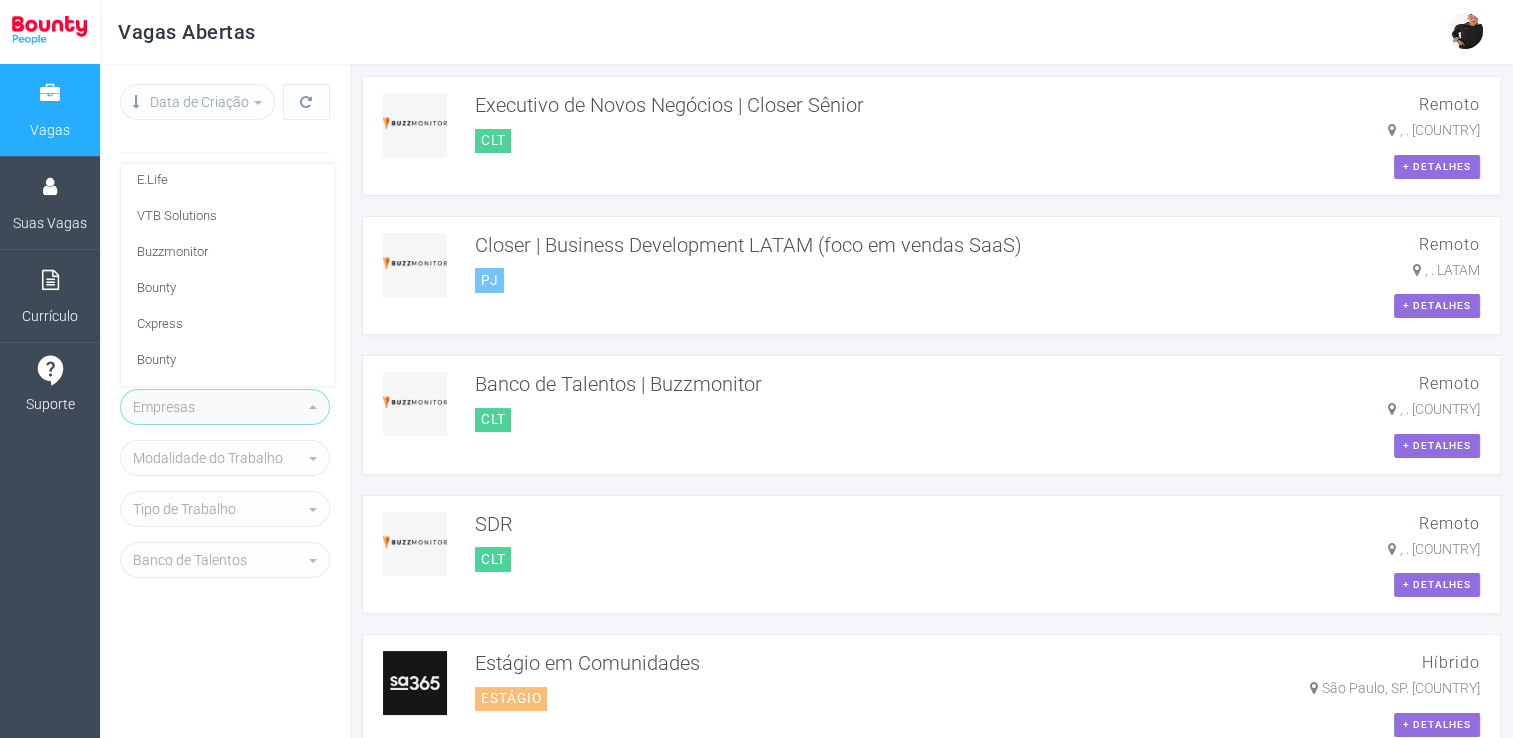 select on "**********" 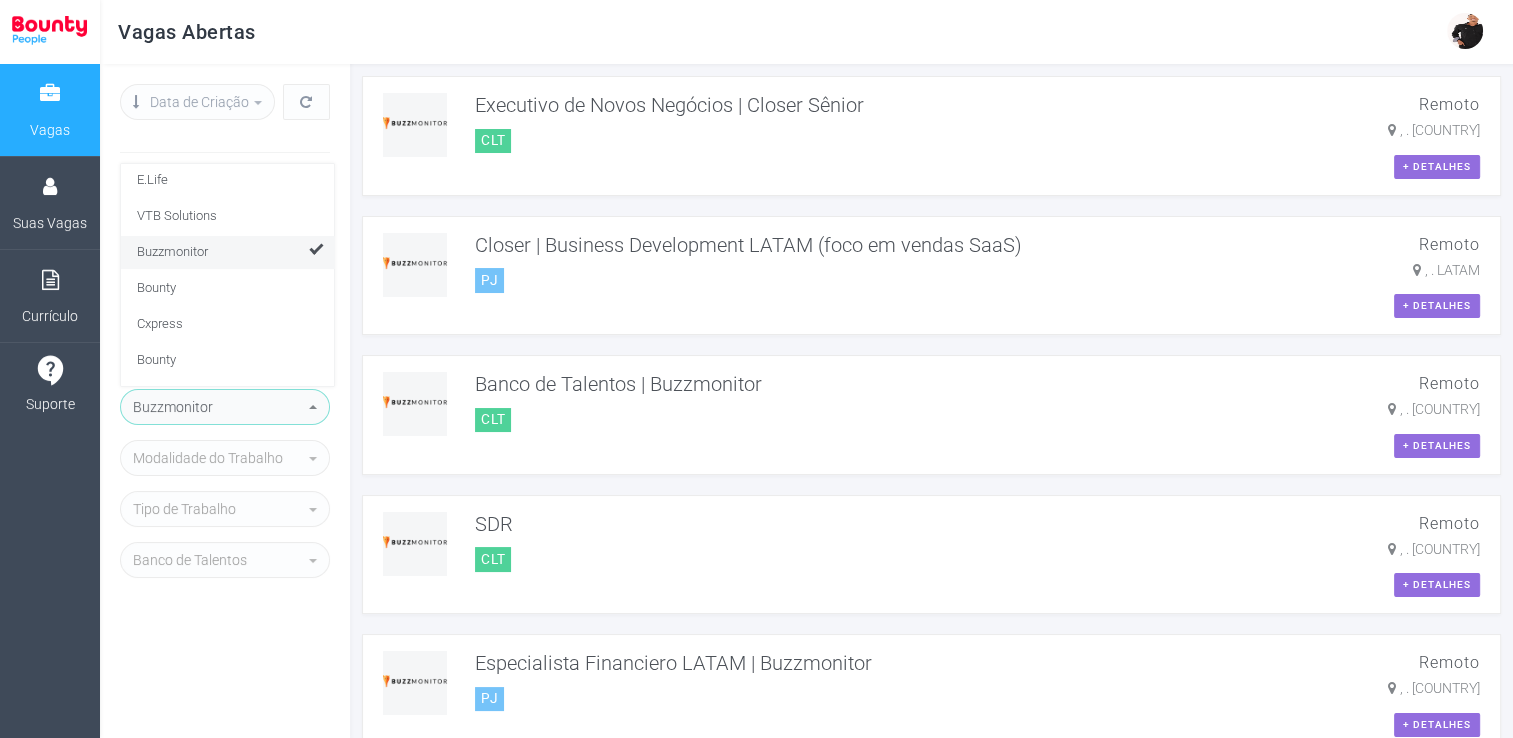 click on "Buzzmonitor" at bounding box center [229, 252] 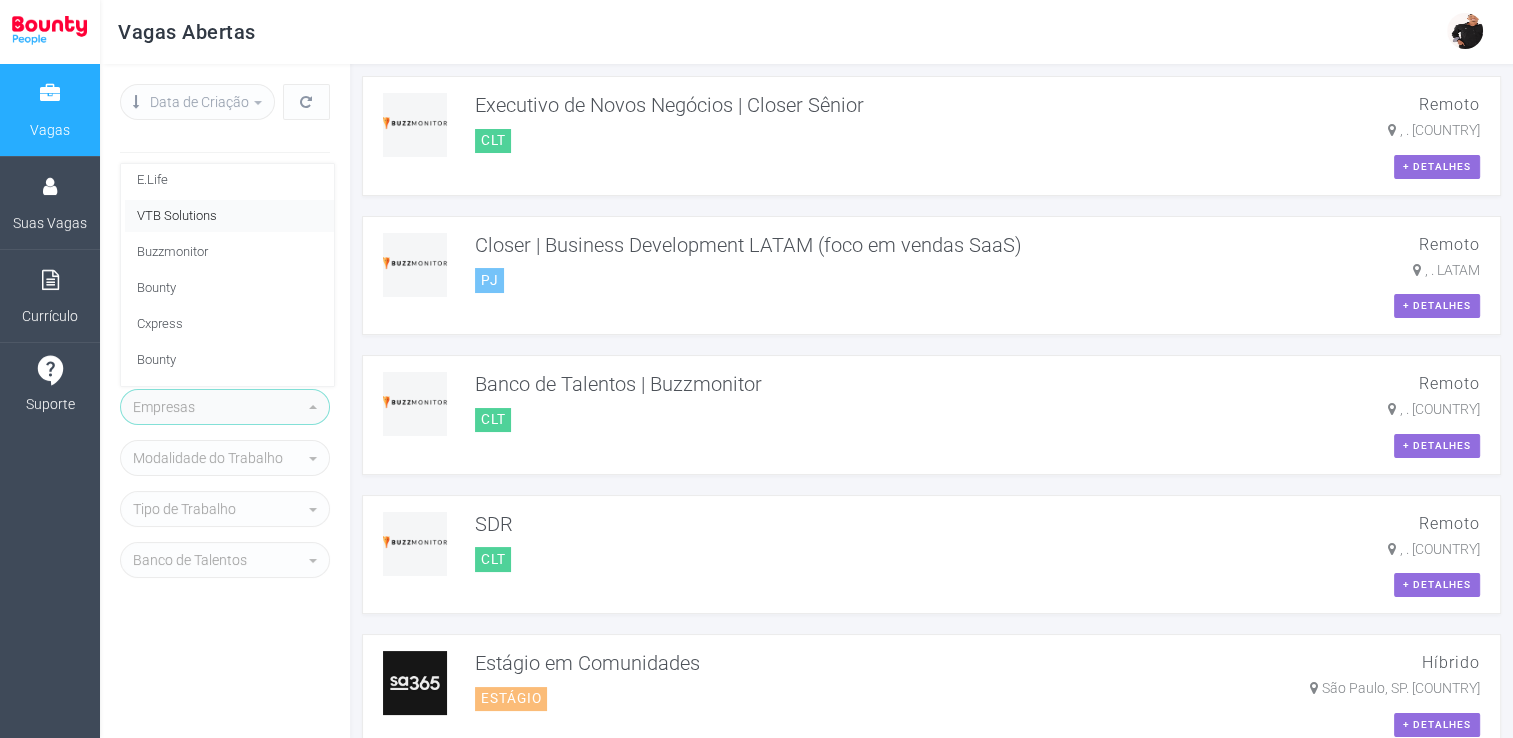 click on "VTB Solutions" at bounding box center [229, 216] 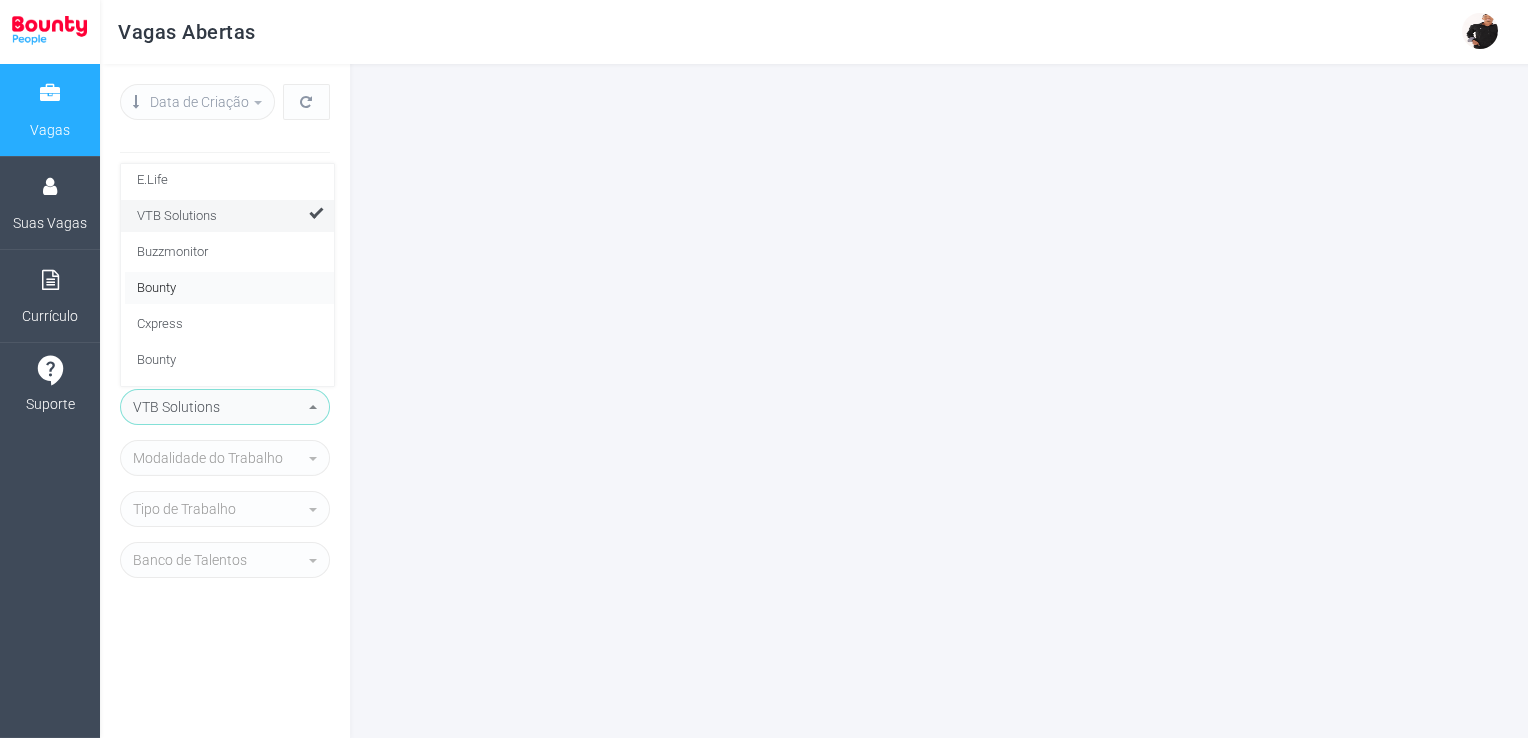 click on "Bounty" at bounding box center (229, 288) 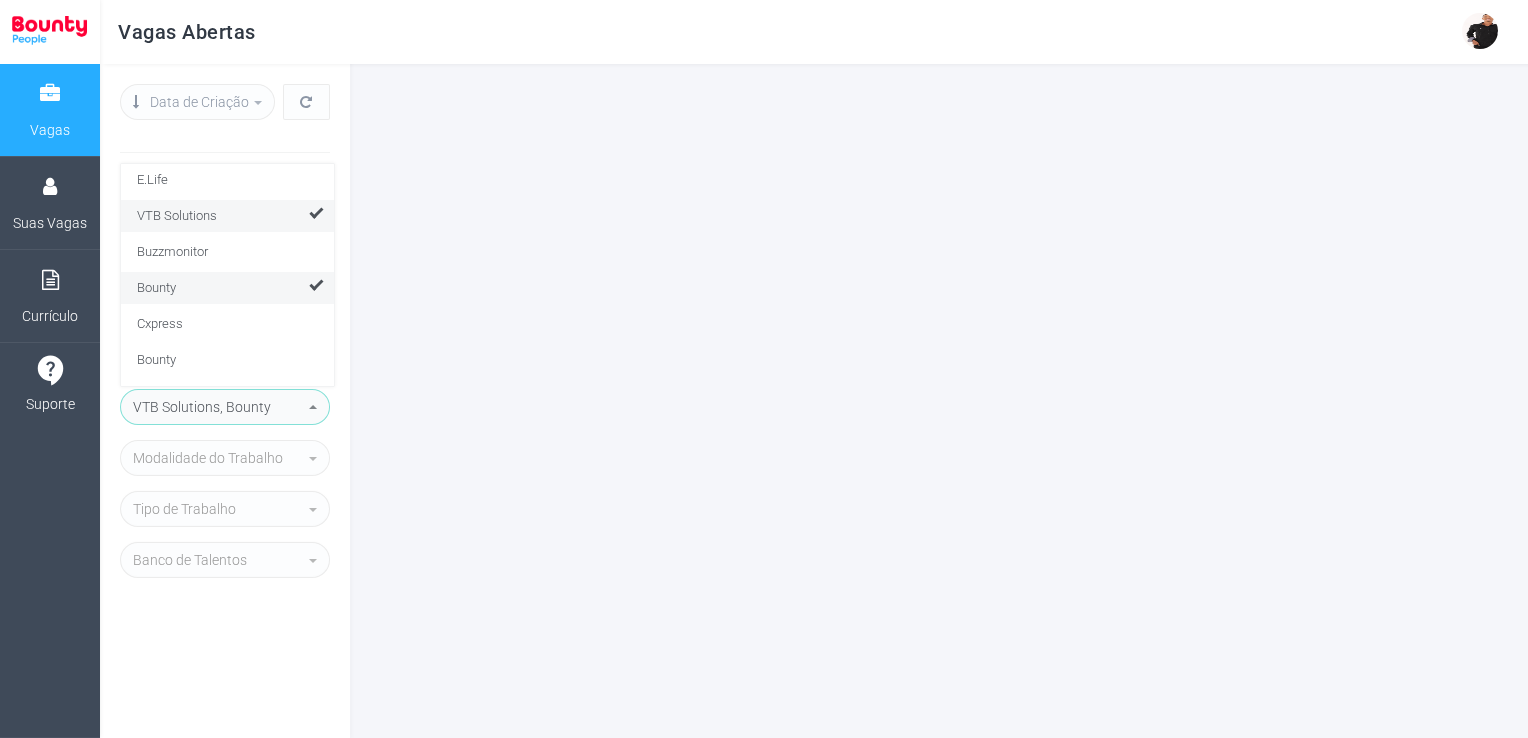 click on "Bounty" at bounding box center [229, 288] 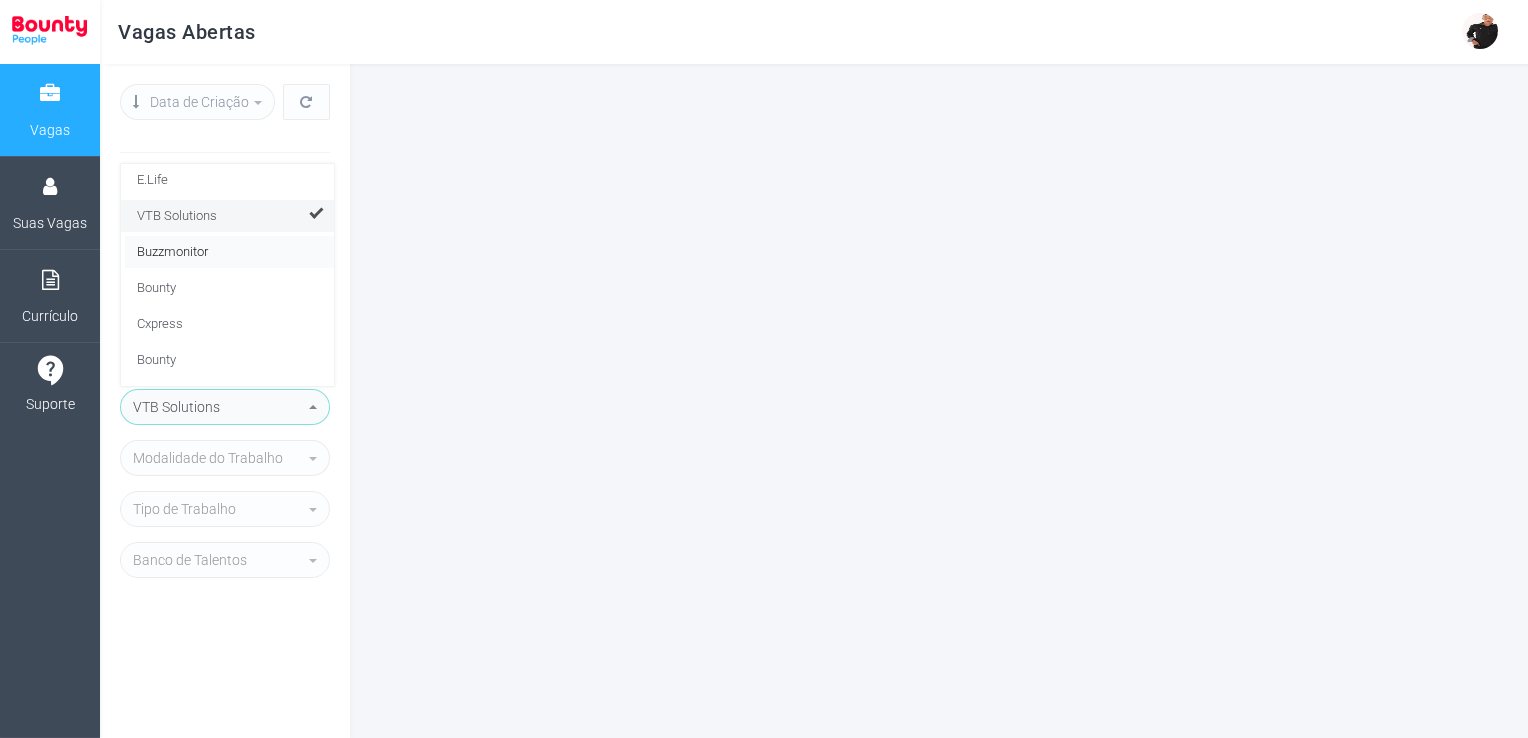 click on "Buzzmonitor" at bounding box center [172, 252] 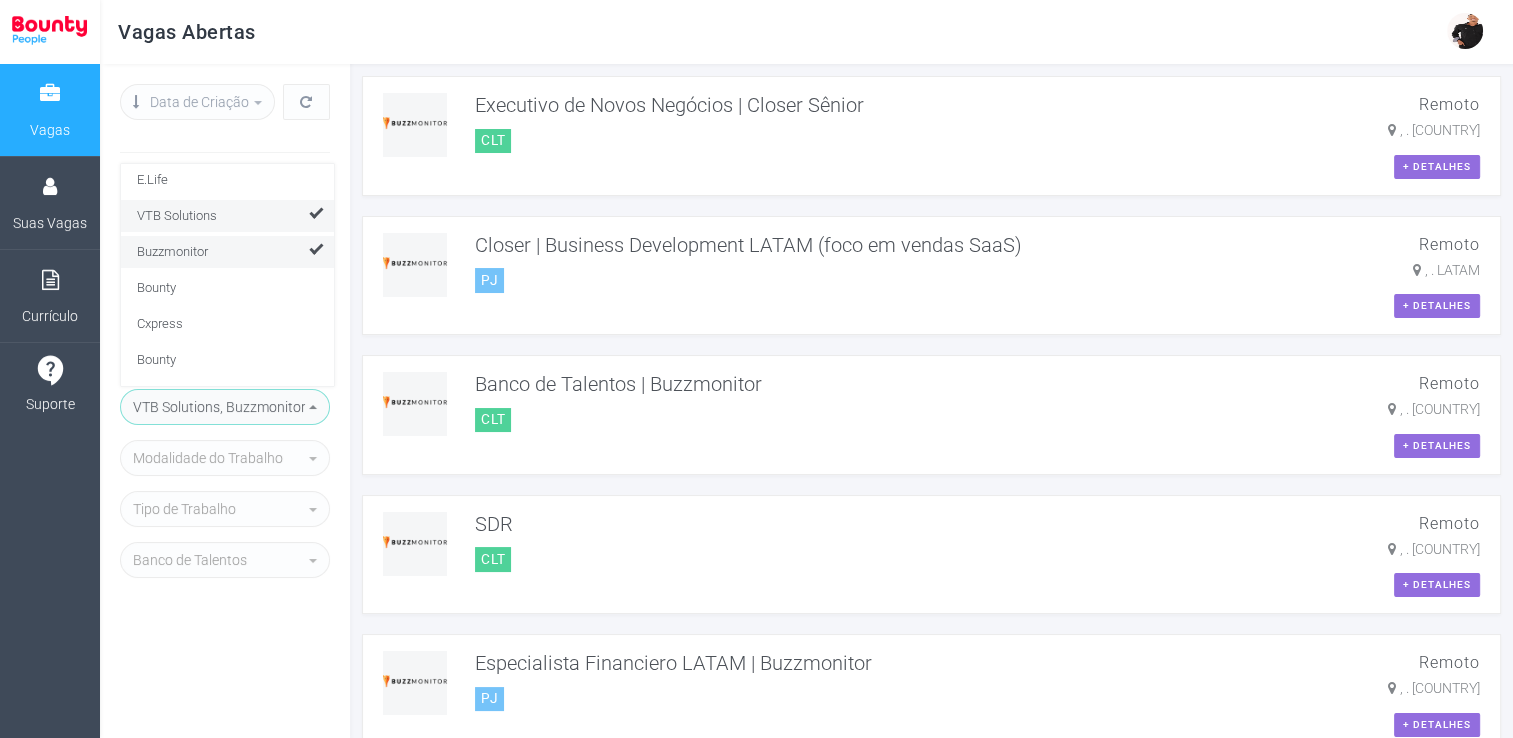 click on "VTB Solutions" at bounding box center (177, 216) 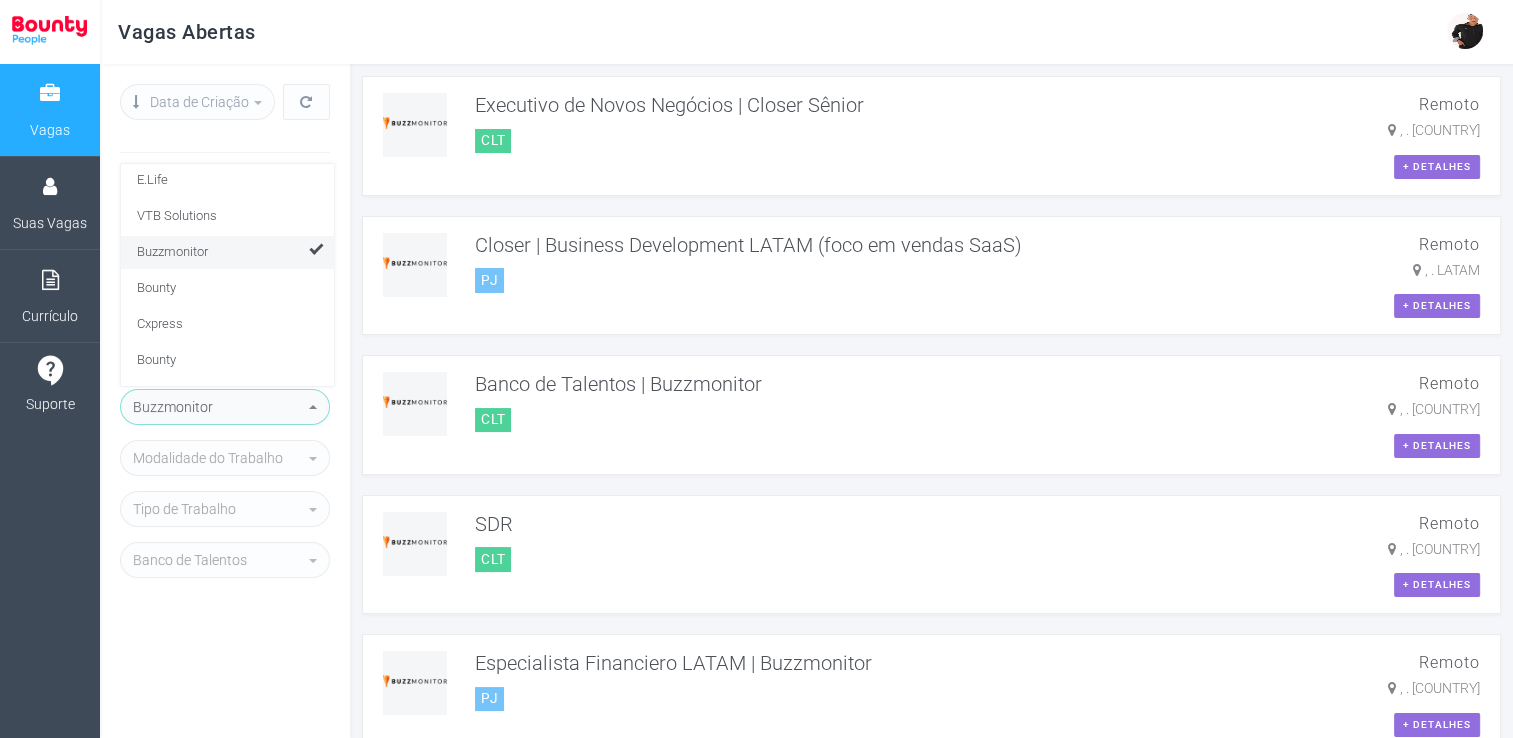 click on "Buzzmonitor" at bounding box center (229, 252) 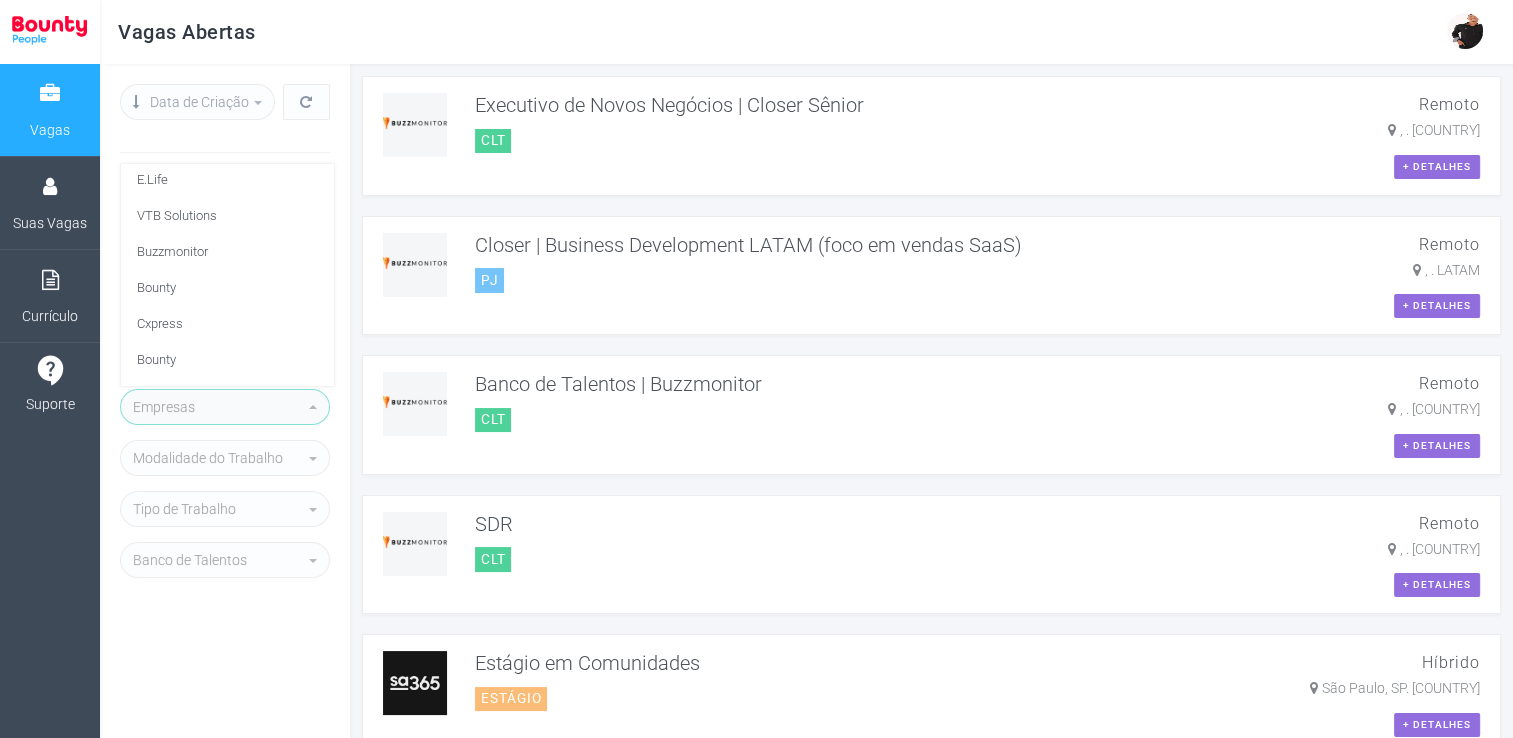 click on "**********" at bounding box center (225, 401) 